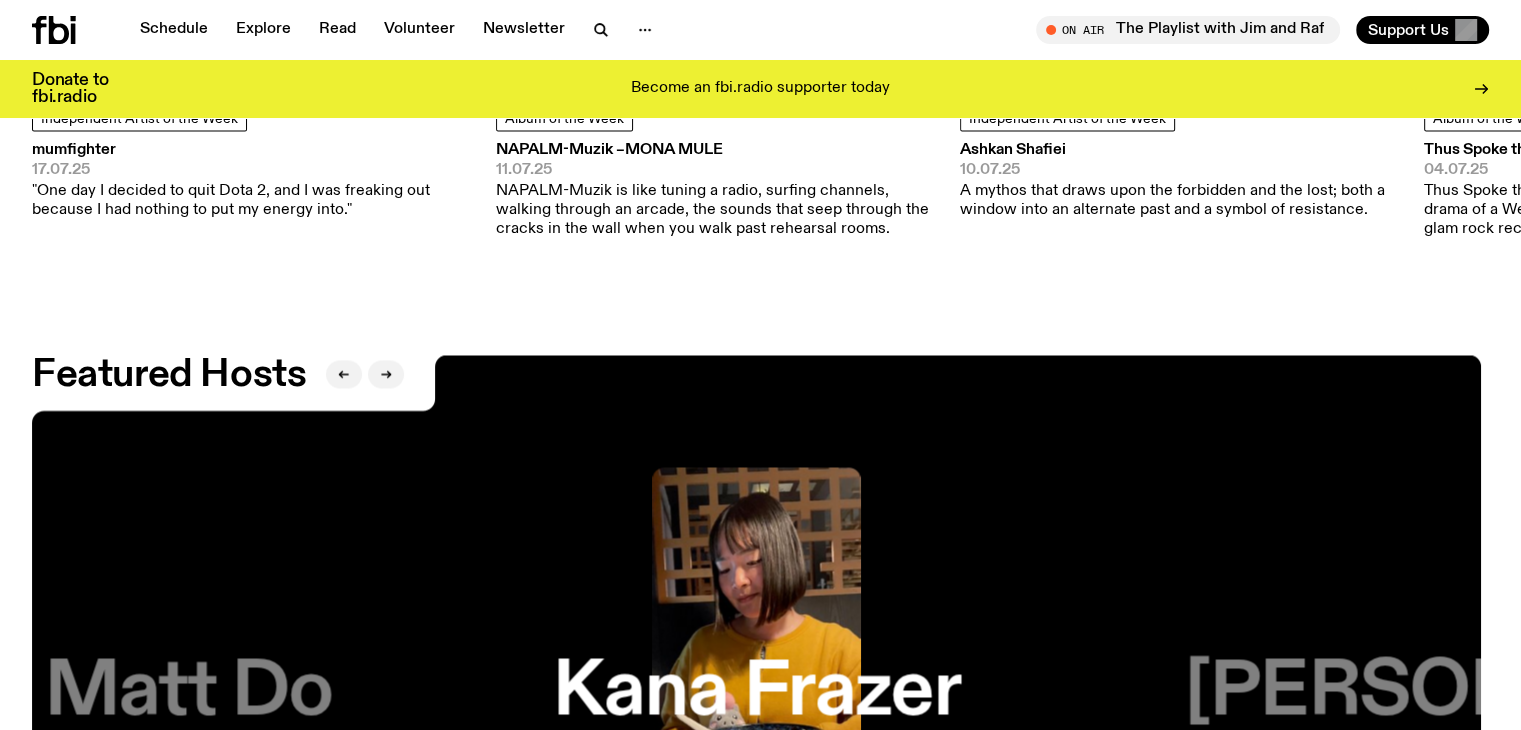 scroll, scrollTop: 3485, scrollLeft: 0, axis: vertical 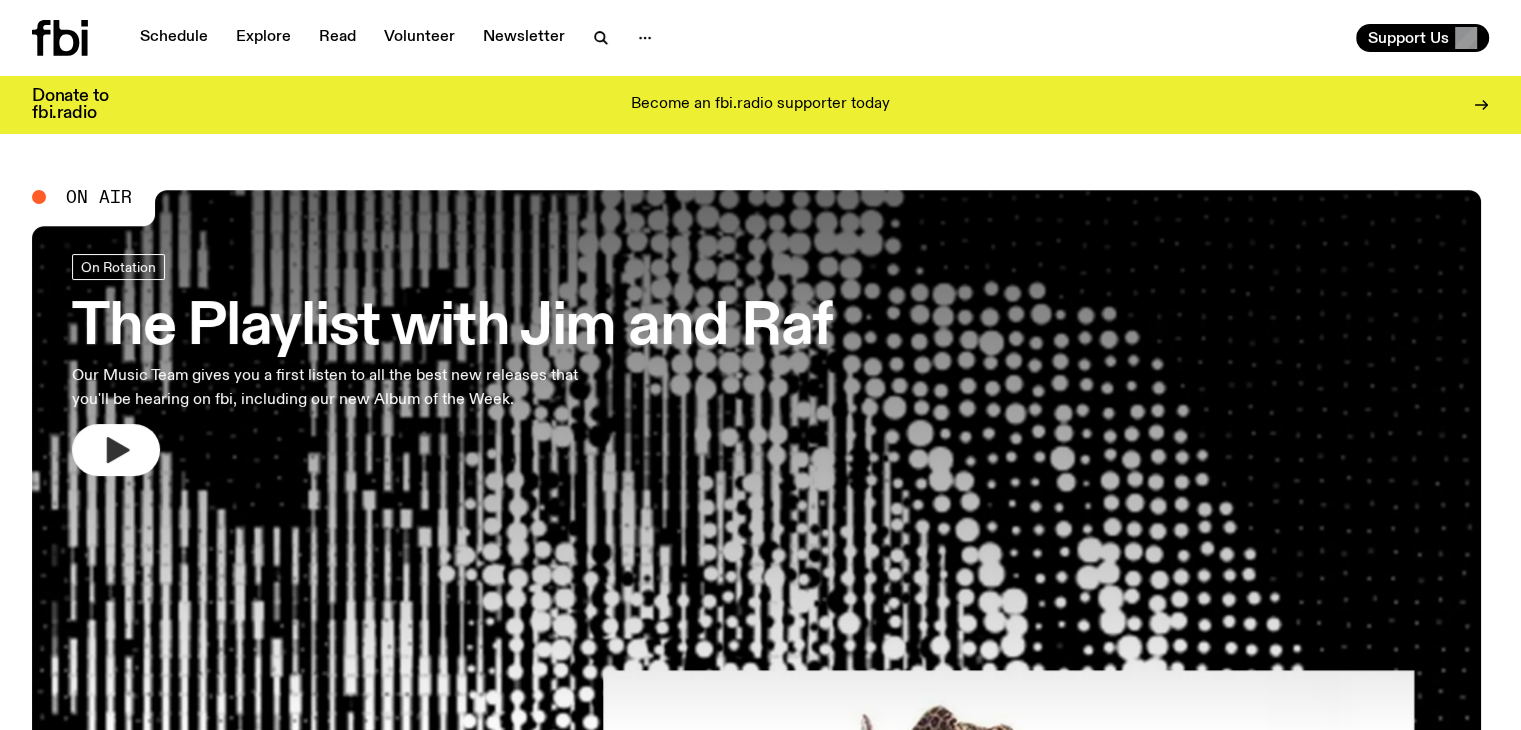 click 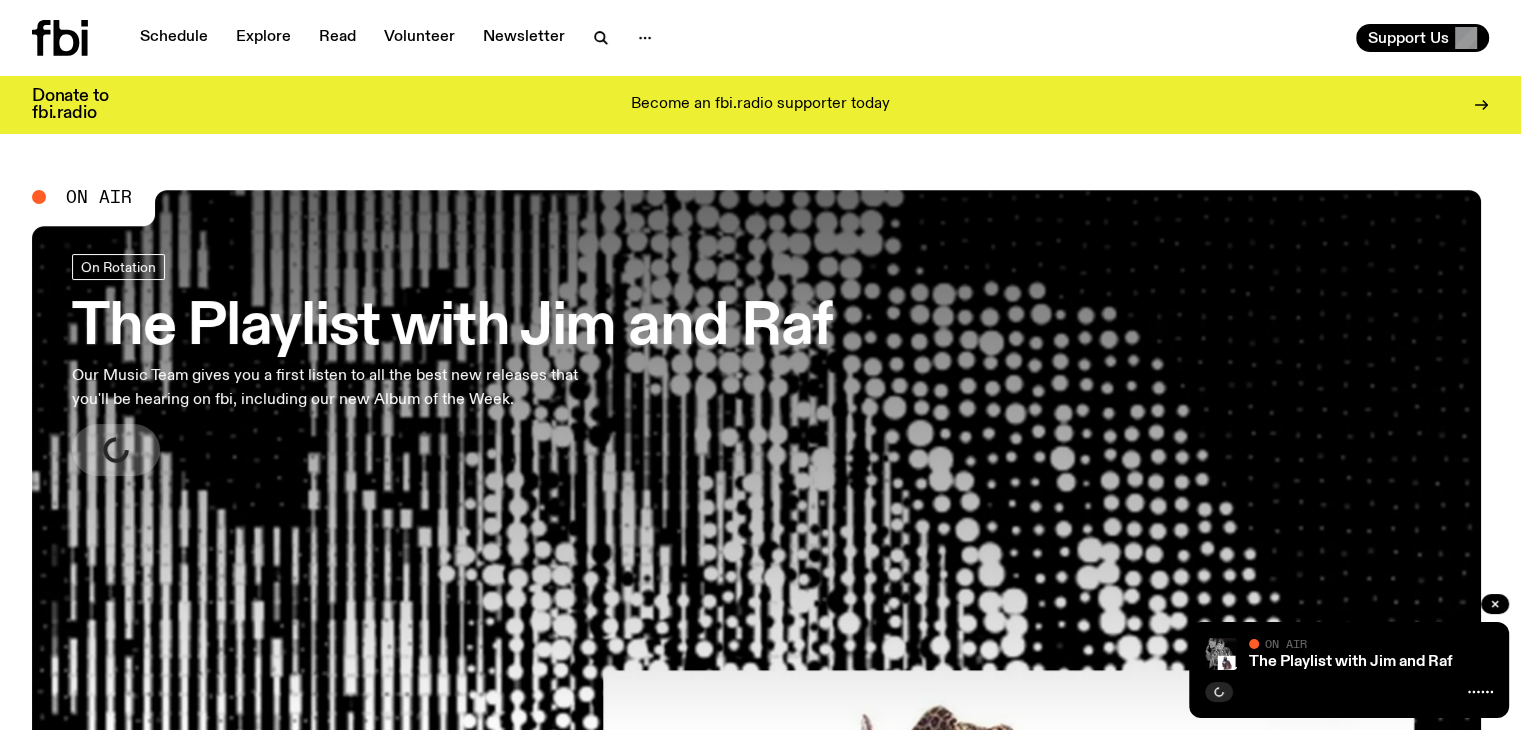 click on "The Playlist with Jim and Raf" at bounding box center [452, 328] 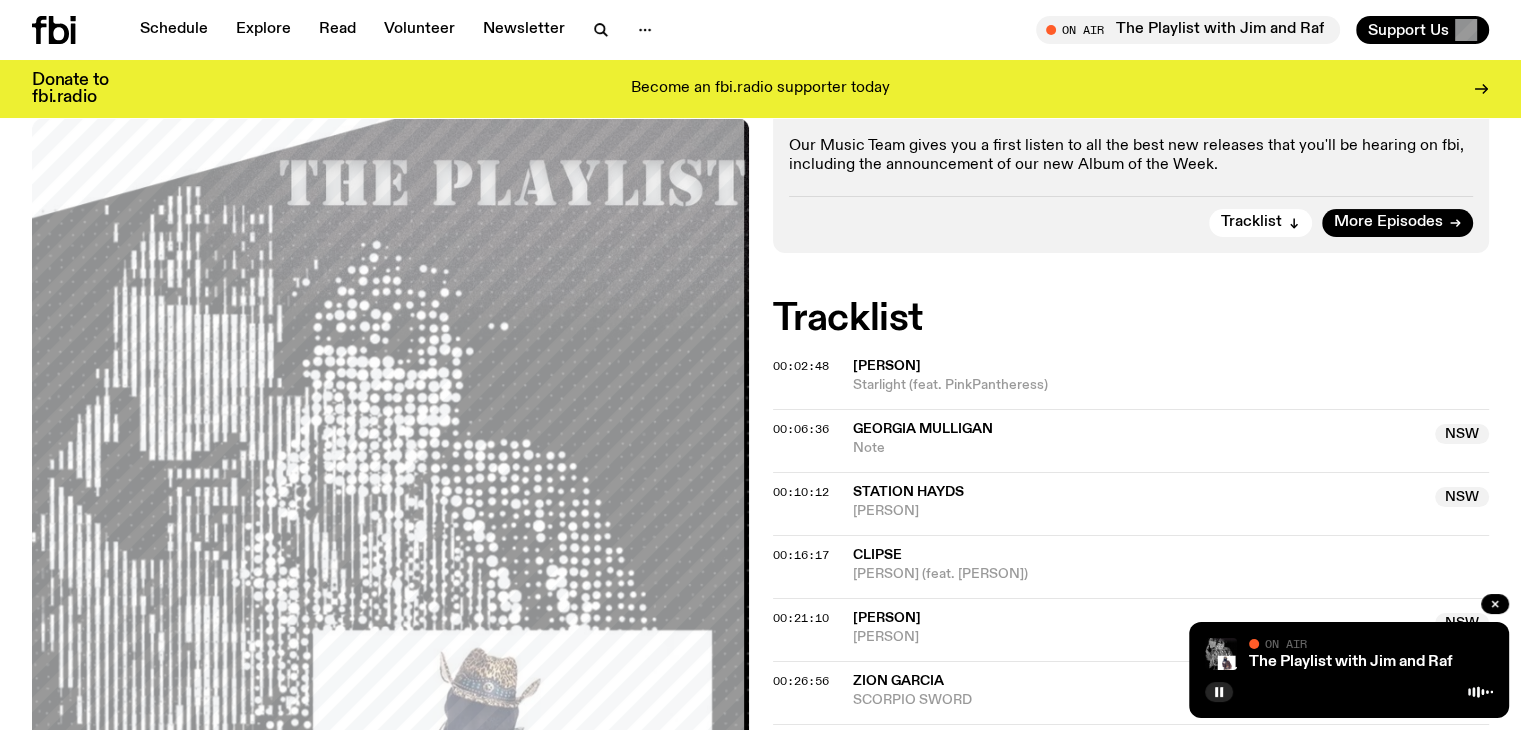 scroll, scrollTop: 0, scrollLeft: 0, axis: both 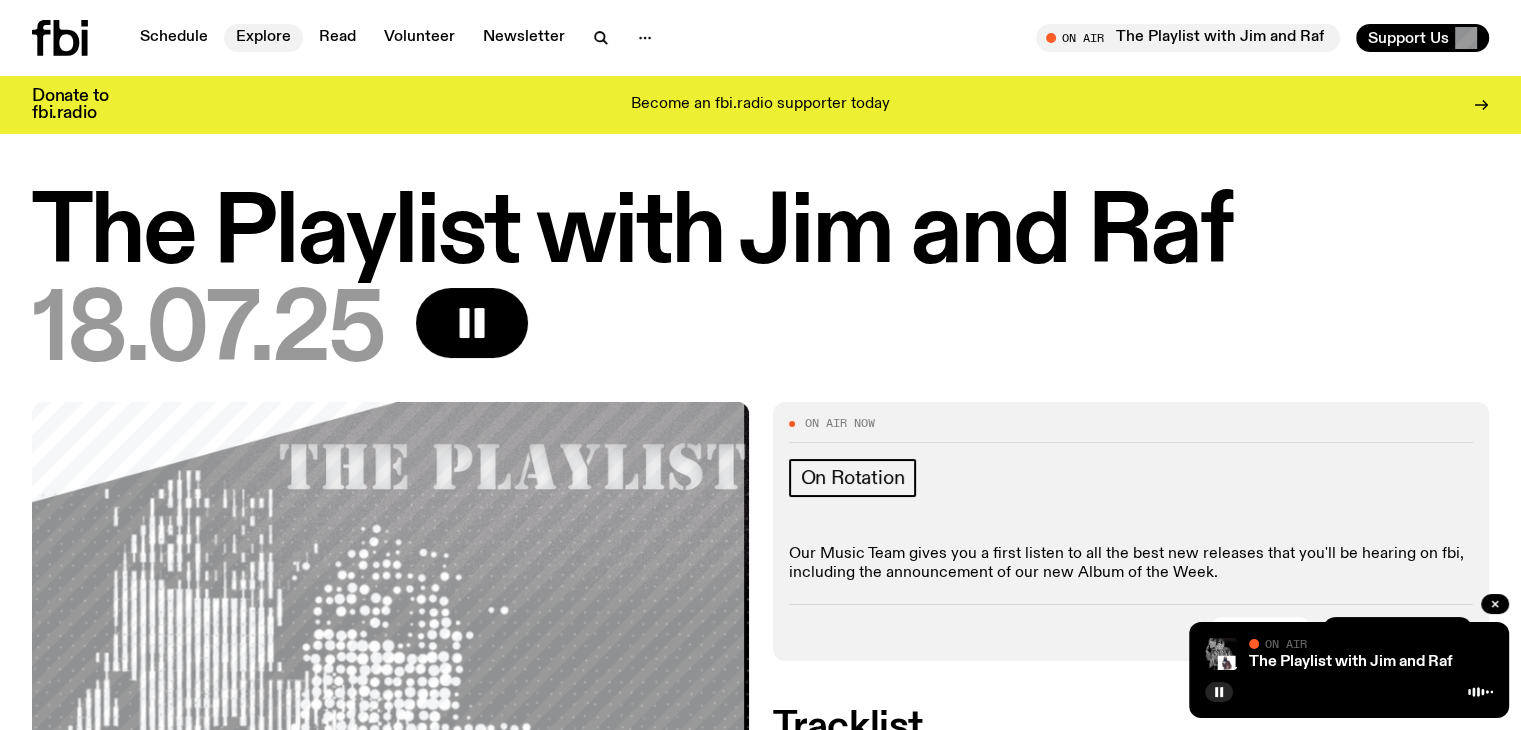 click on "Explore" at bounding box center (263, 38) 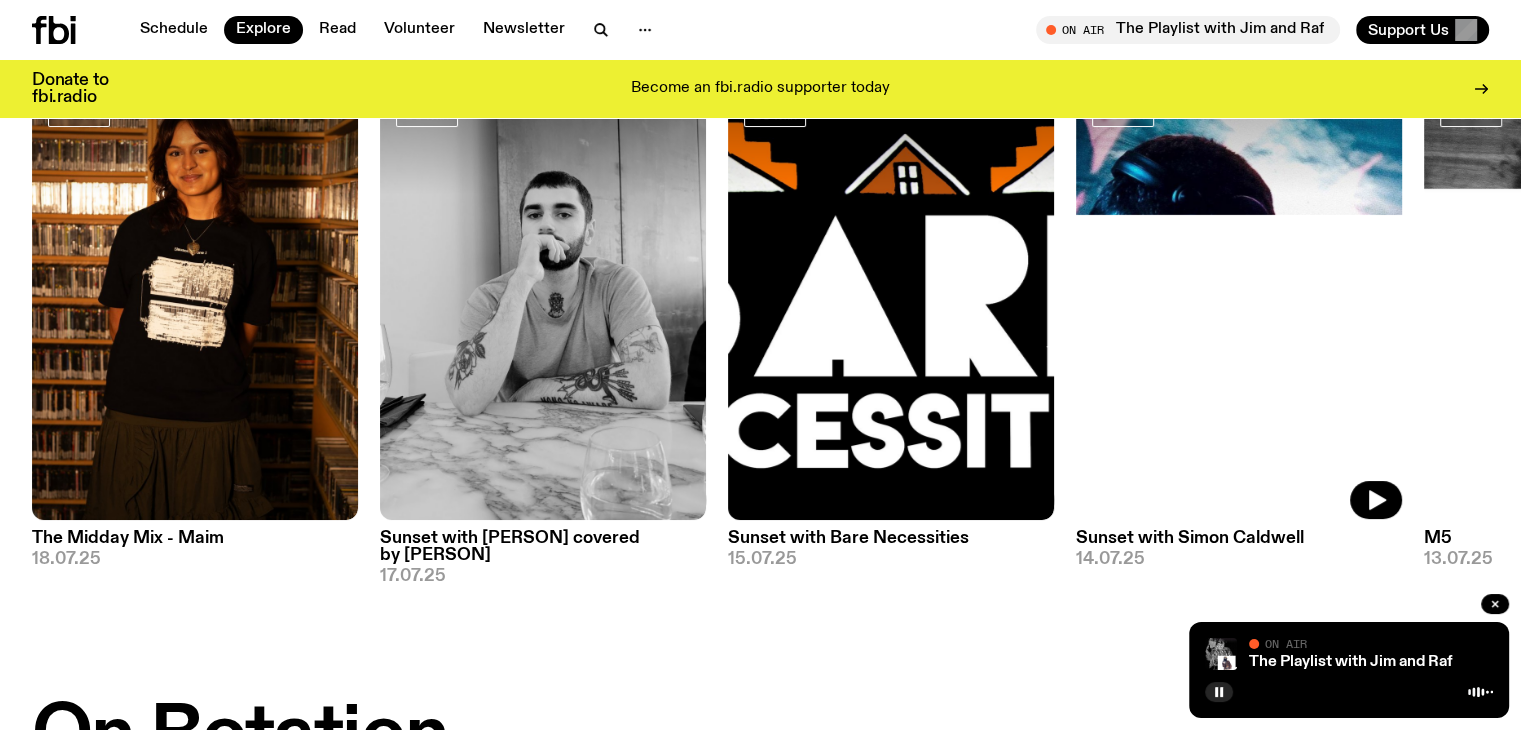 scroll, scrollTop: 188, scrollLeft: 0, axis: vertical 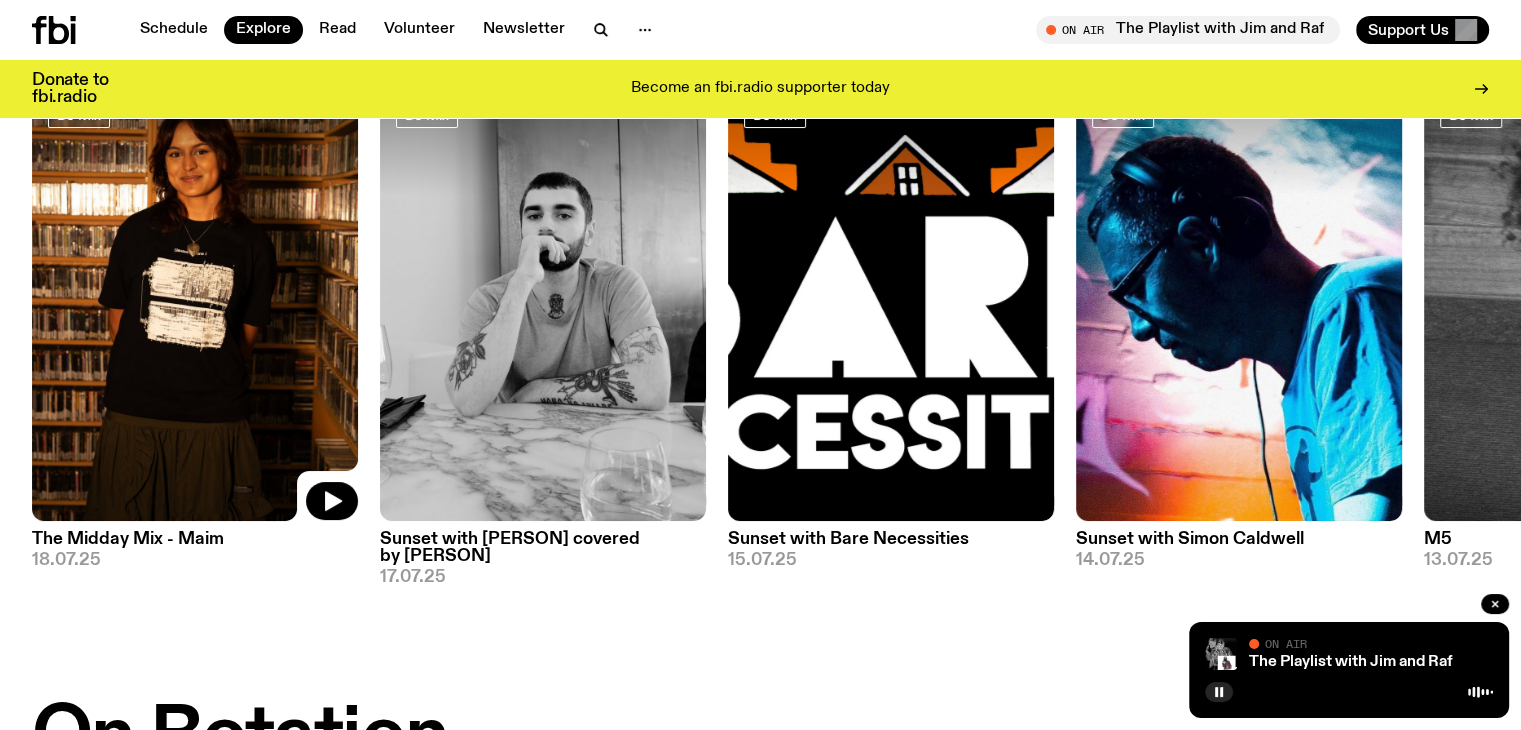 click 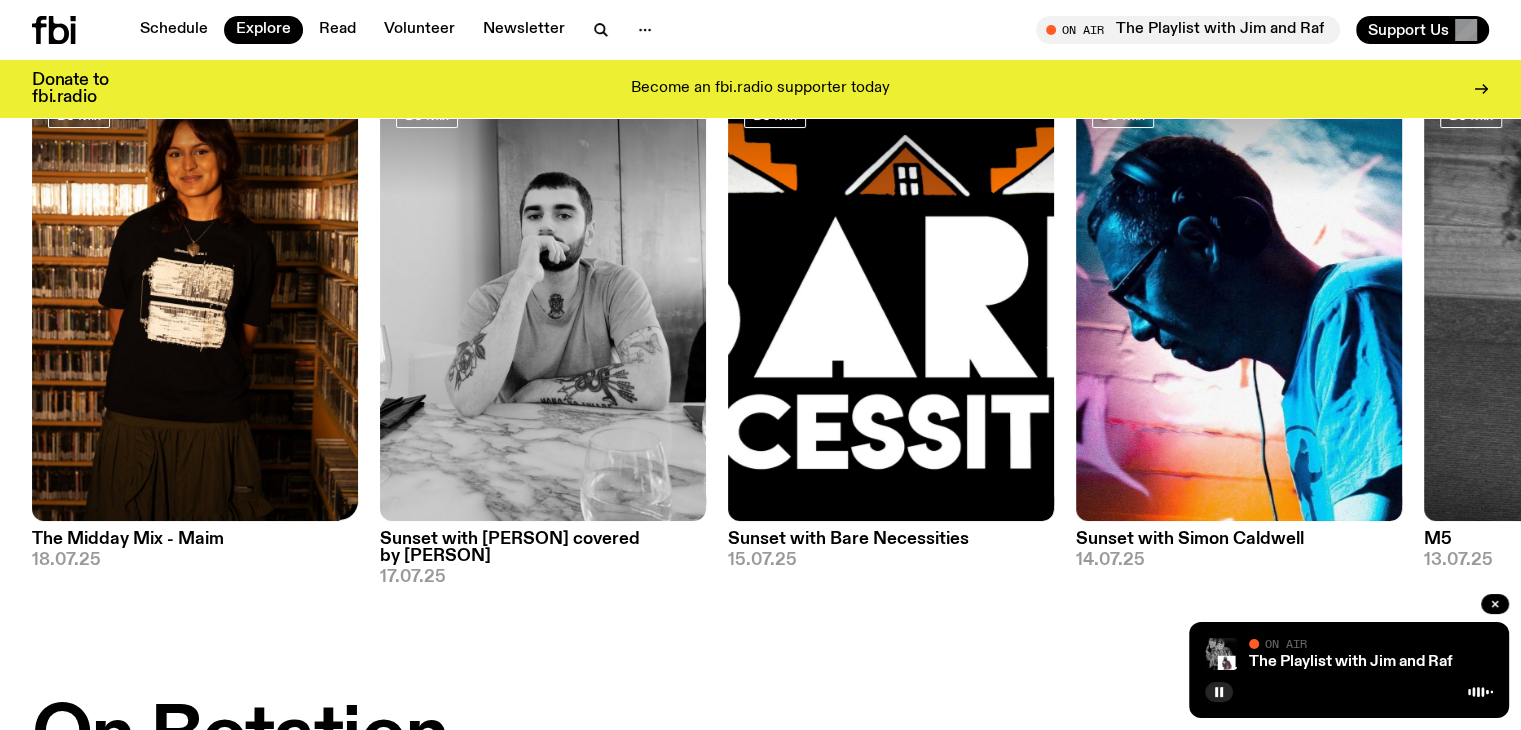 click on "DJ Mixes DJ Mix The Midday Mix - Maim  18.07.25 DJ Mix Sunset with Tangela covered by Parcae 17.07.25 DJ Mix Sunset with Bare Necessities 15.07.25 DJ Mix Sunset with Simon Caldwell 14.07.25 DJ Mix M5 13.07.25 DJ Mix Funk Disco Soul +1 Souled Out | Ticket Giveaway to Souled Out #5 13.07.25 DJ Mix Jazz Dub RnB +1 Loose Joints 13.07.25 DJ Mix patina 12.07.25 DJ Mix Variable Depth Audit 12.07.25 DJ Mix Sunset with Dot Zip 12.07.25 View More On Rotation On Rotation The Playlist with Jim and Raf 18.07.25 On Rotation Mornings with Sam Lane 18.07.25 On Rotation Up For It / Brazen Barbie Interview 18.07.25 On Rotation The Allnighter 18.07.25 On Rotation Arvos with Lizzie Bowles 17.07.25 On Rotation Funk Punk +2 Lunch with Izzy Page 17.07.25 On Rotation Mornings with Kana Frazer 17.07.25 On Rotation Up For It 17.07.25 On Rotation The Allnighter 17.07.25 On Rotation Arvos with Maleeka Gazula 16.07.25 View More Specialist Specialist Mithril 17.07.25 Specialist Ambient Cloud Rap Deep Web with Krishtie Mofazzal 17.07.25 +2" 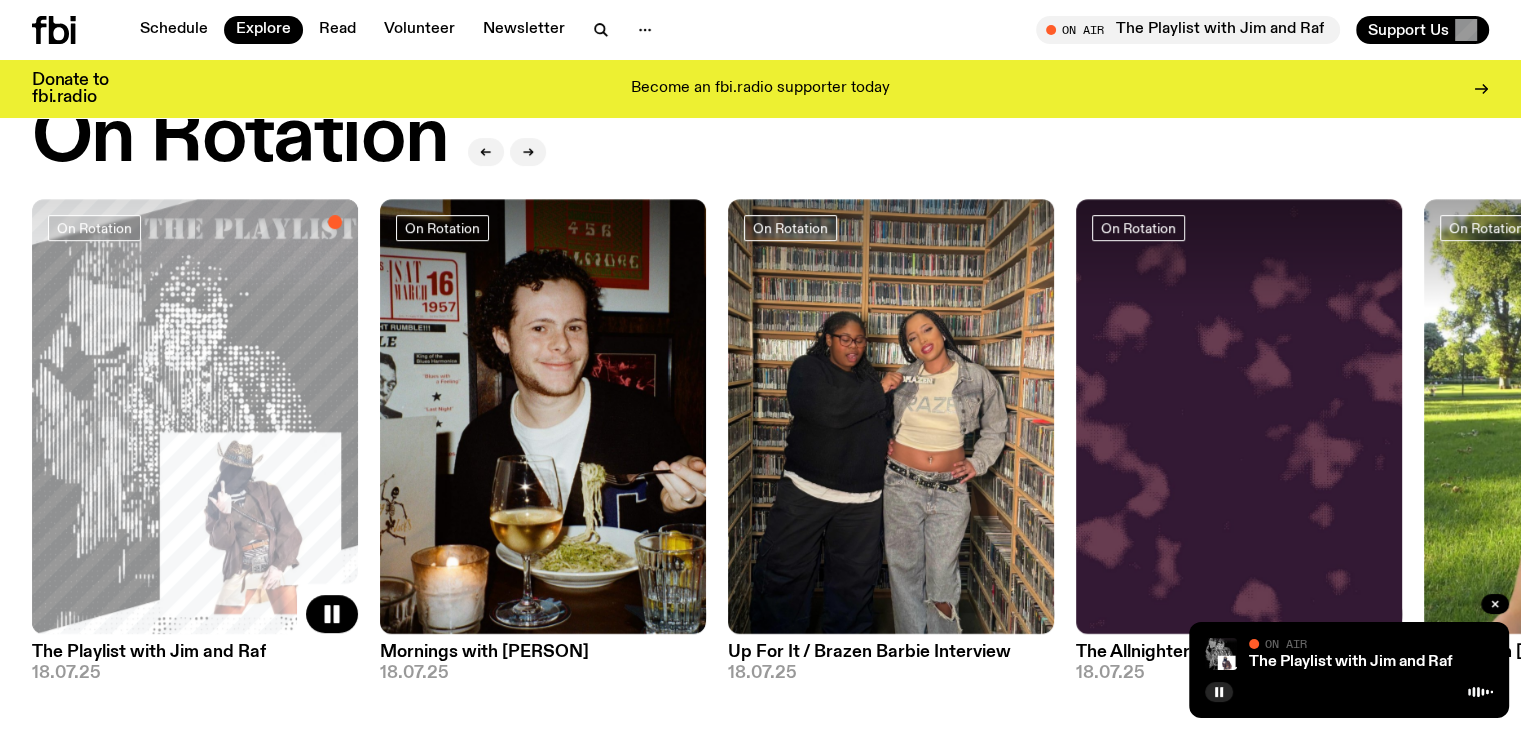 scroll, scrollTop: 788, scrollLeft: 0, axis: vertical 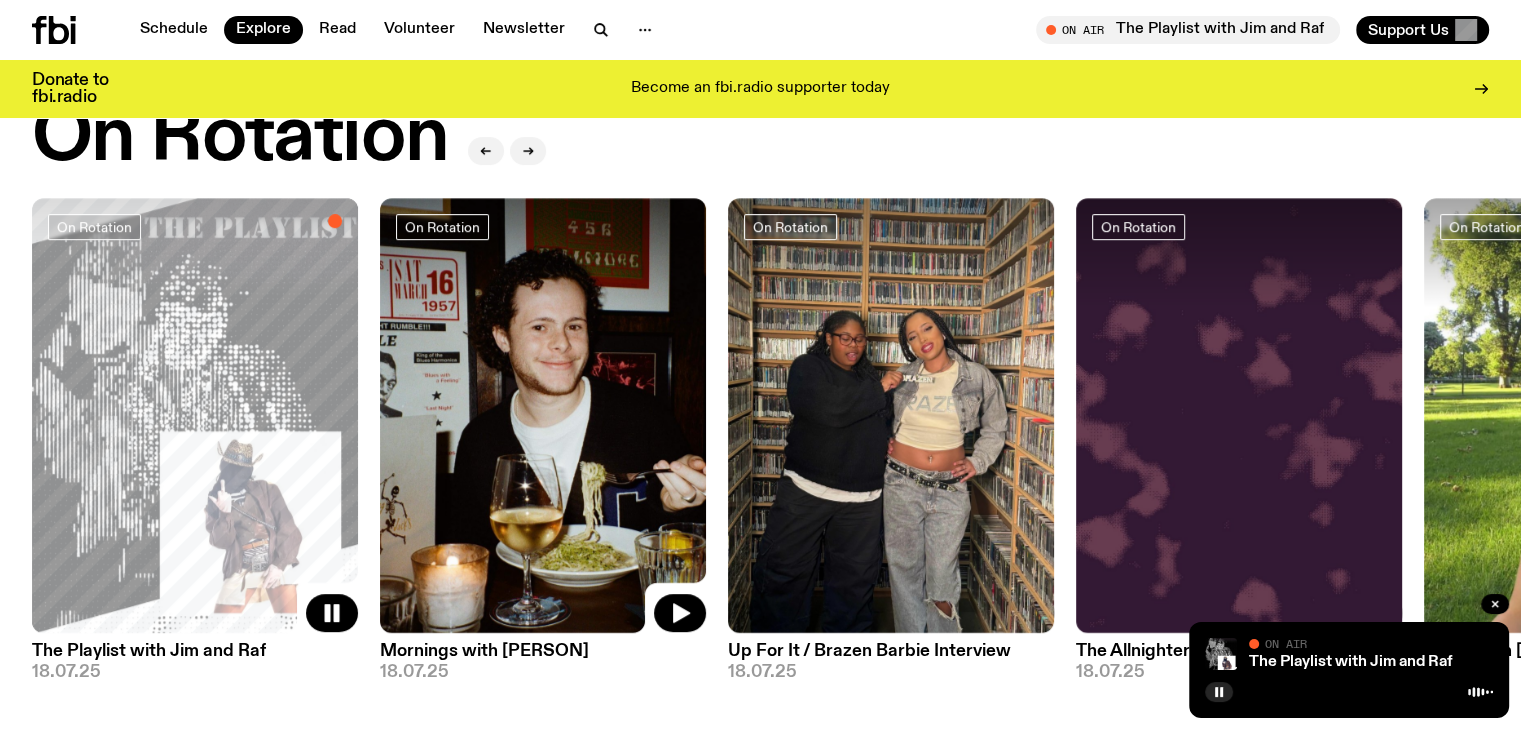 click 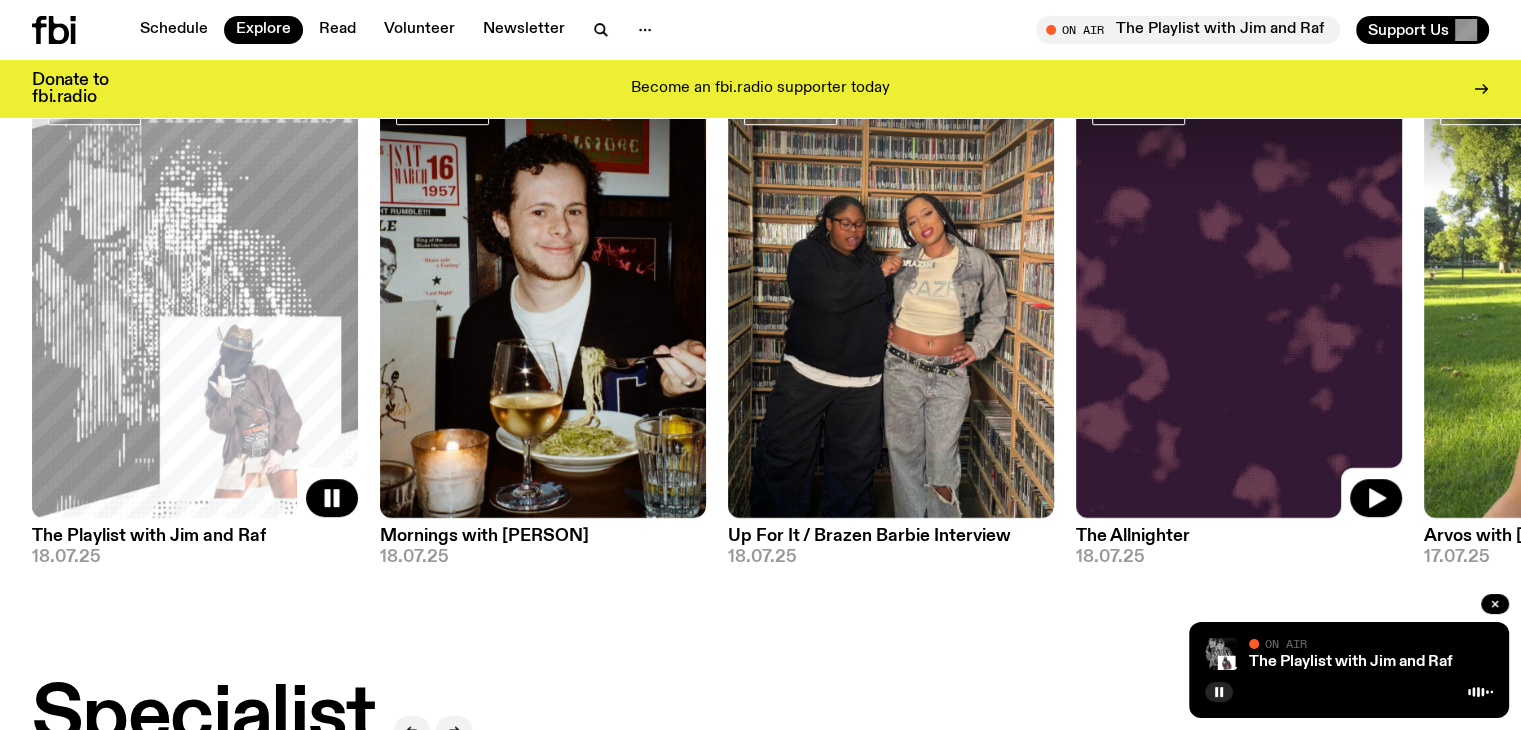 scroll, scrollTop: 988, scrollLeft: 0, axis: vertical 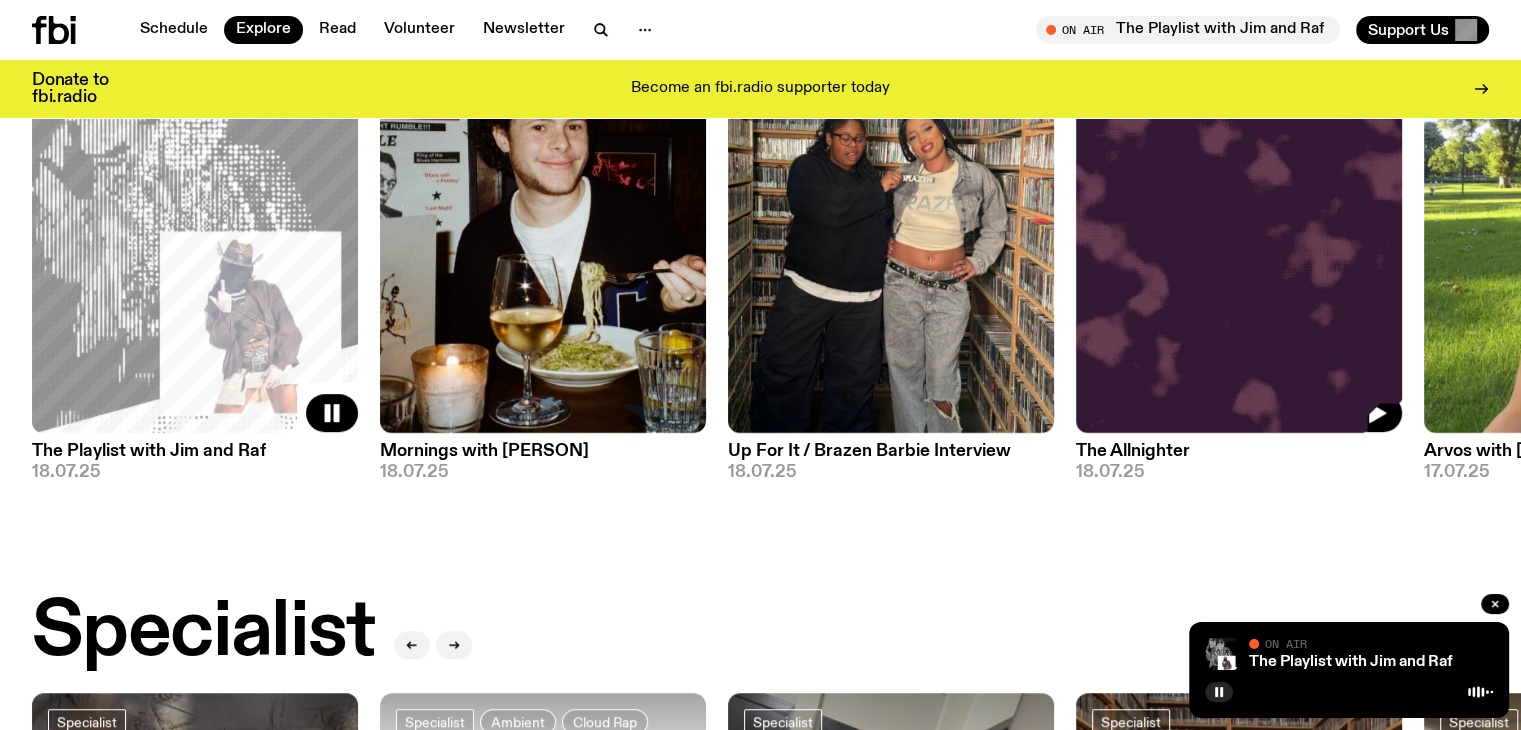 click 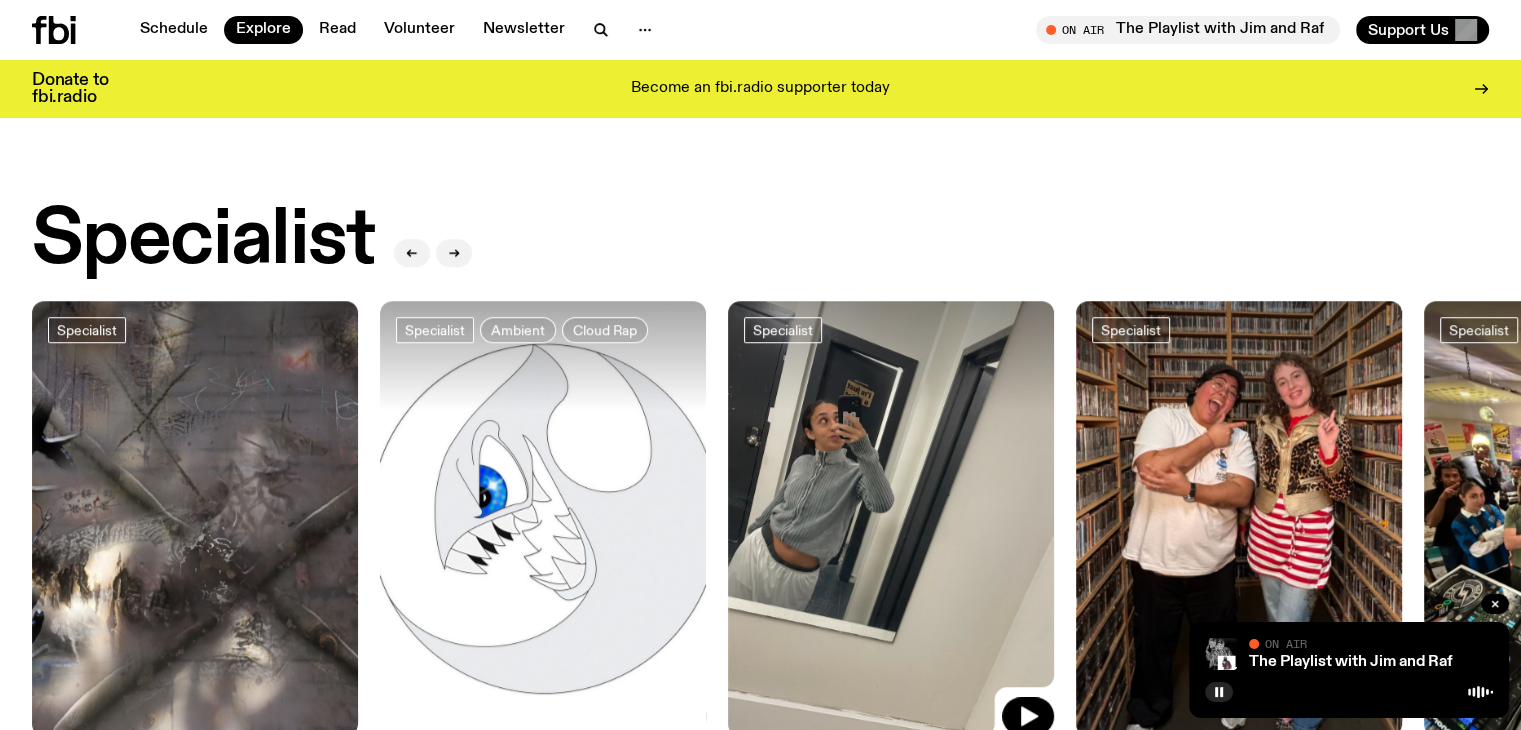 scroll, scrollTop: 1488, scrollLeft: 0, axis: vertical 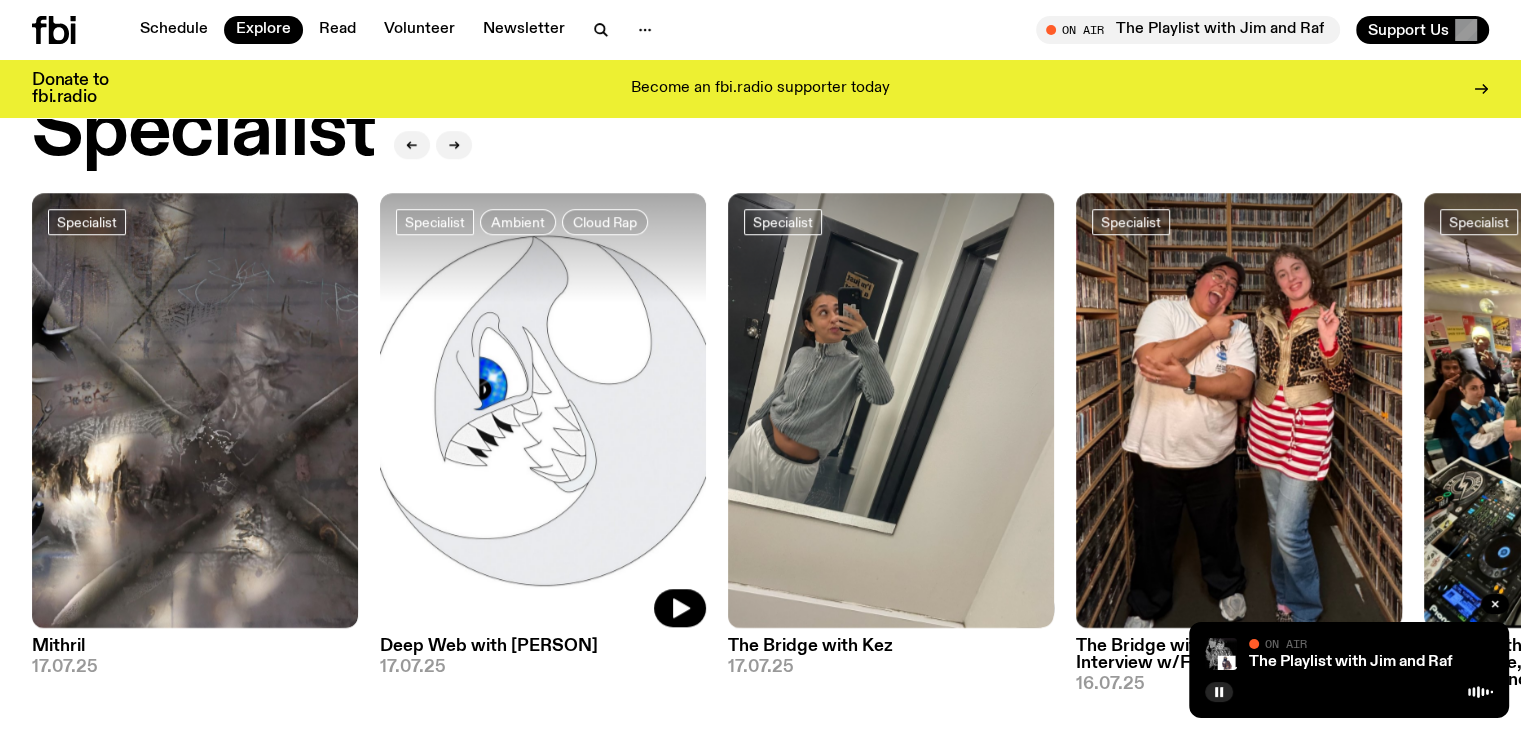click 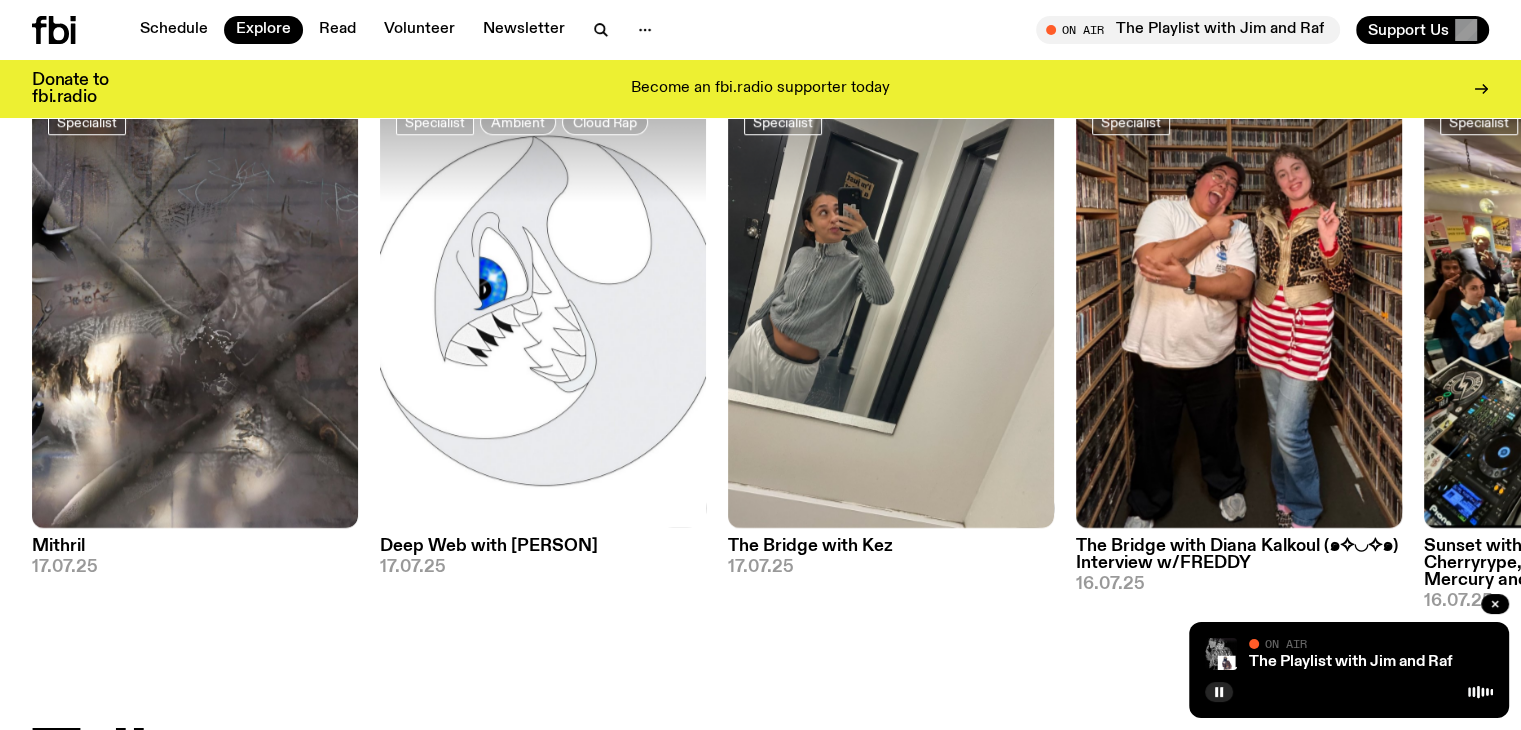 scroll, scrollTop: 1488, scrollLeft: 0, axis: vertical 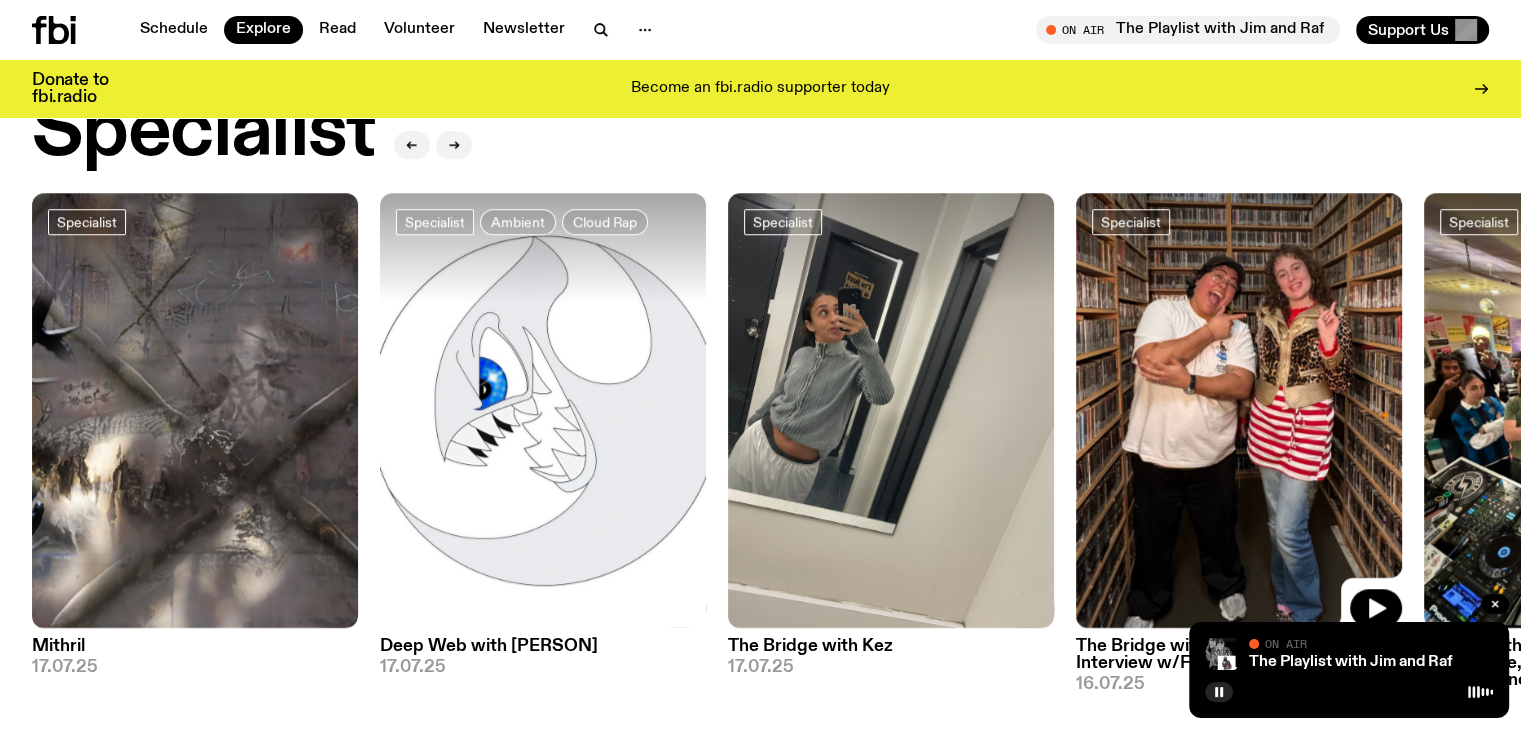 click 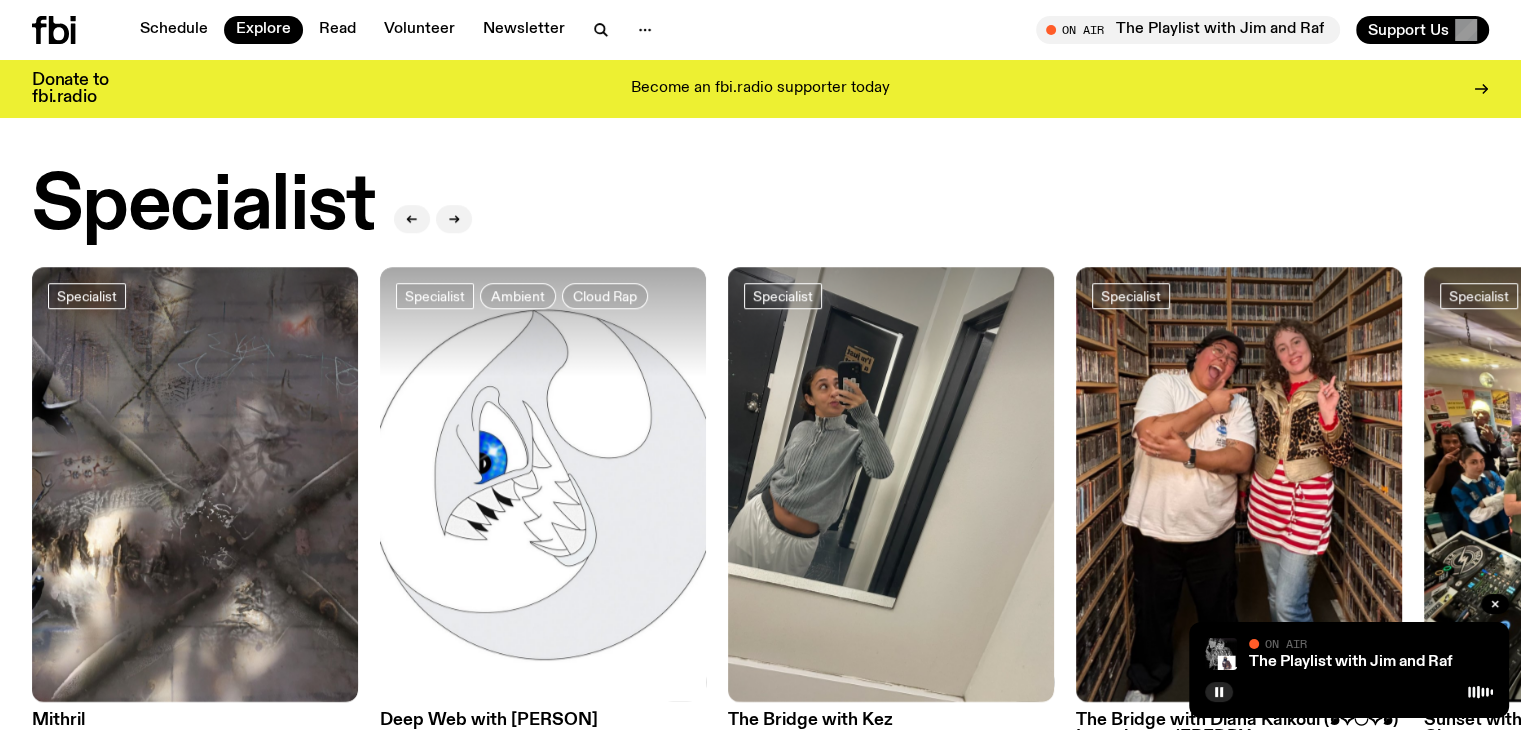 scroll, scrollTop: 1388, scrollLeft: 0, axis: vertical 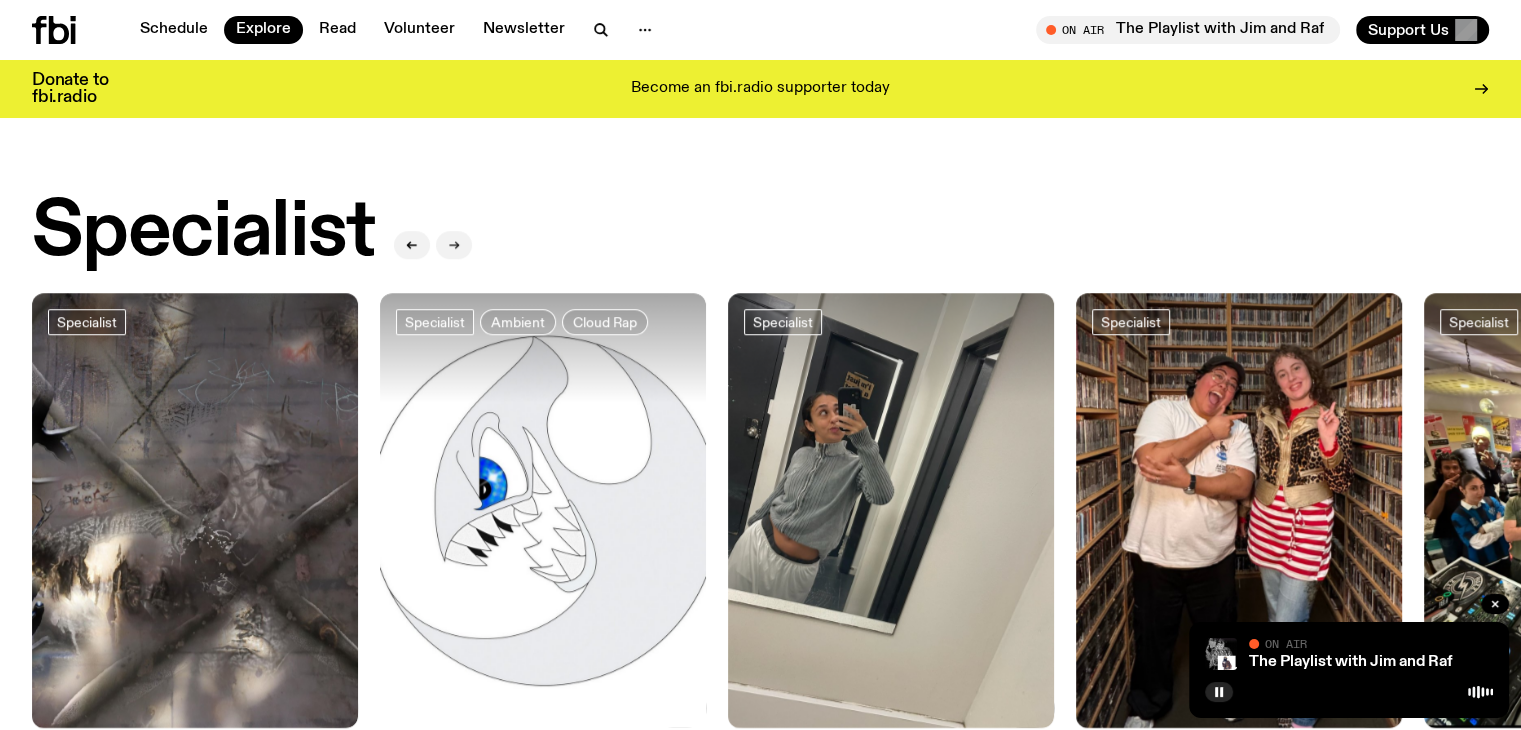 click 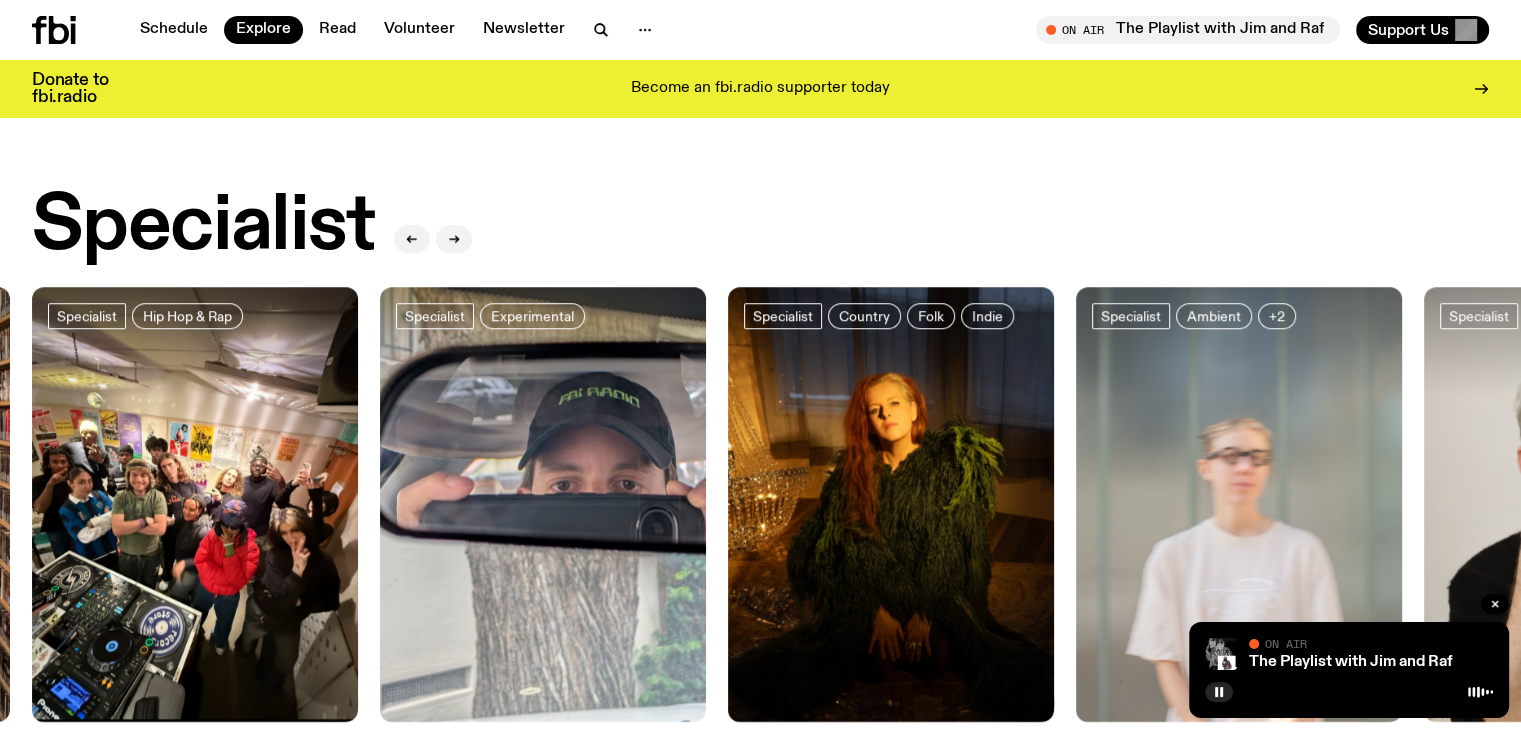 scroll, scrollTop: 1488, scrollLeft: 0, axis: vertical 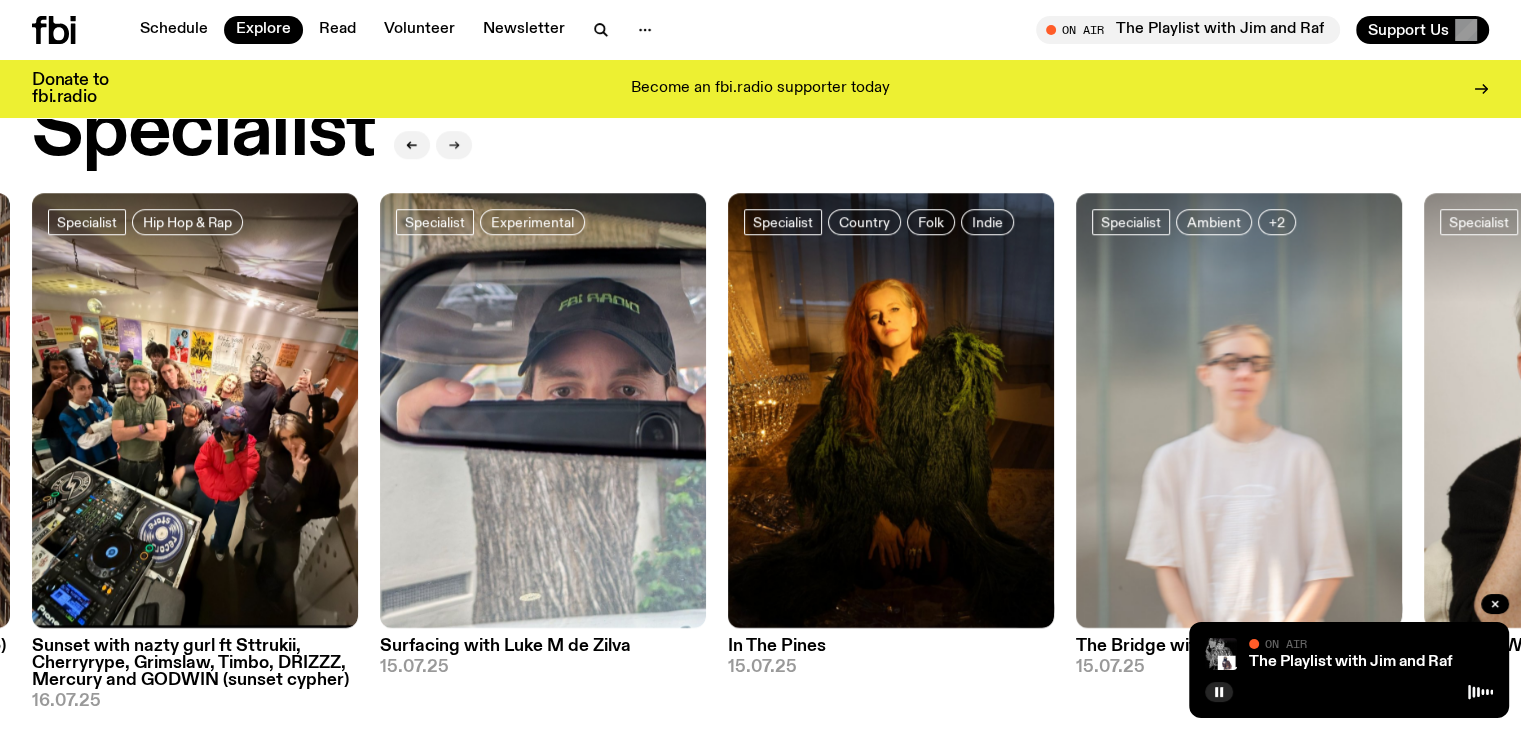 click at bounding box center [454, 145] 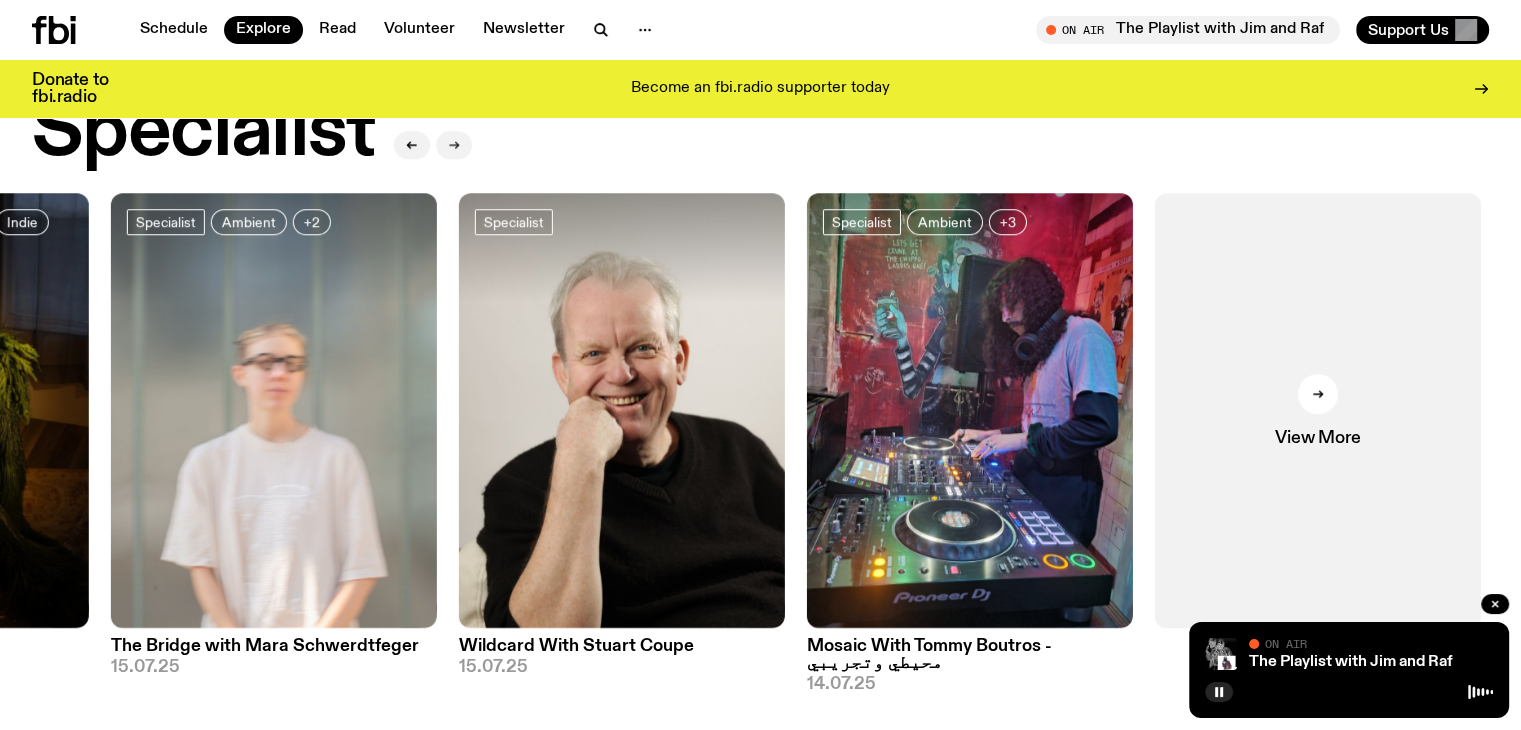 click at bounding box center (454, 145) 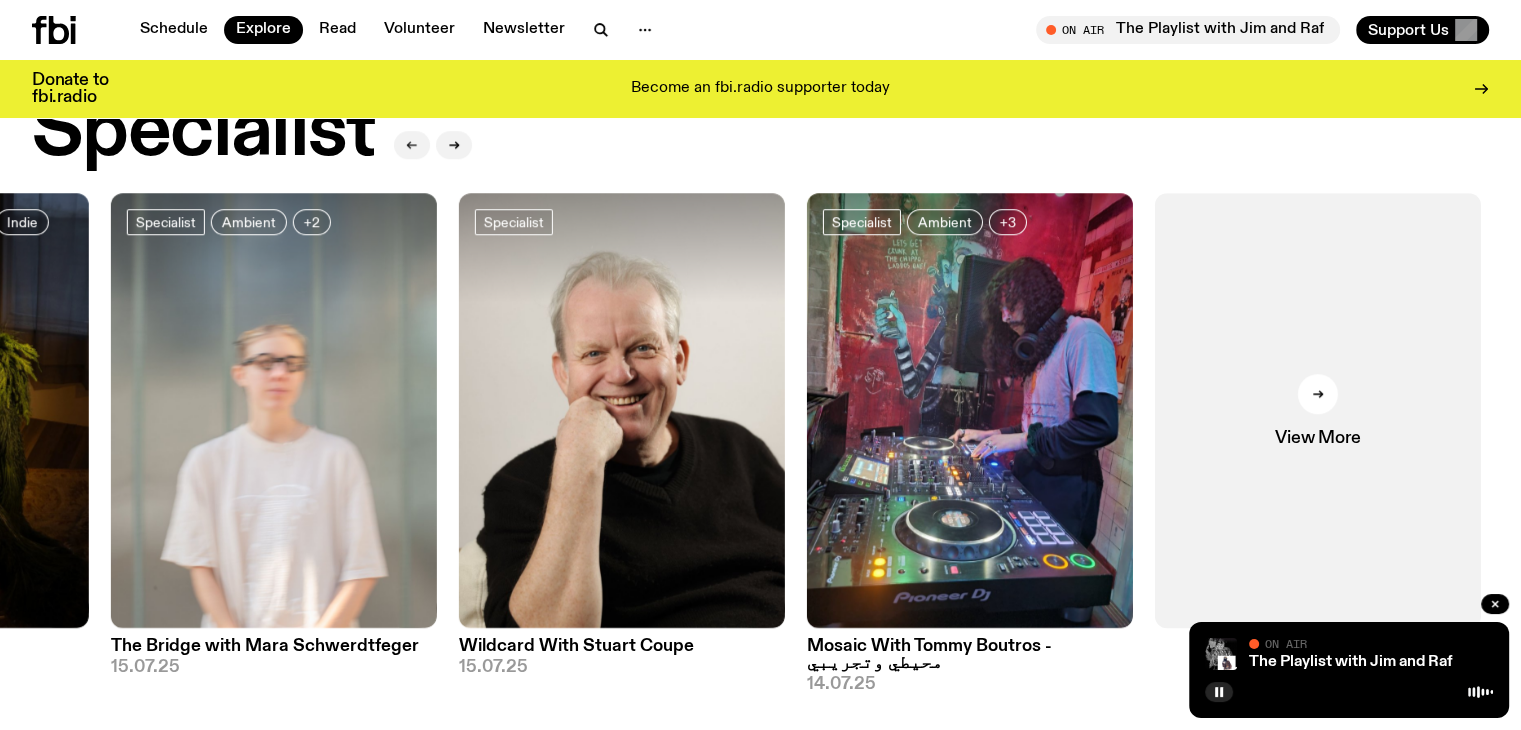 click 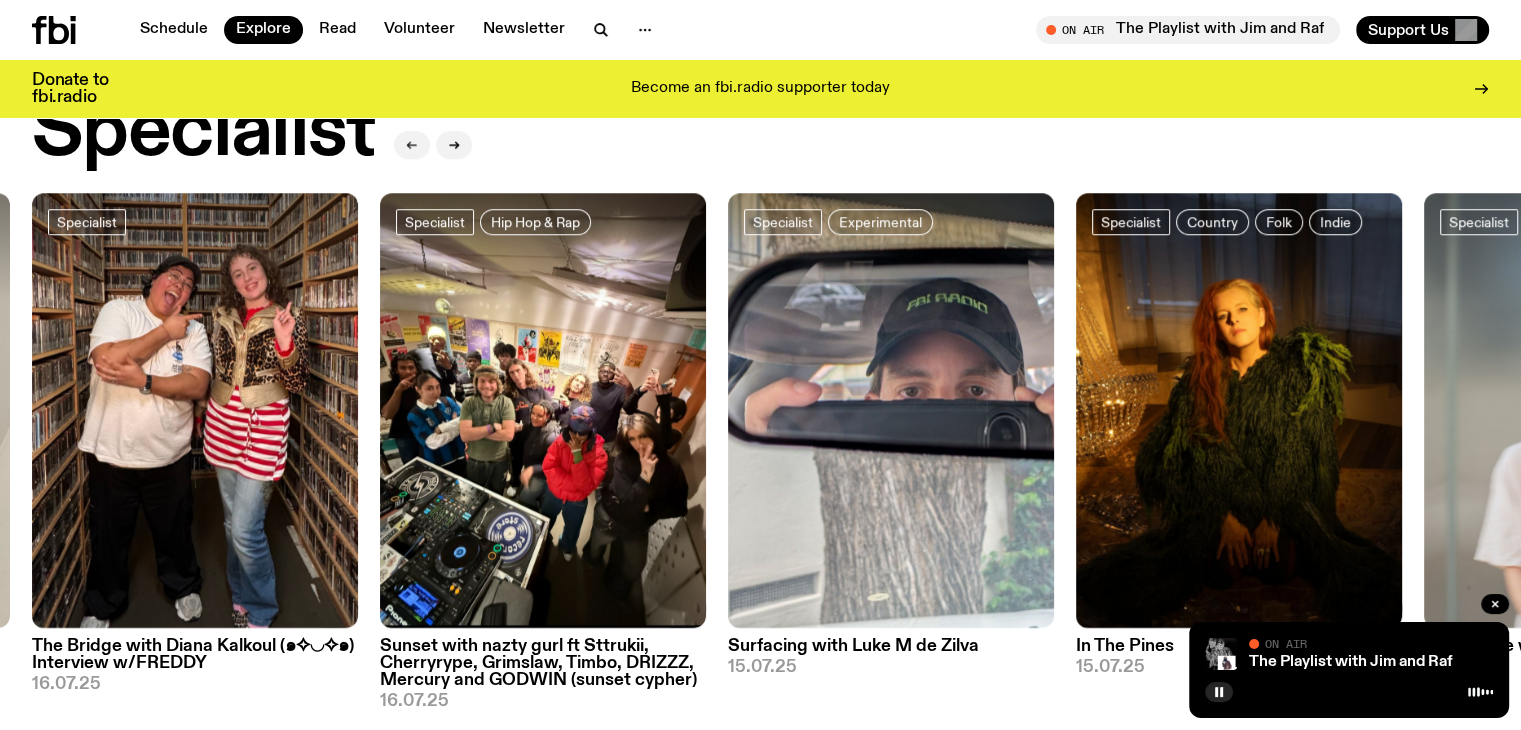 click 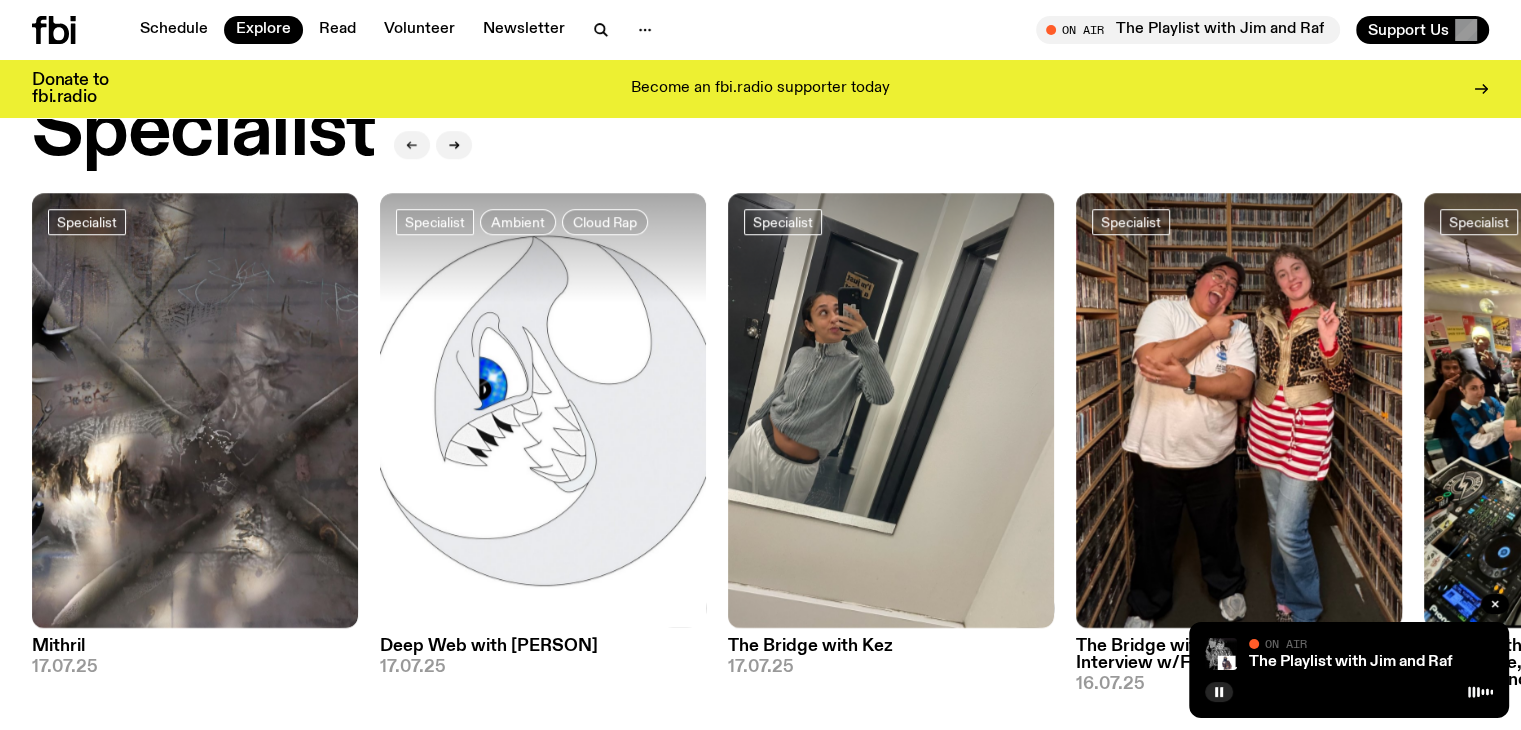 click 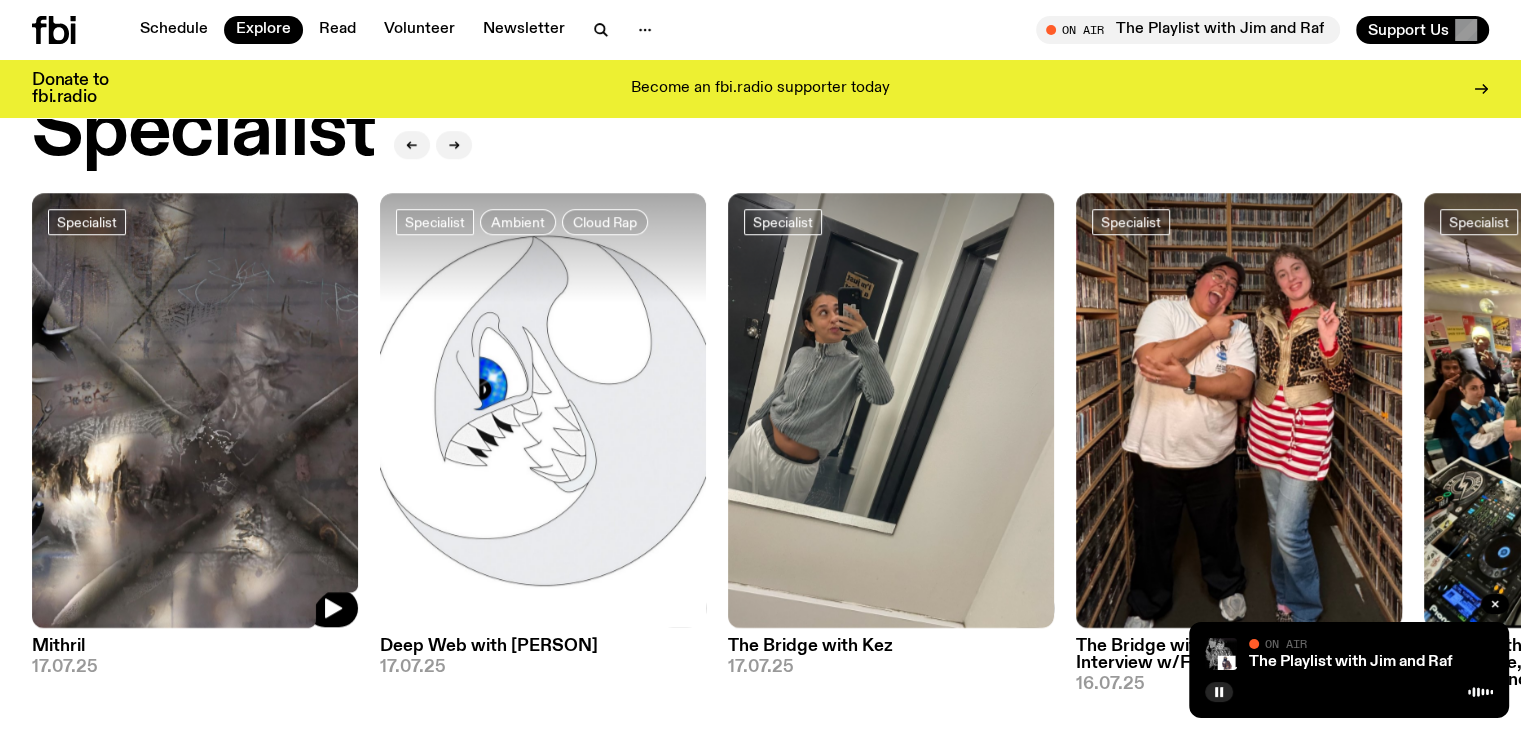 click 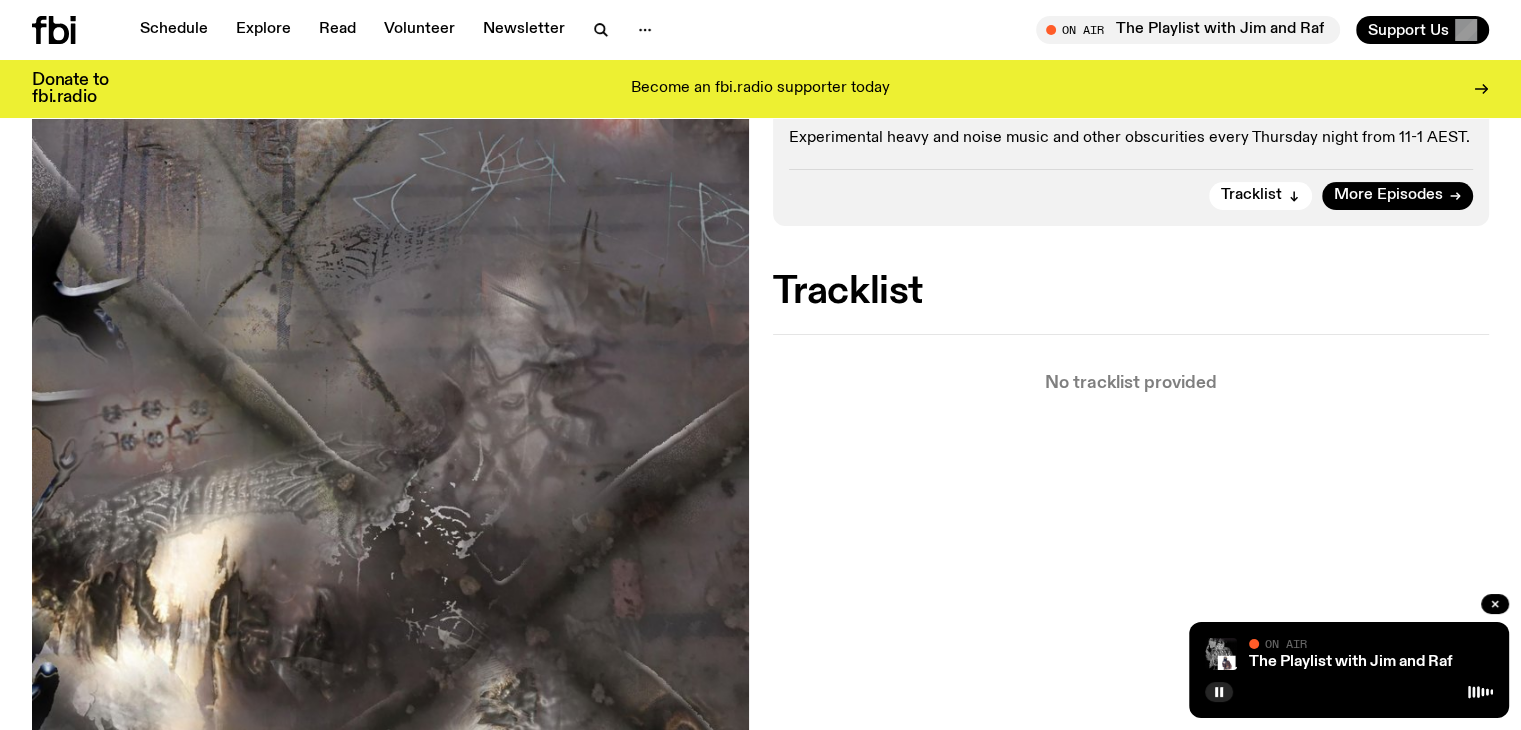 scroll, scrollTop: 0, scrollLeft: 0, axis: both 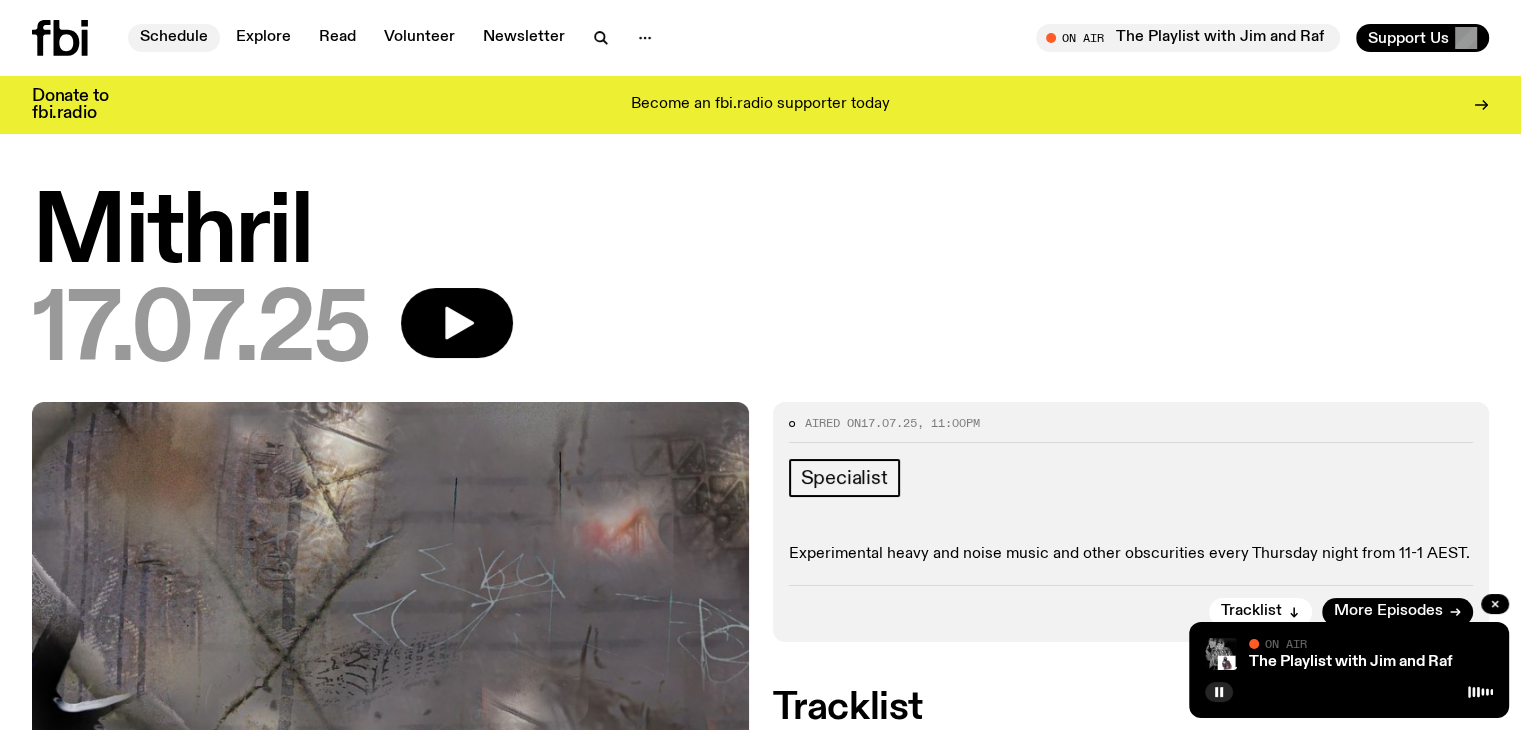 click on "Schedule" at bounding box center (174, 38) 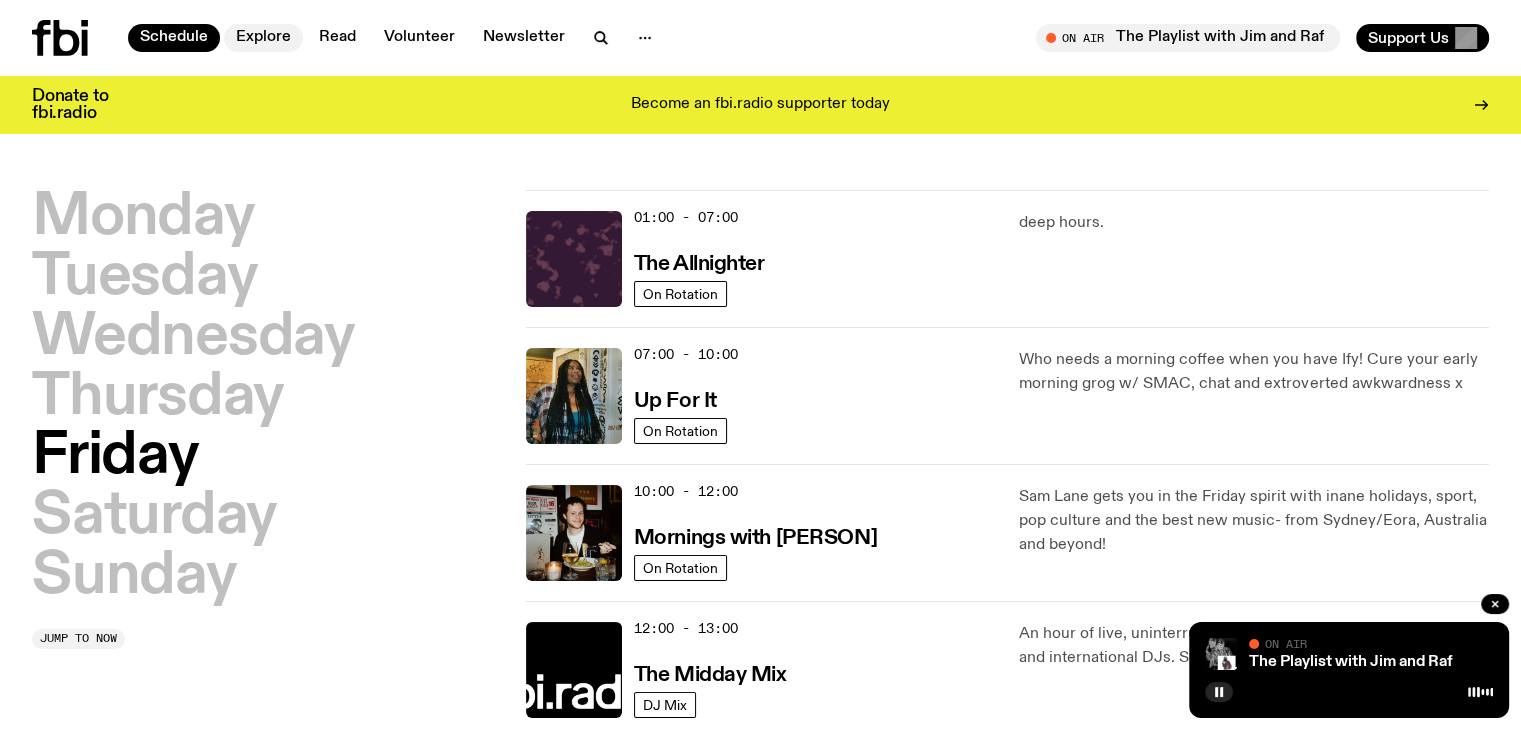 click on "Explore" at bounding box center [263, 38] 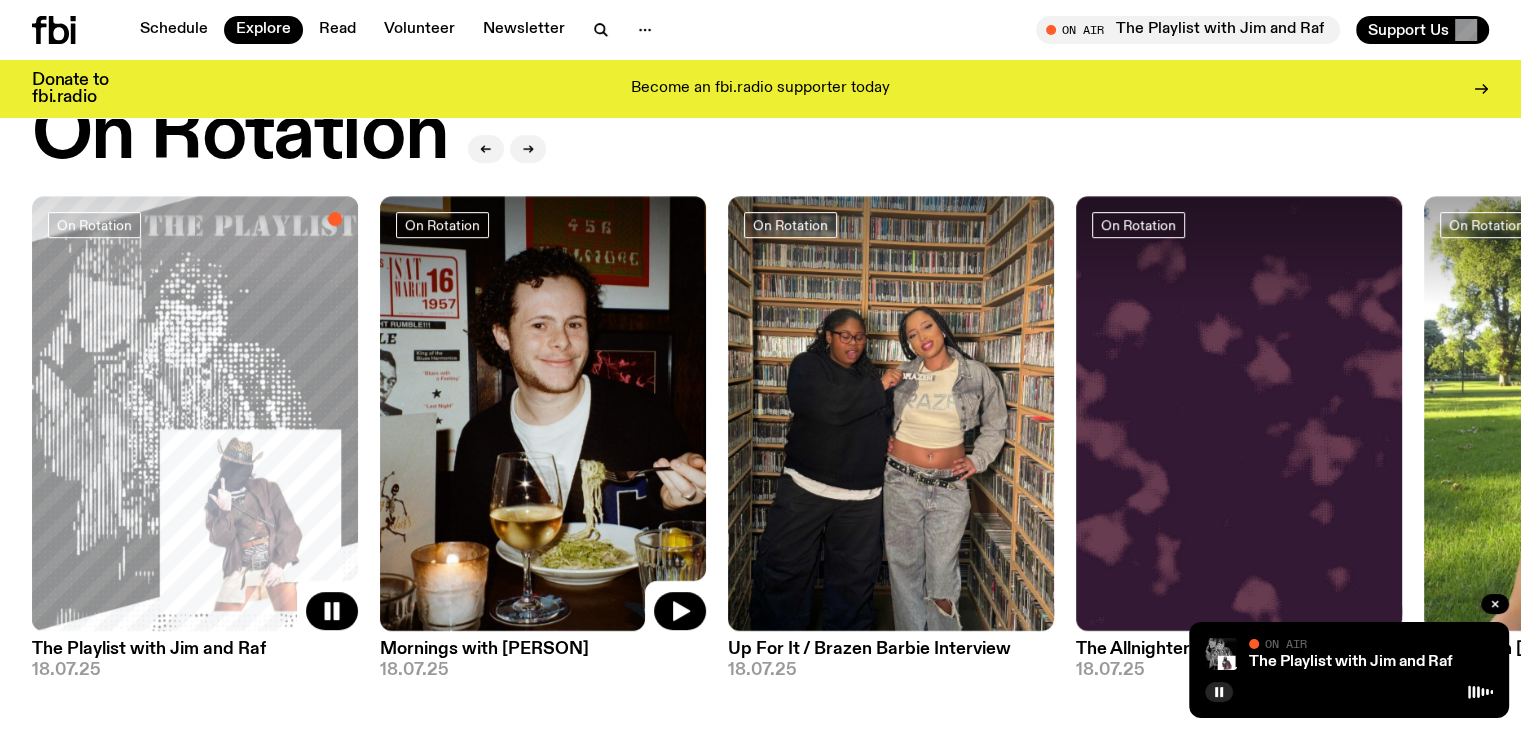 scroll, scrollTop: 684, scrollLeft: 0, axis: vertical 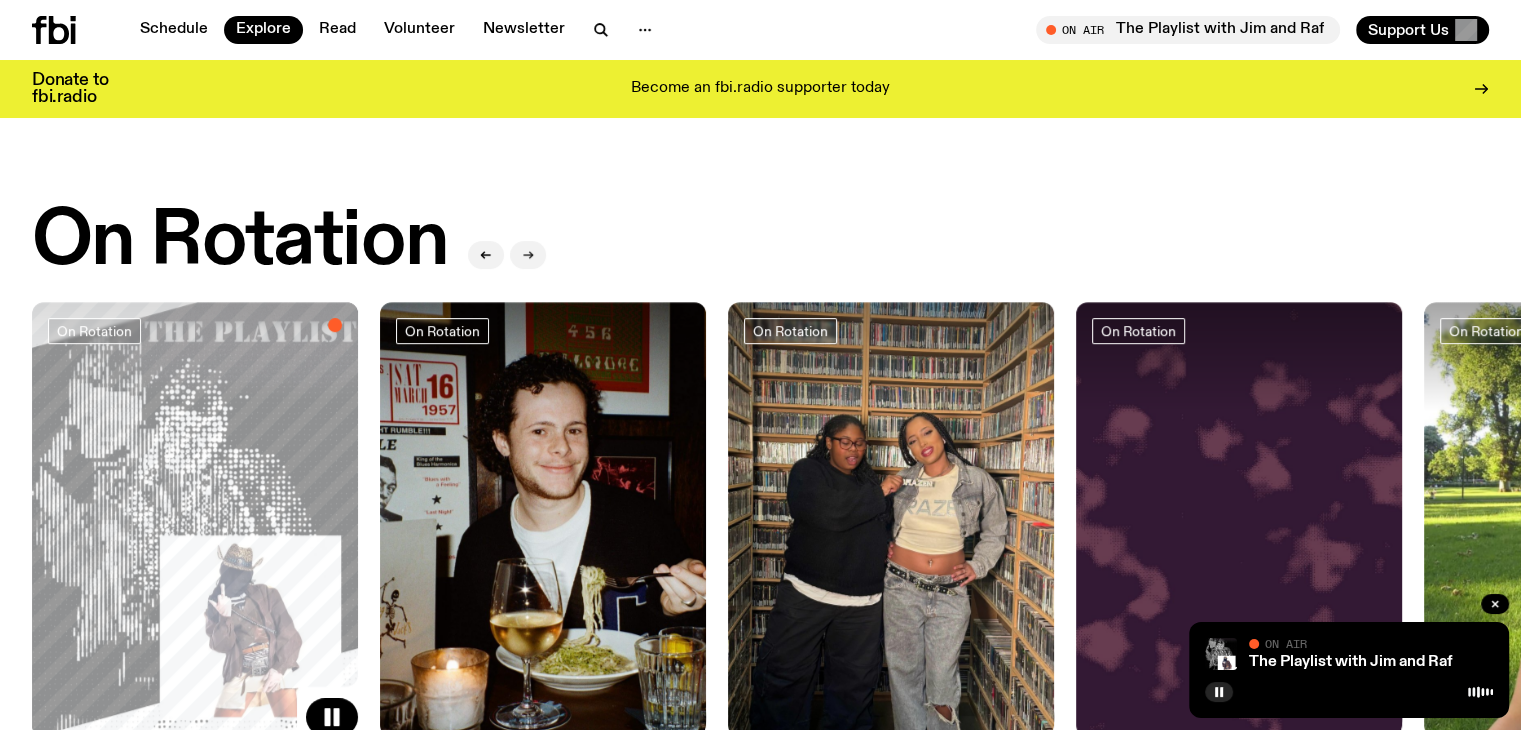 click at bounding box center [528, 255] 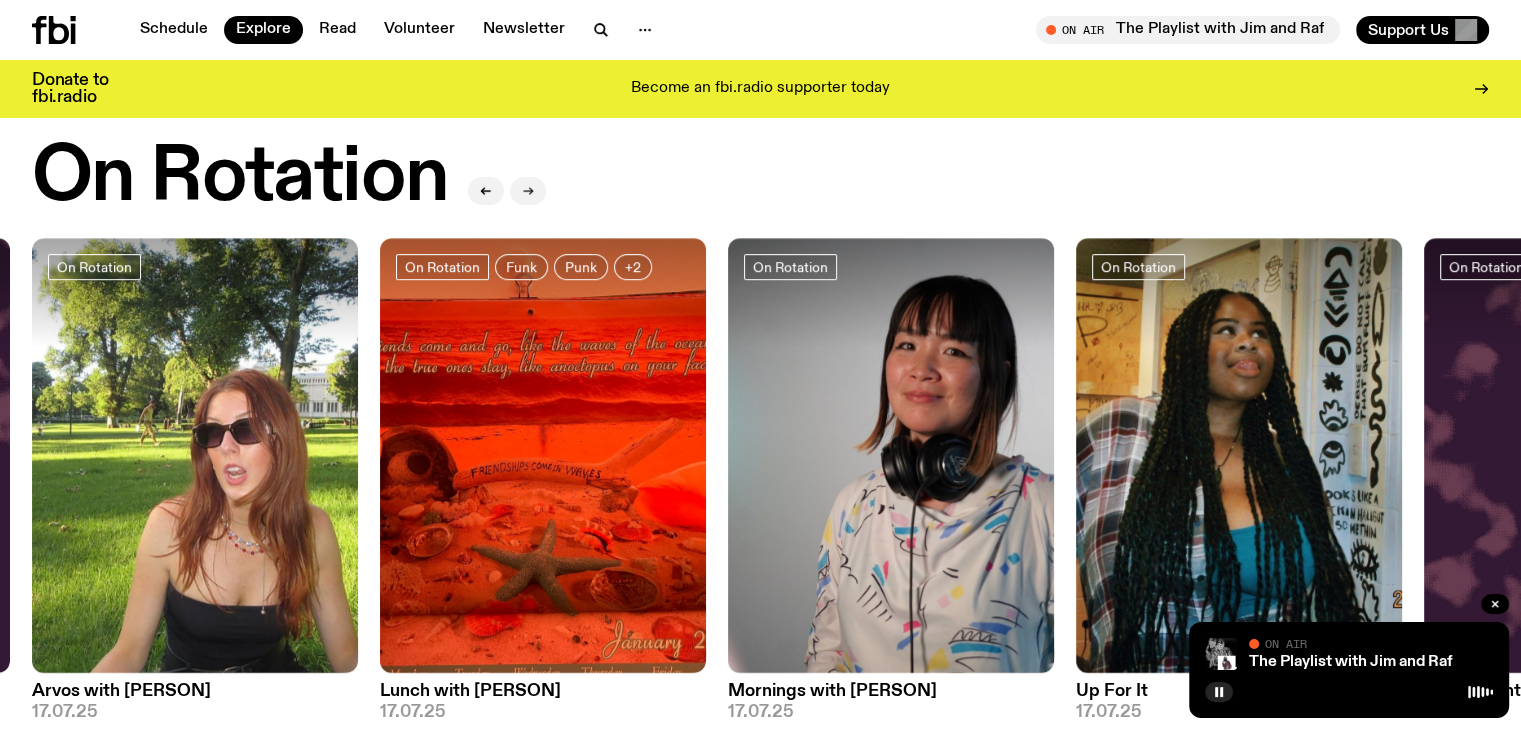 scroll, scrollTop: 784, scrollLeft: 0, axis: vertical 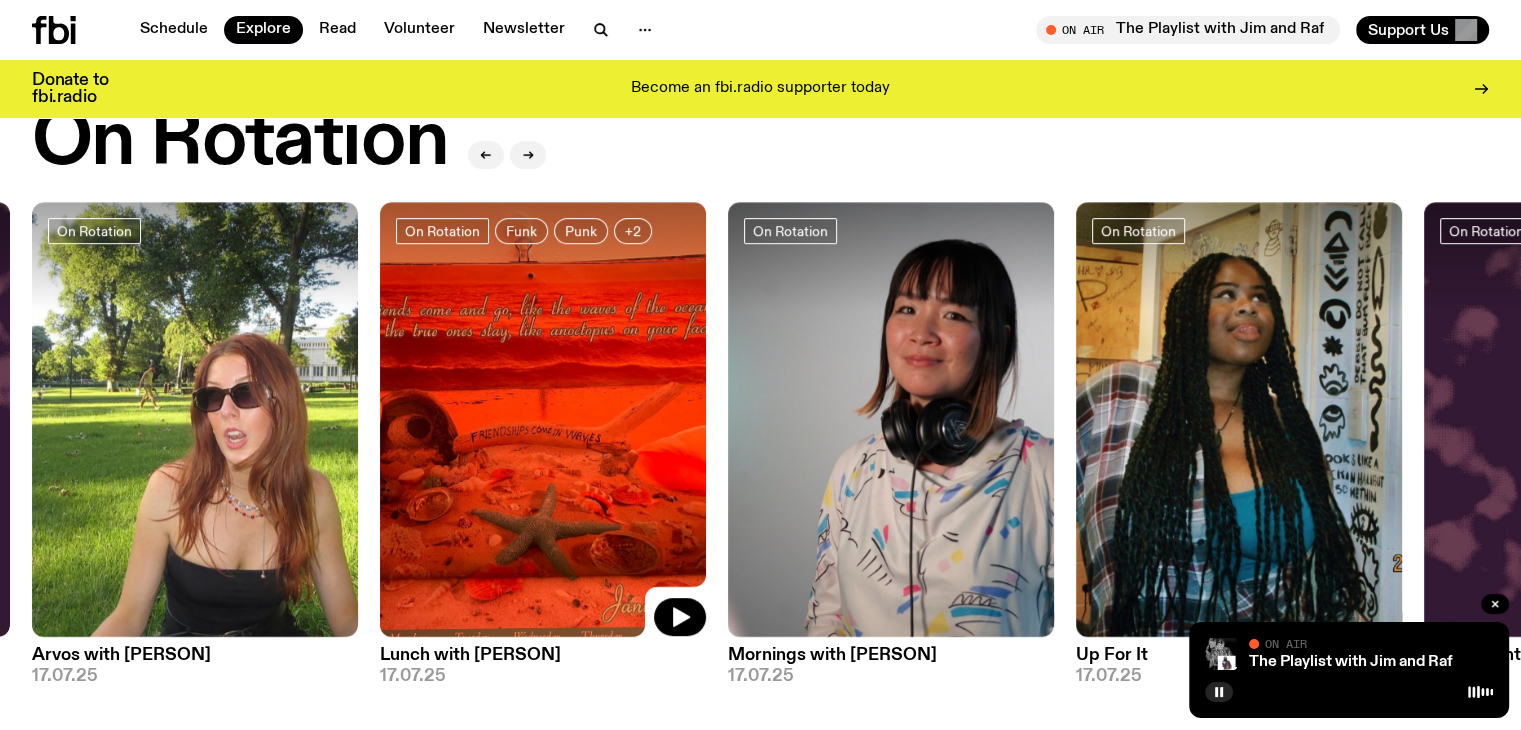 type 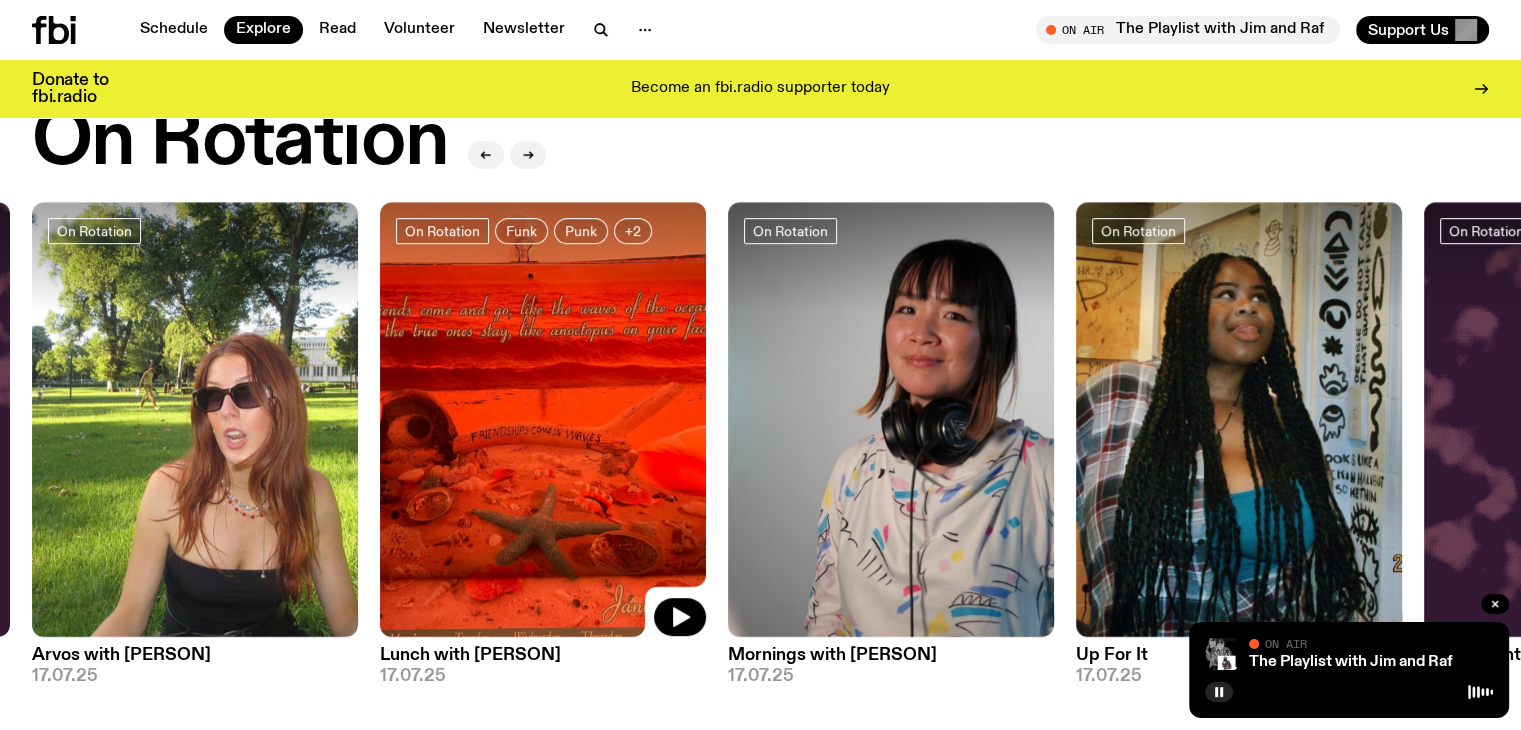 click 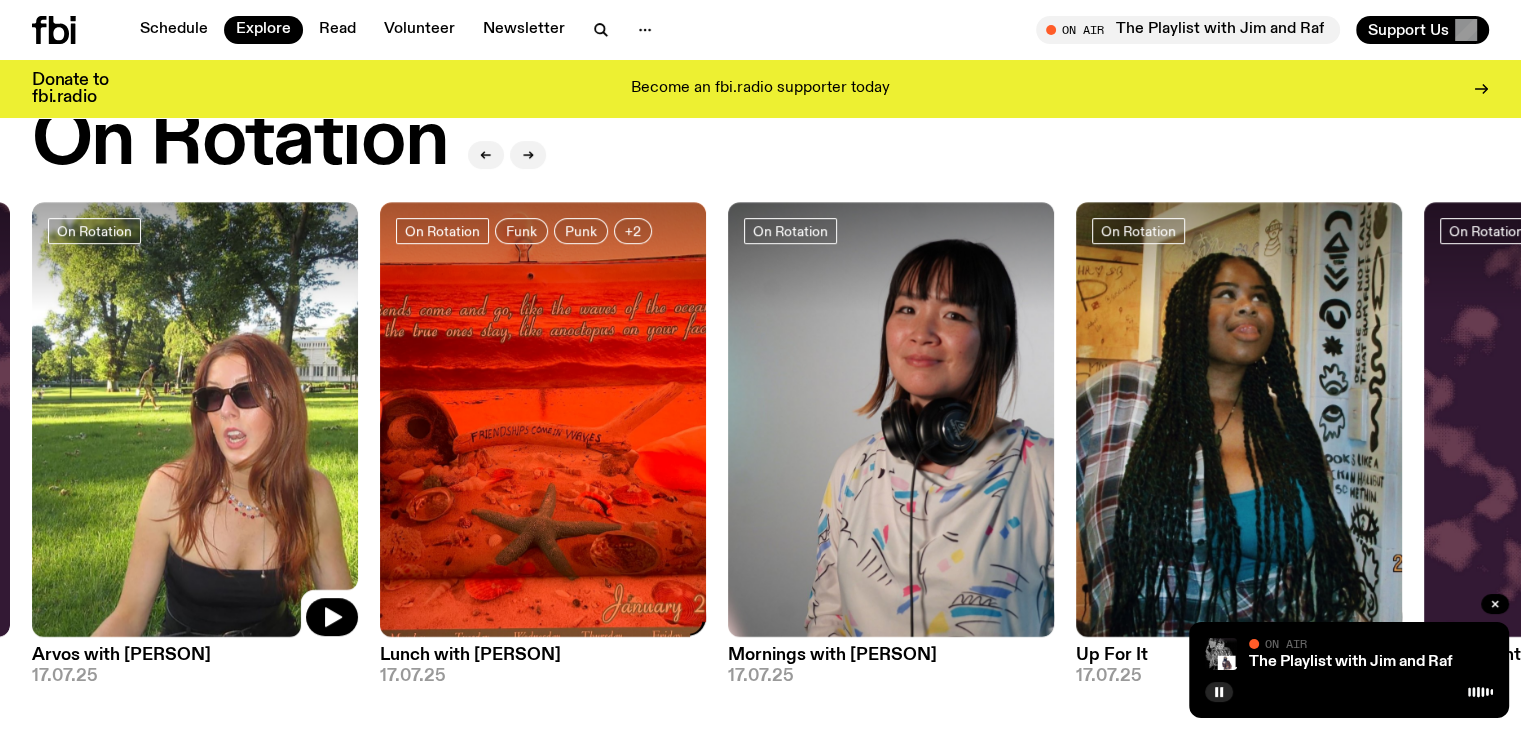 click 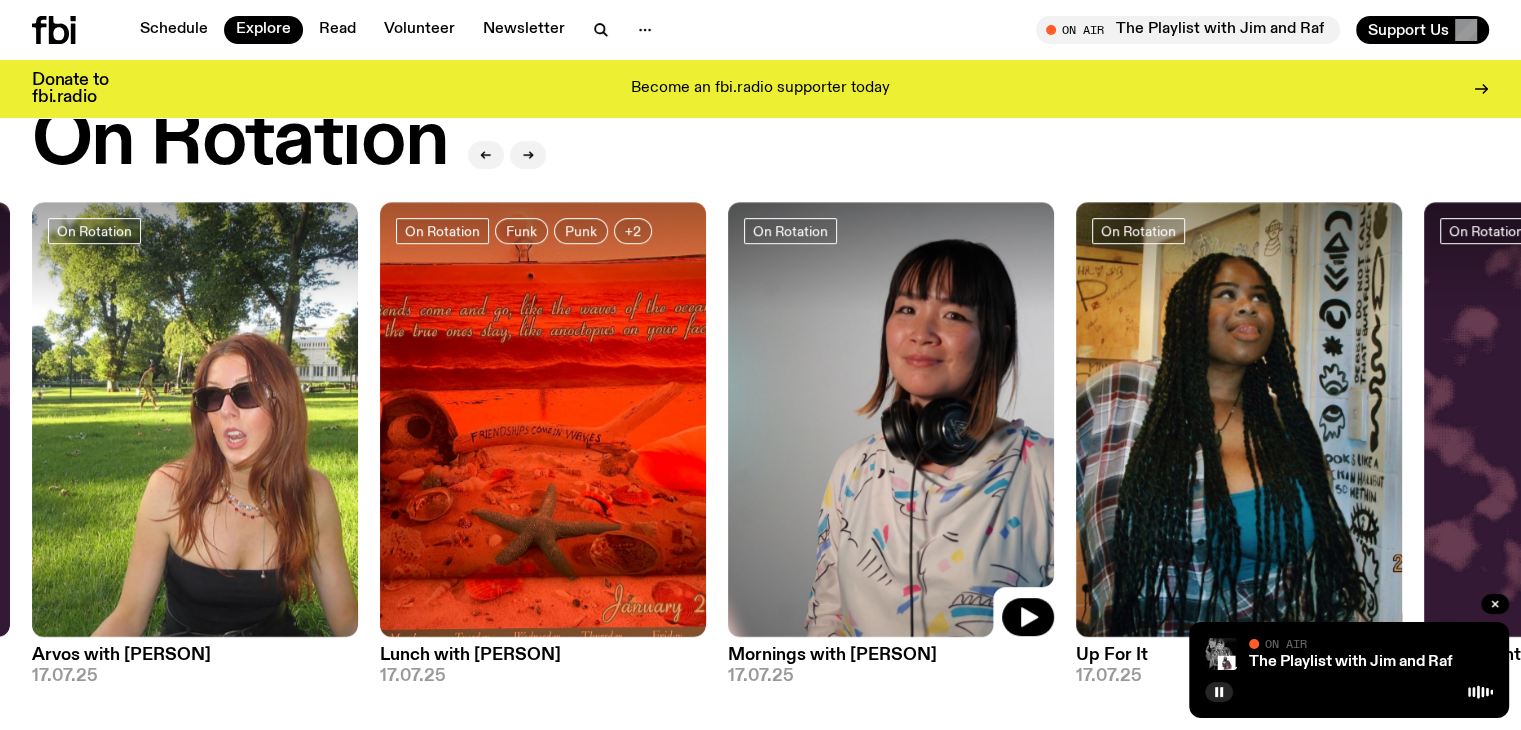 click 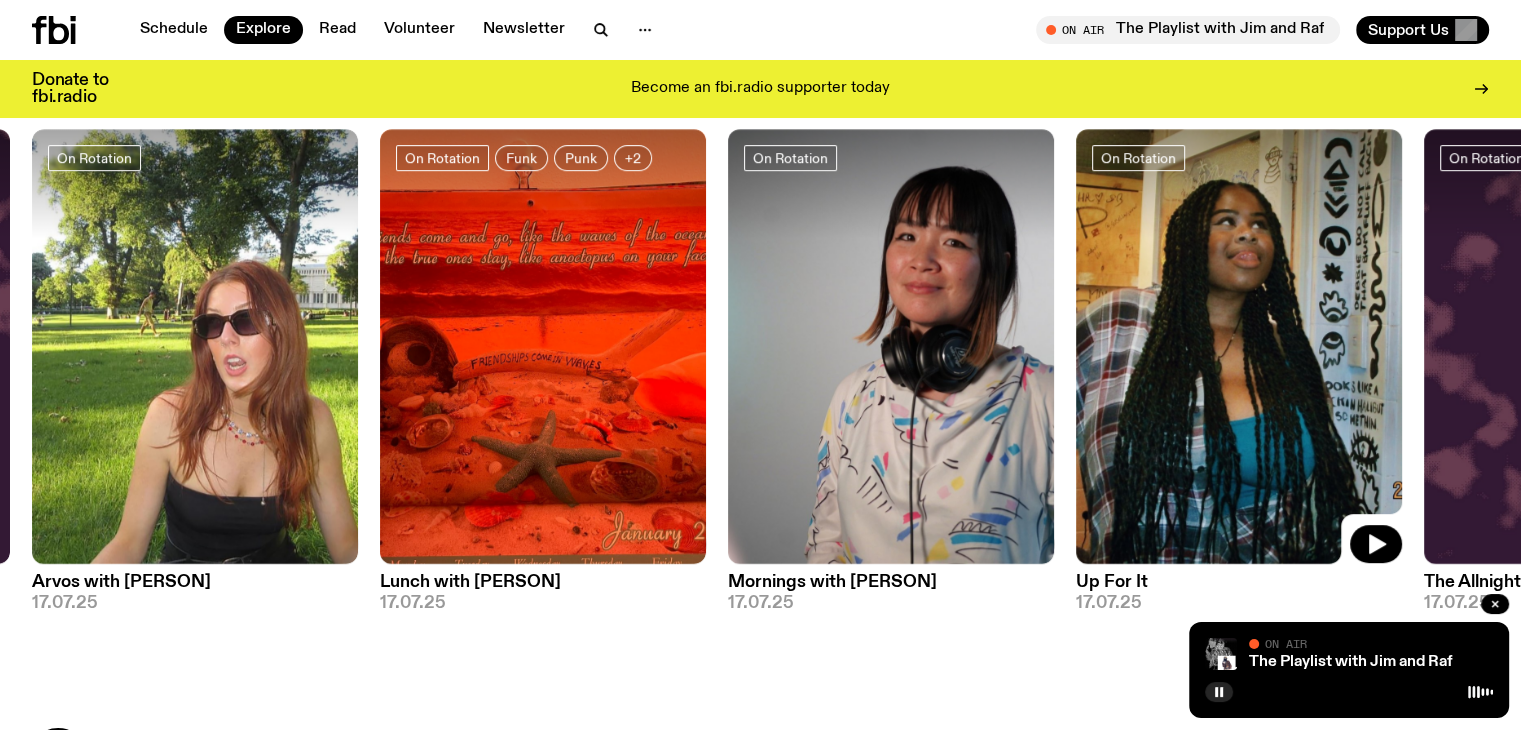 scroll, scrollTop: 884, scrollLeft: 0, axis: vertical 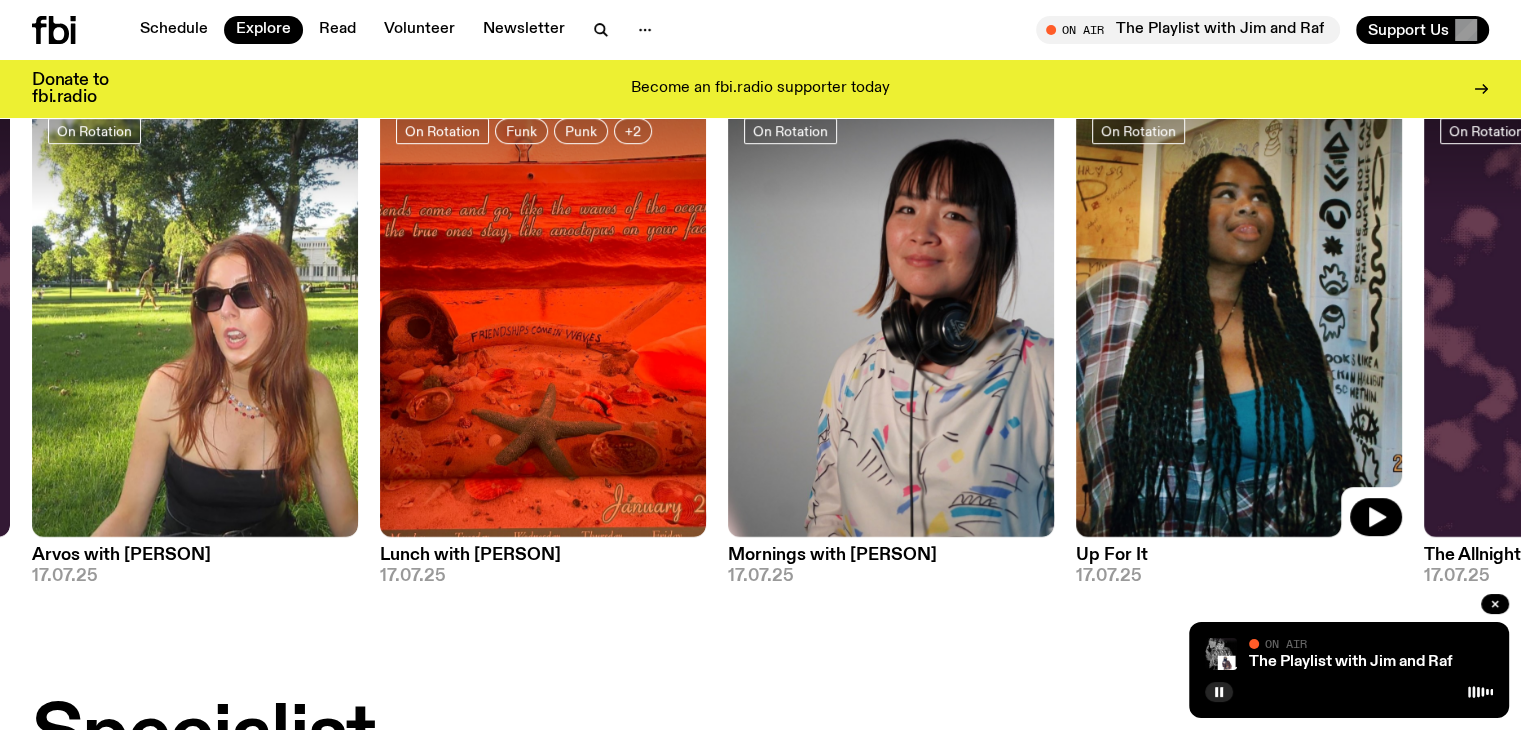 click 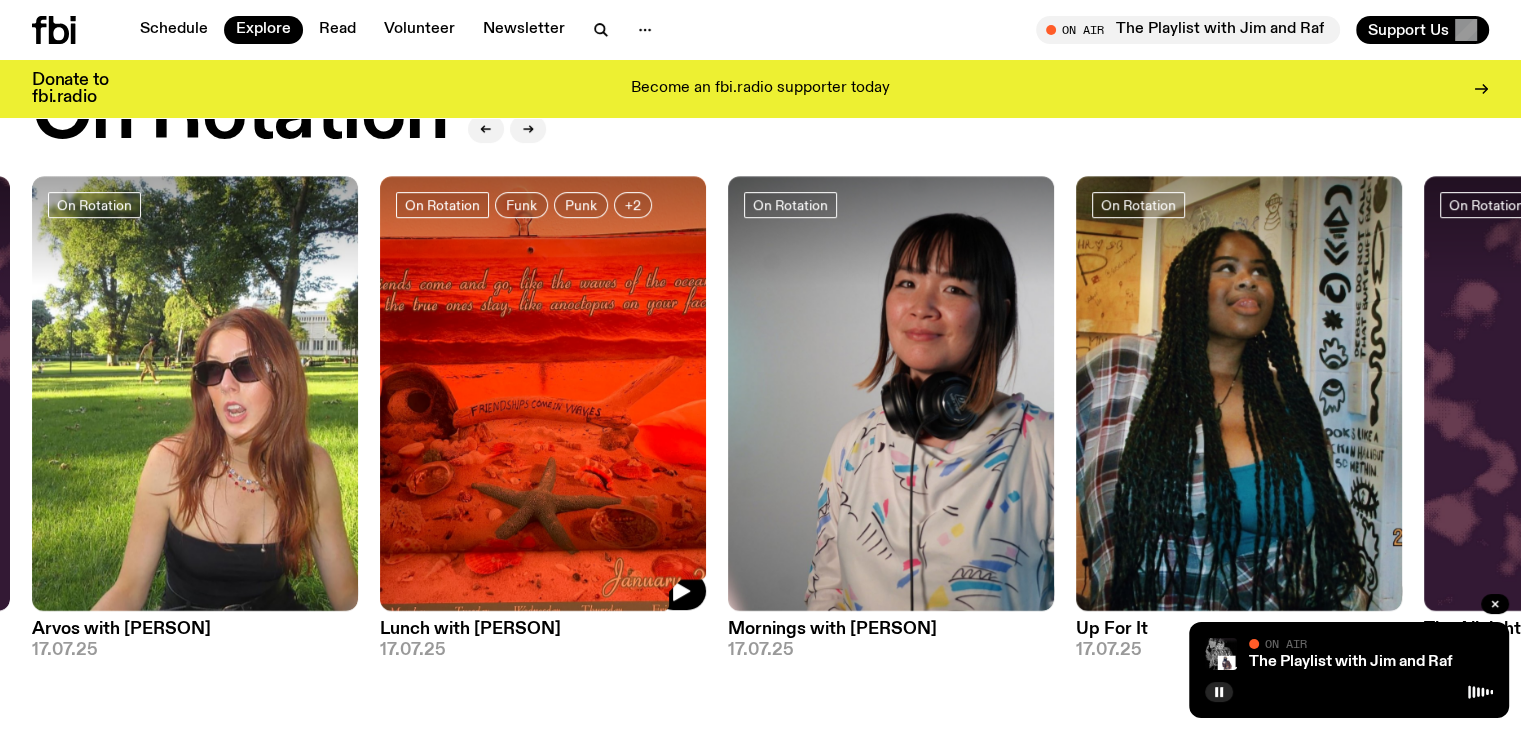 scroll, scrollTop: 784, scrollLeft: 0, axis: vertical 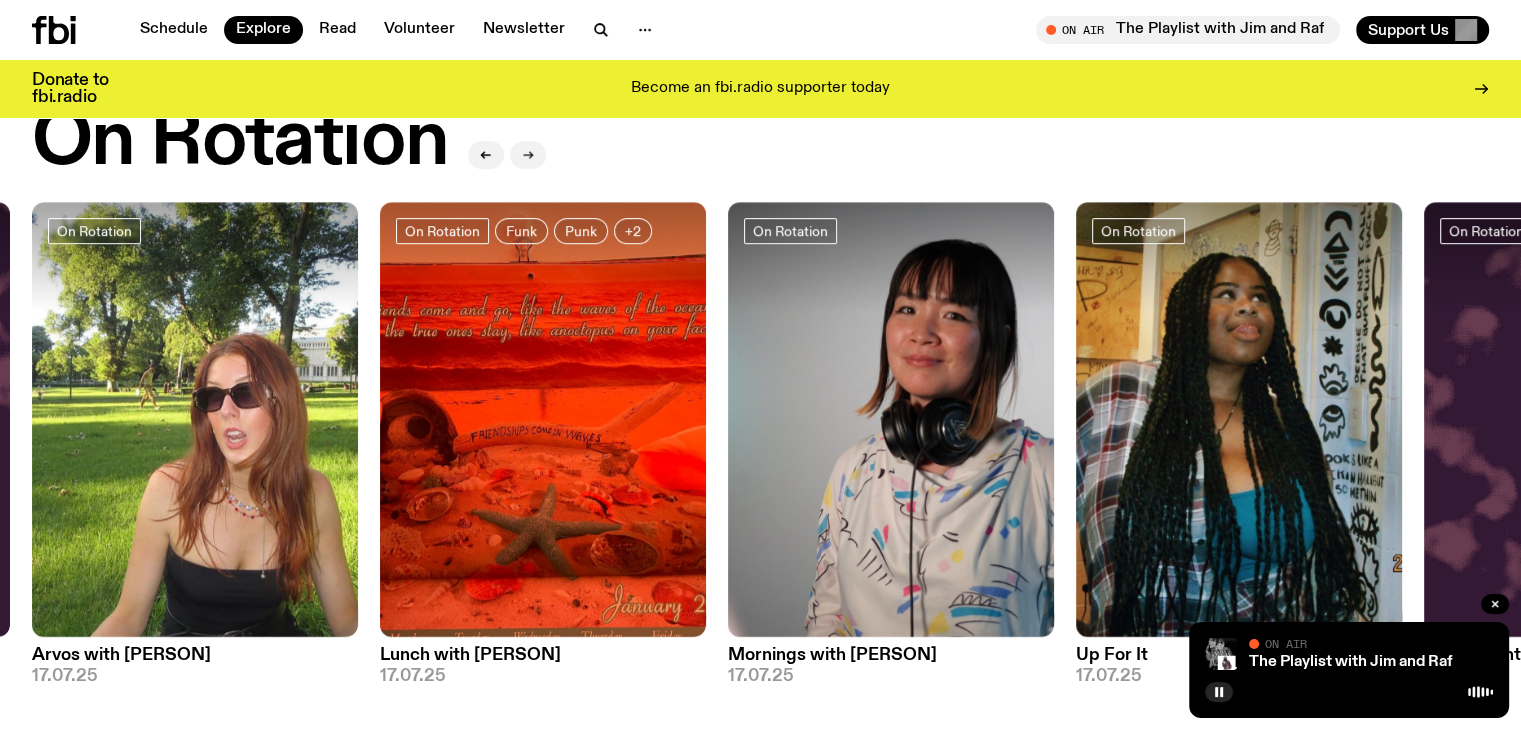 click 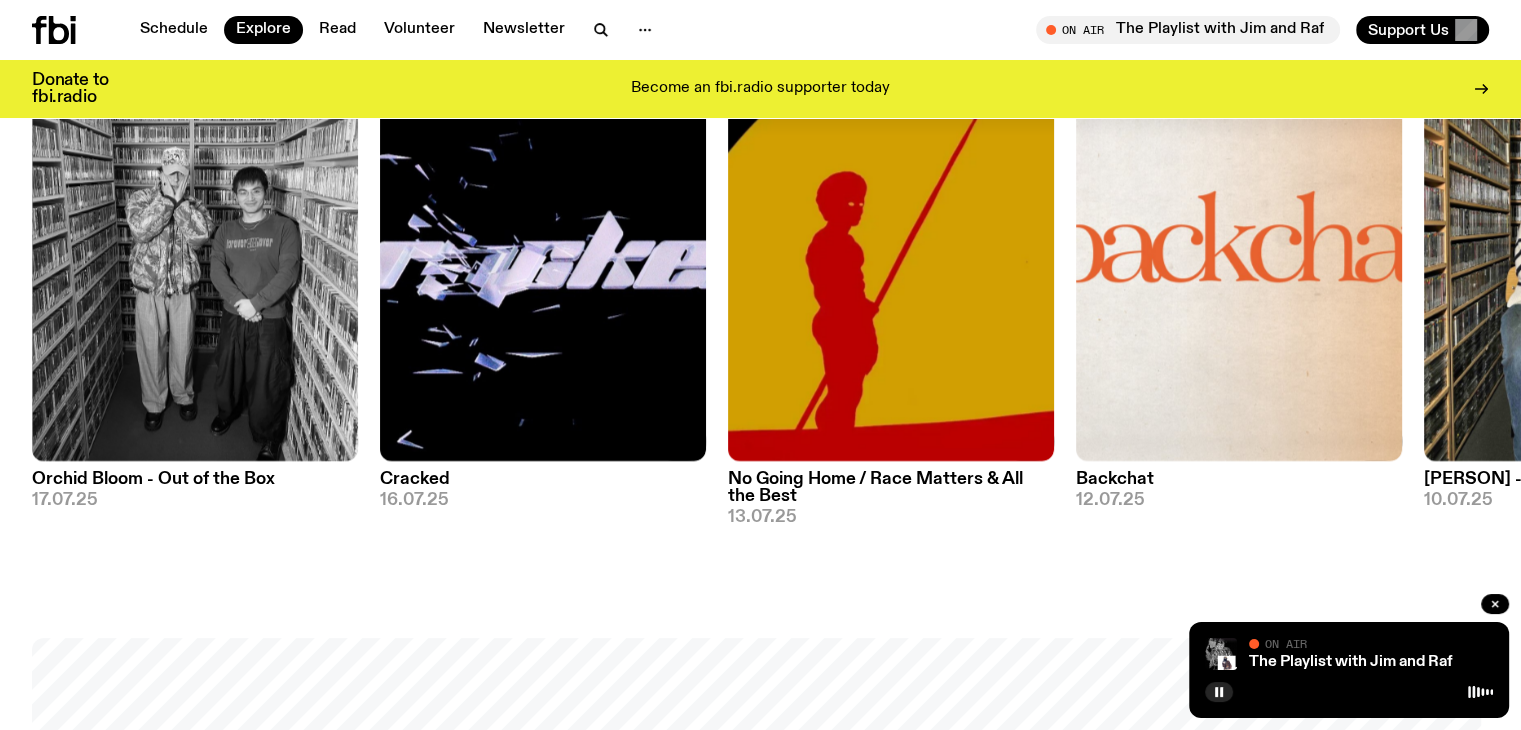 scroll, scrollTop: 2284, scrollLeft: 0, axis: vertical 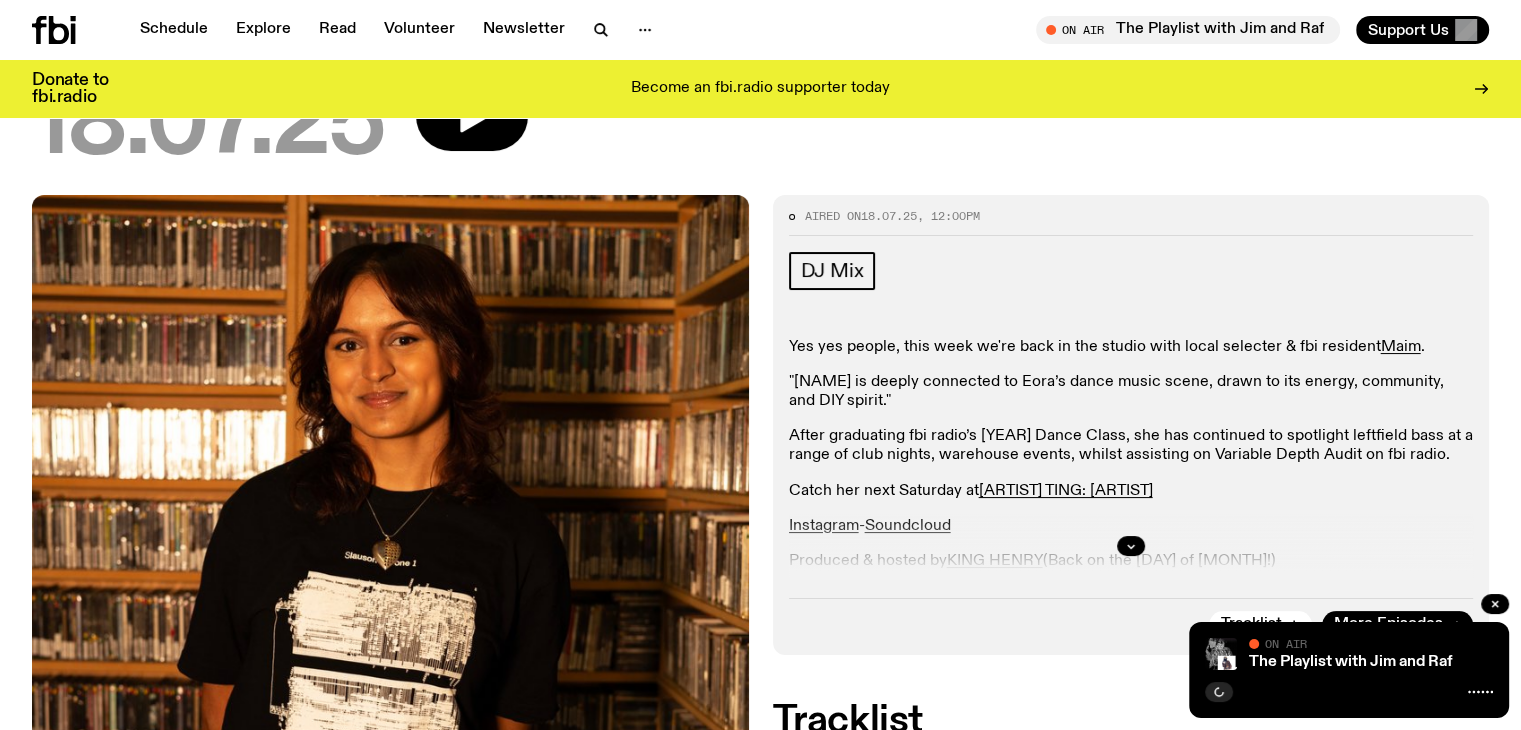 click at bounding box center [1131, 546] 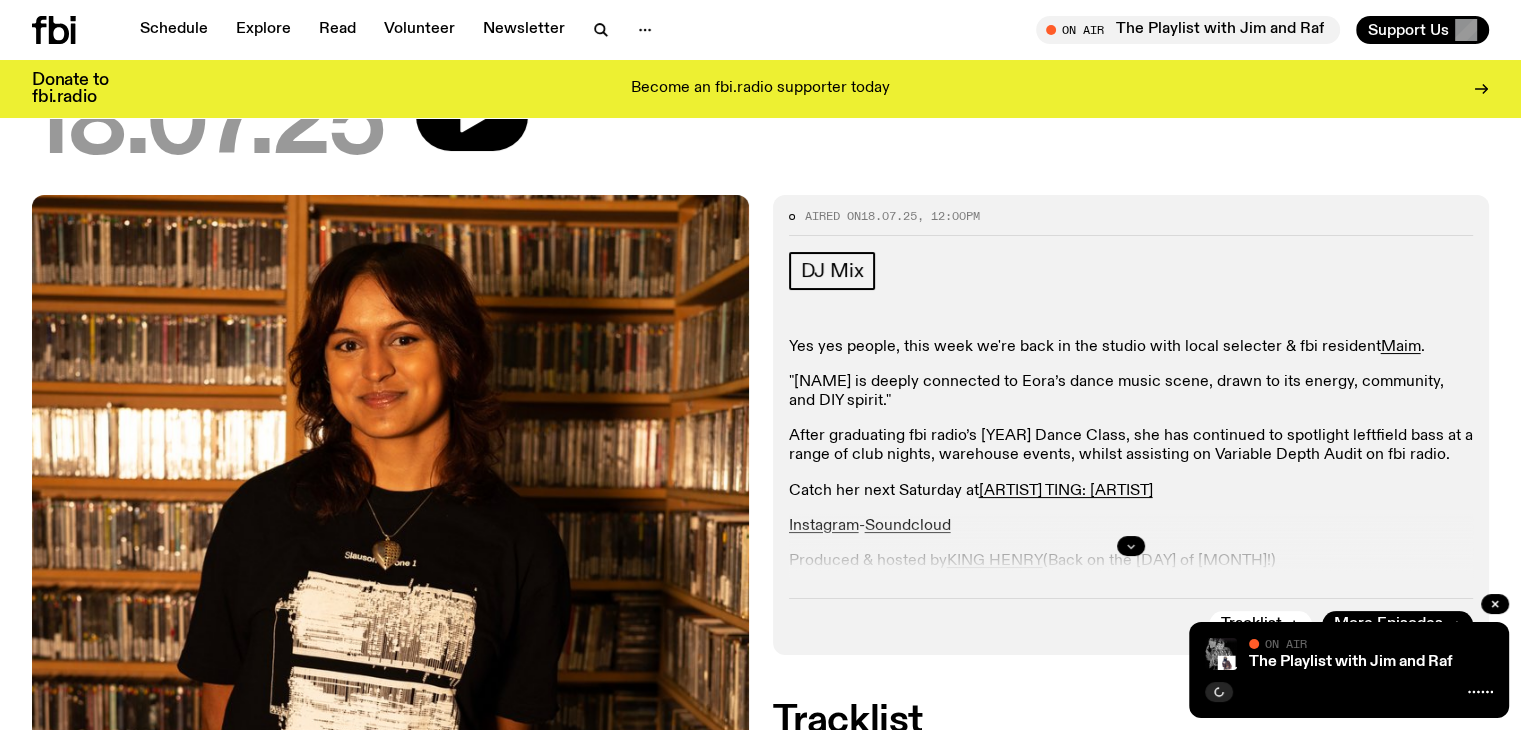 click 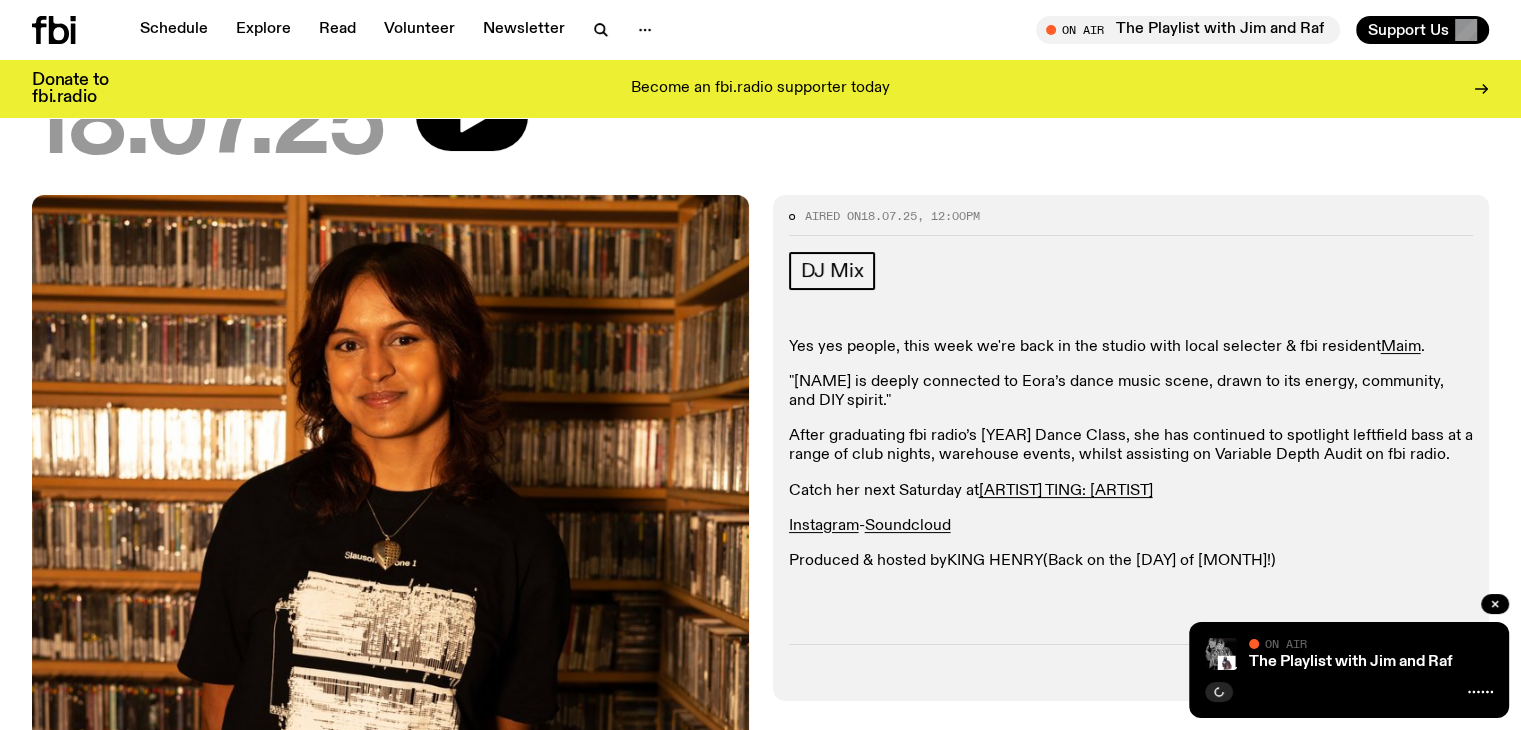 click on "KING HENRY" at bounding box center [995, 561] 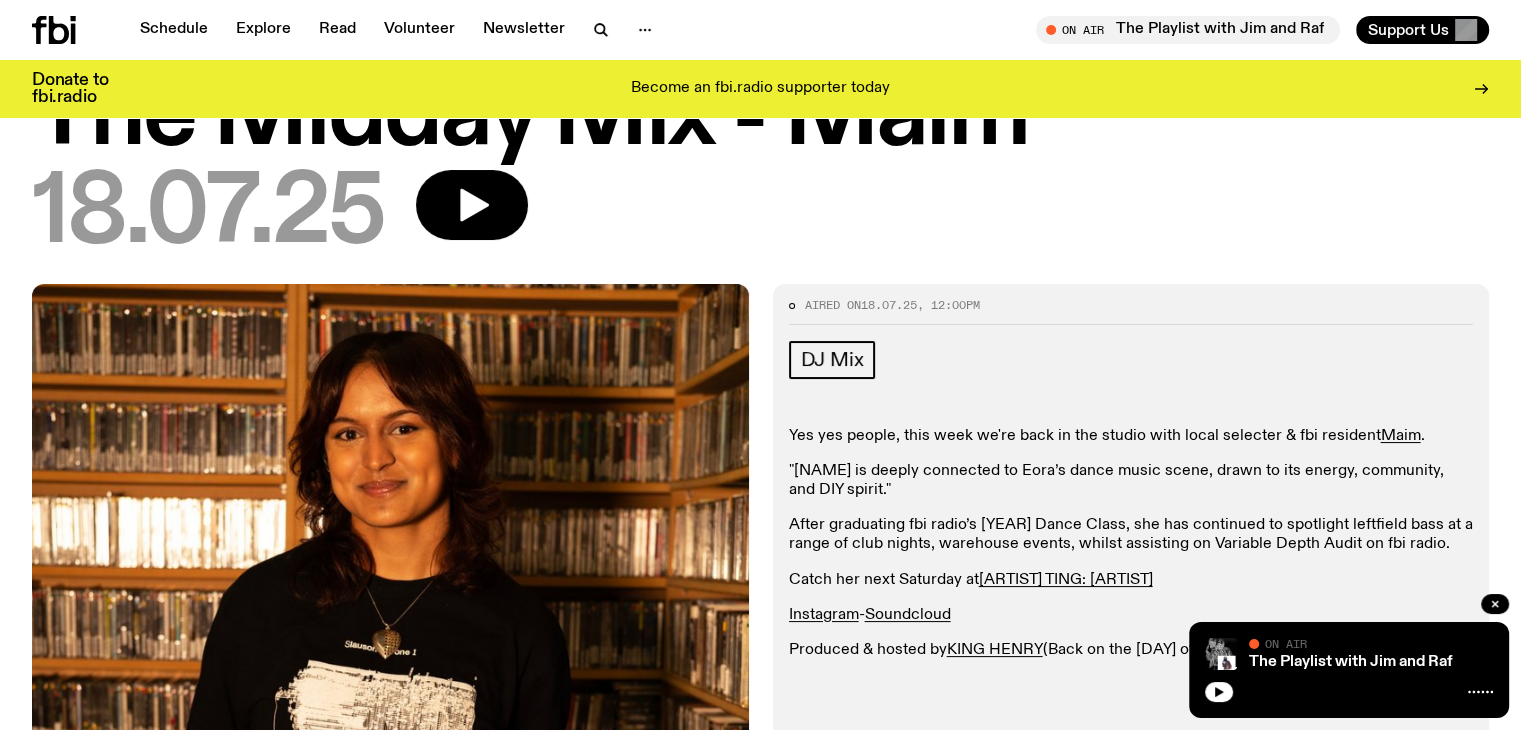 scroll, scrollTop: 0, scrollLeft: 0, axis: both 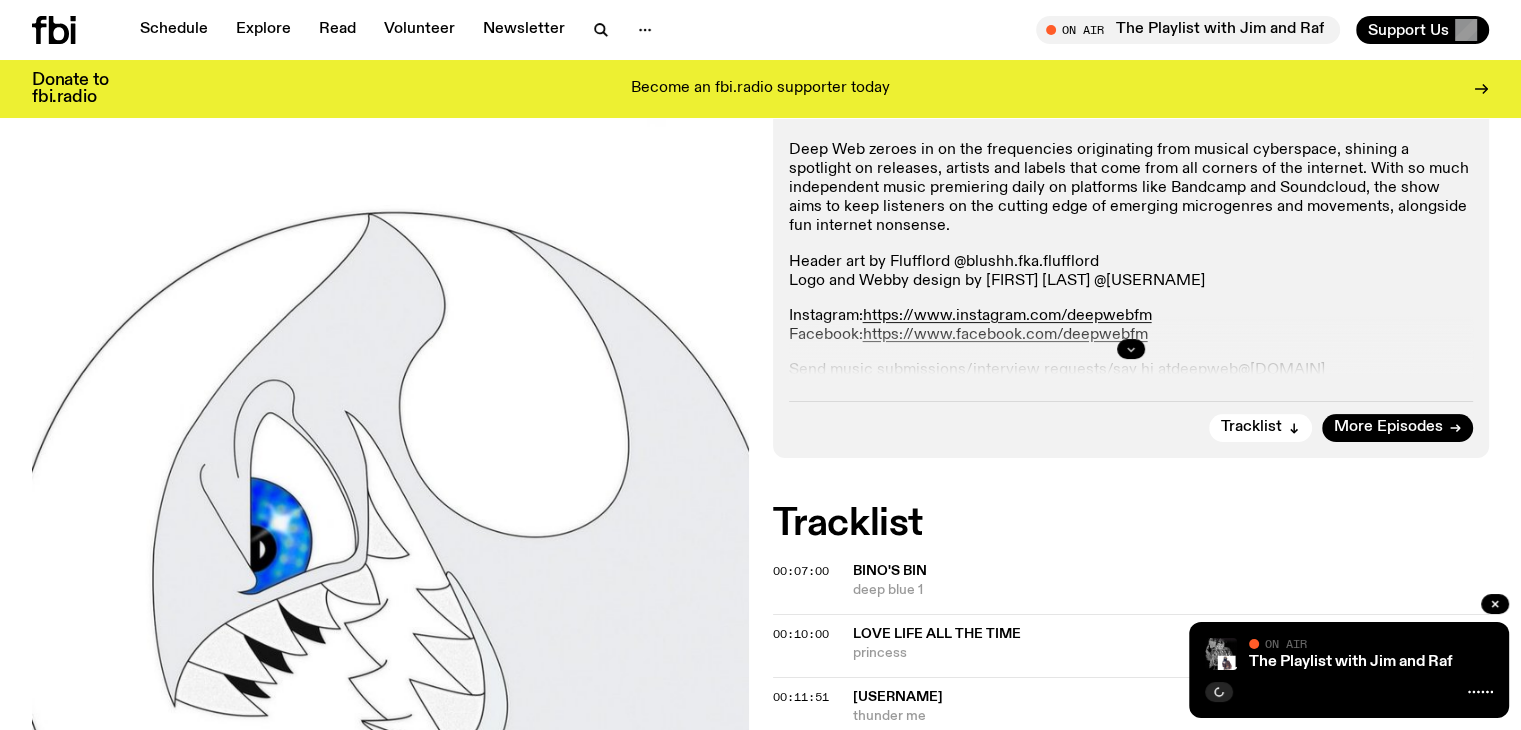 click at bounding box center [1131, 349] 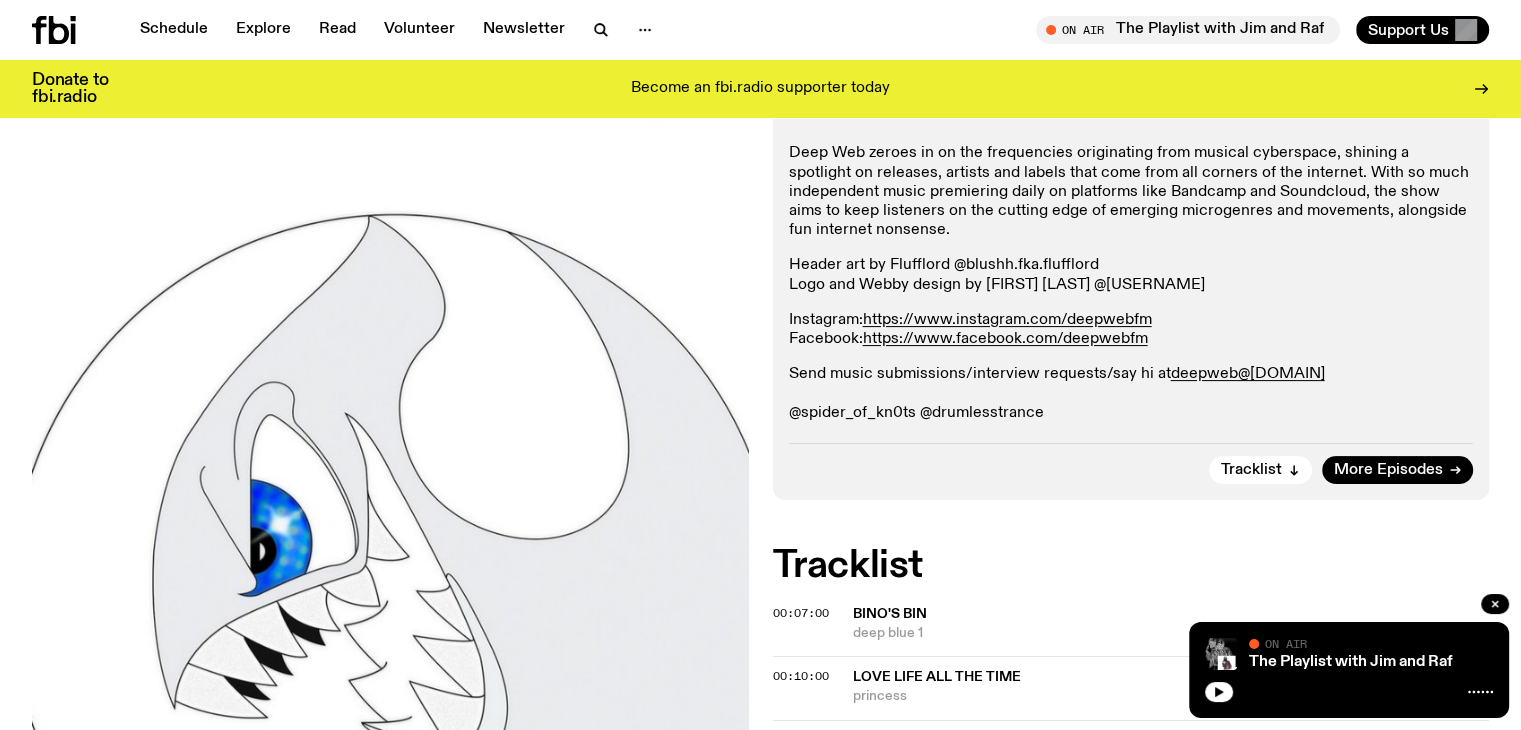 scroll, scrollTop: 391, scrollLeft: 0, axis: vertical 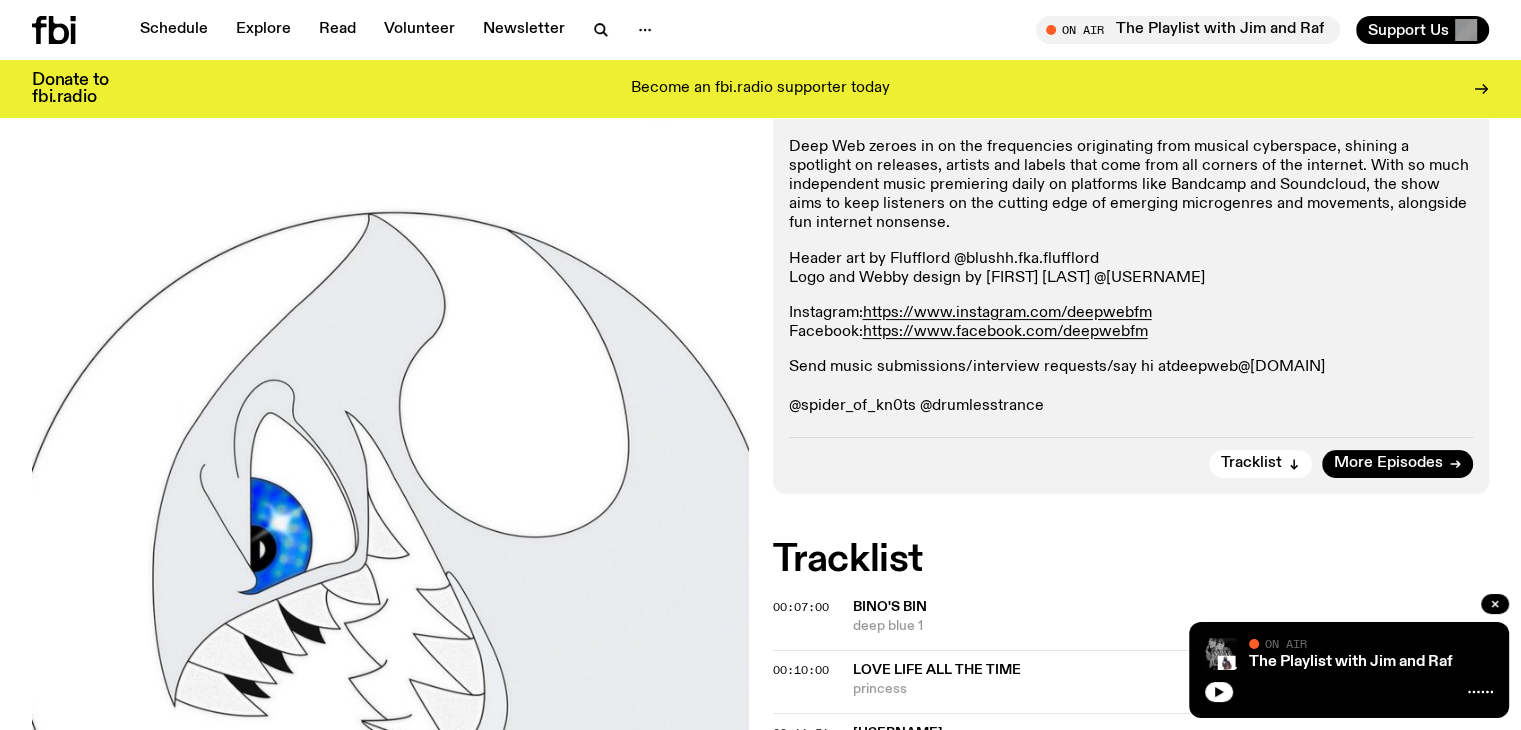drag, startPoint x: 1347, startPoint y: 363, endPoint x: 1164, endPoint y: 371, distance: 183.17477 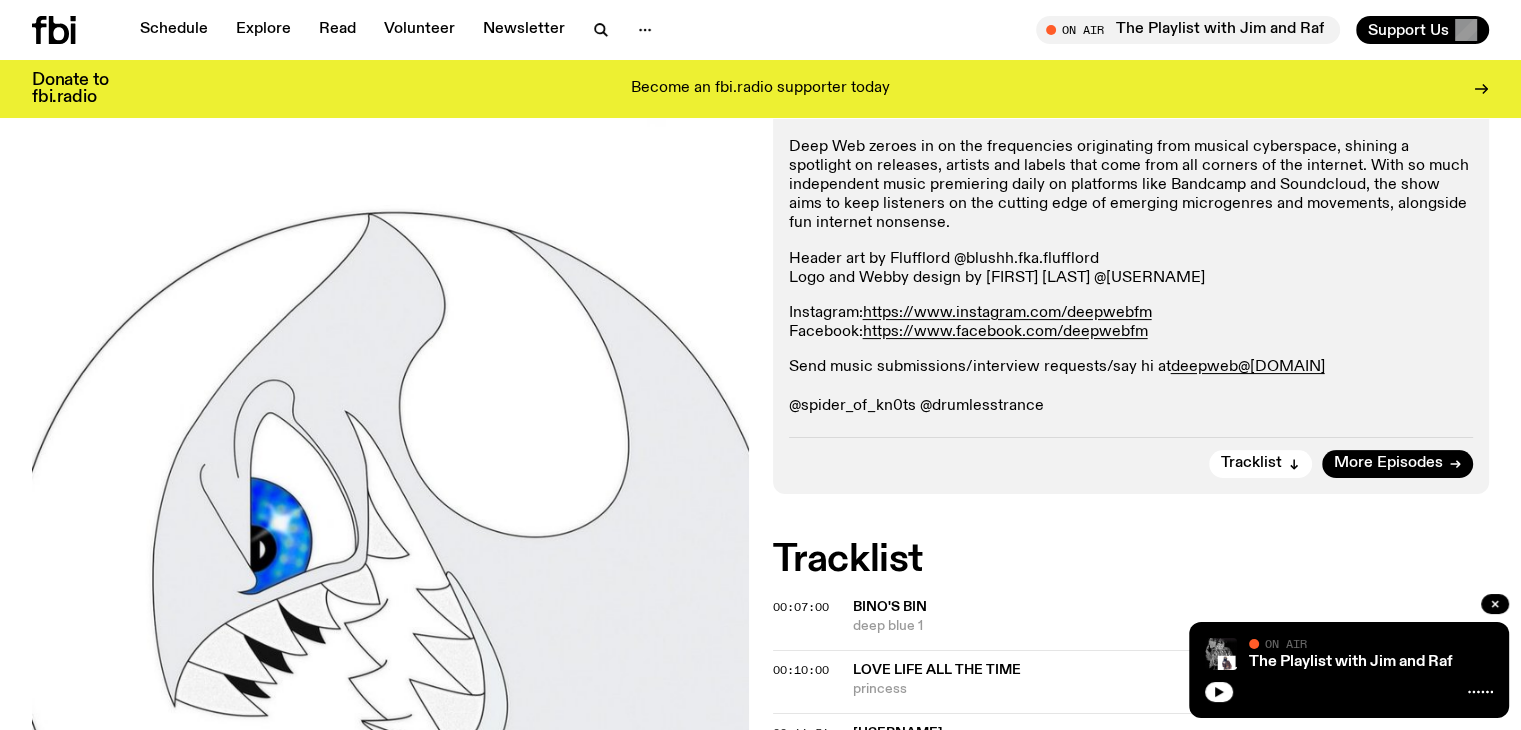 click on "Tracklist More Episodes" at bounding box center [1131, 457] 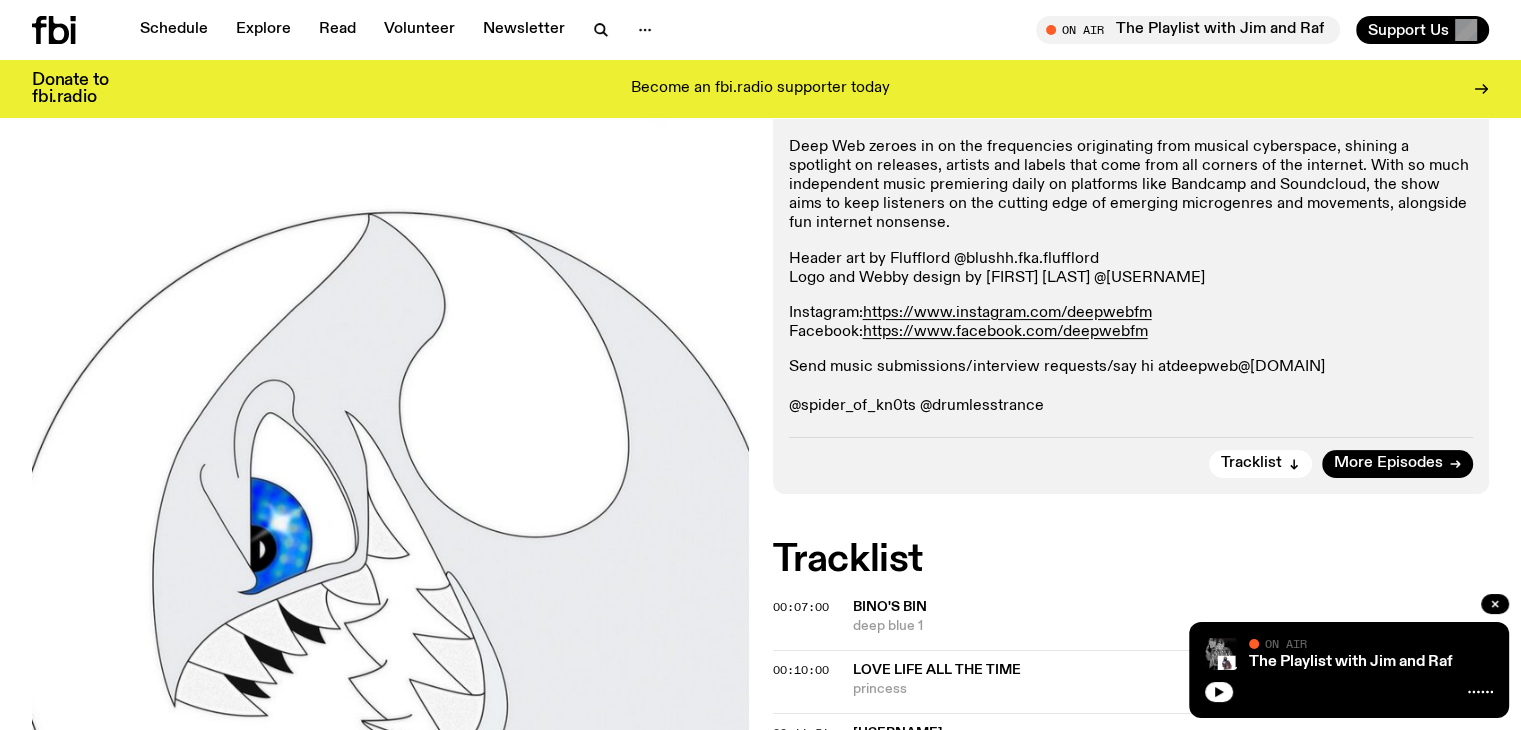 drag, startPoint x: 1339, startPoint y: 373, endPoint x: 1155, endPoint y: 409, distance: 187.48866 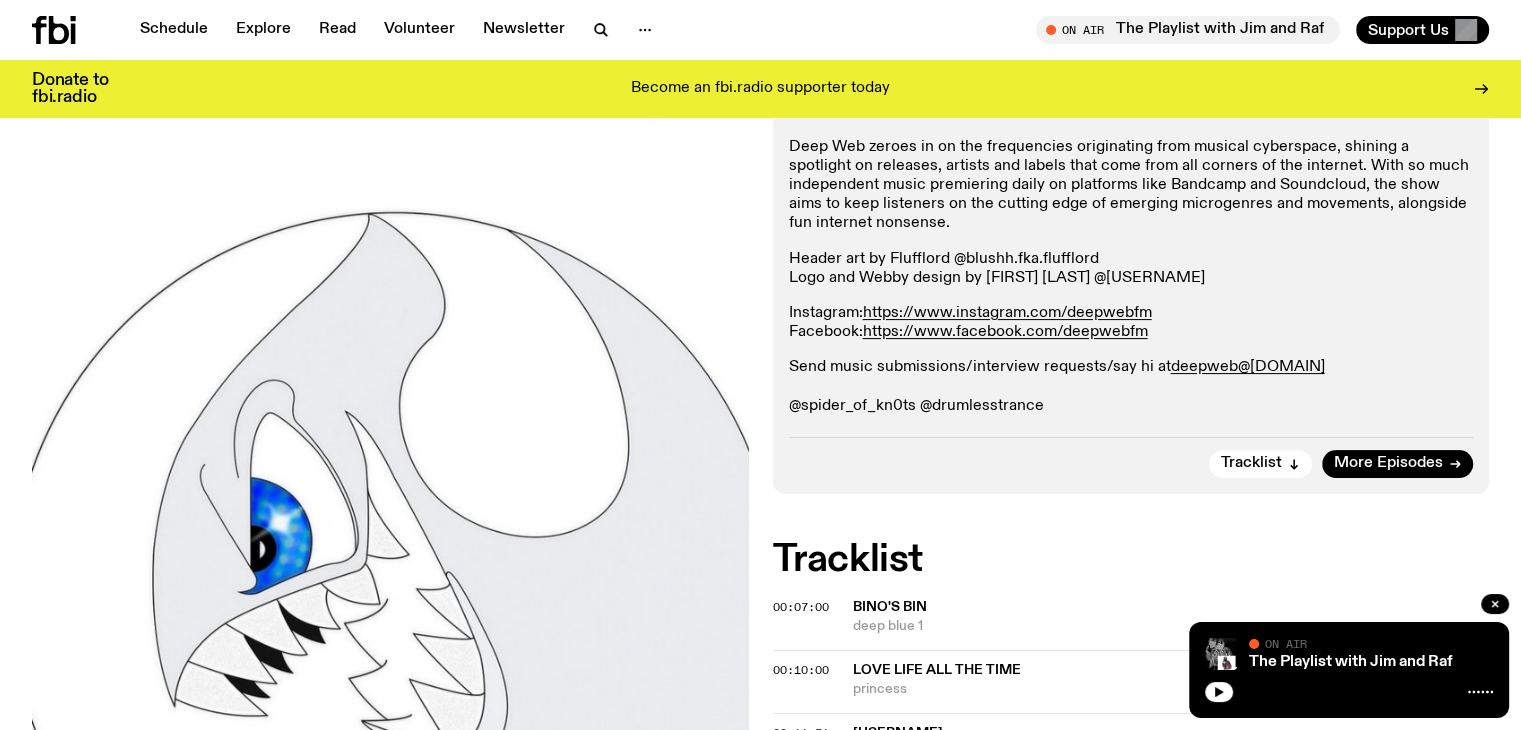 click on "Send music submissions/interview requests/say hi at  deepweb@fbiradio.com @spider_of_kn0ts @drumlesstrance" at bounding box center (1131, 387) 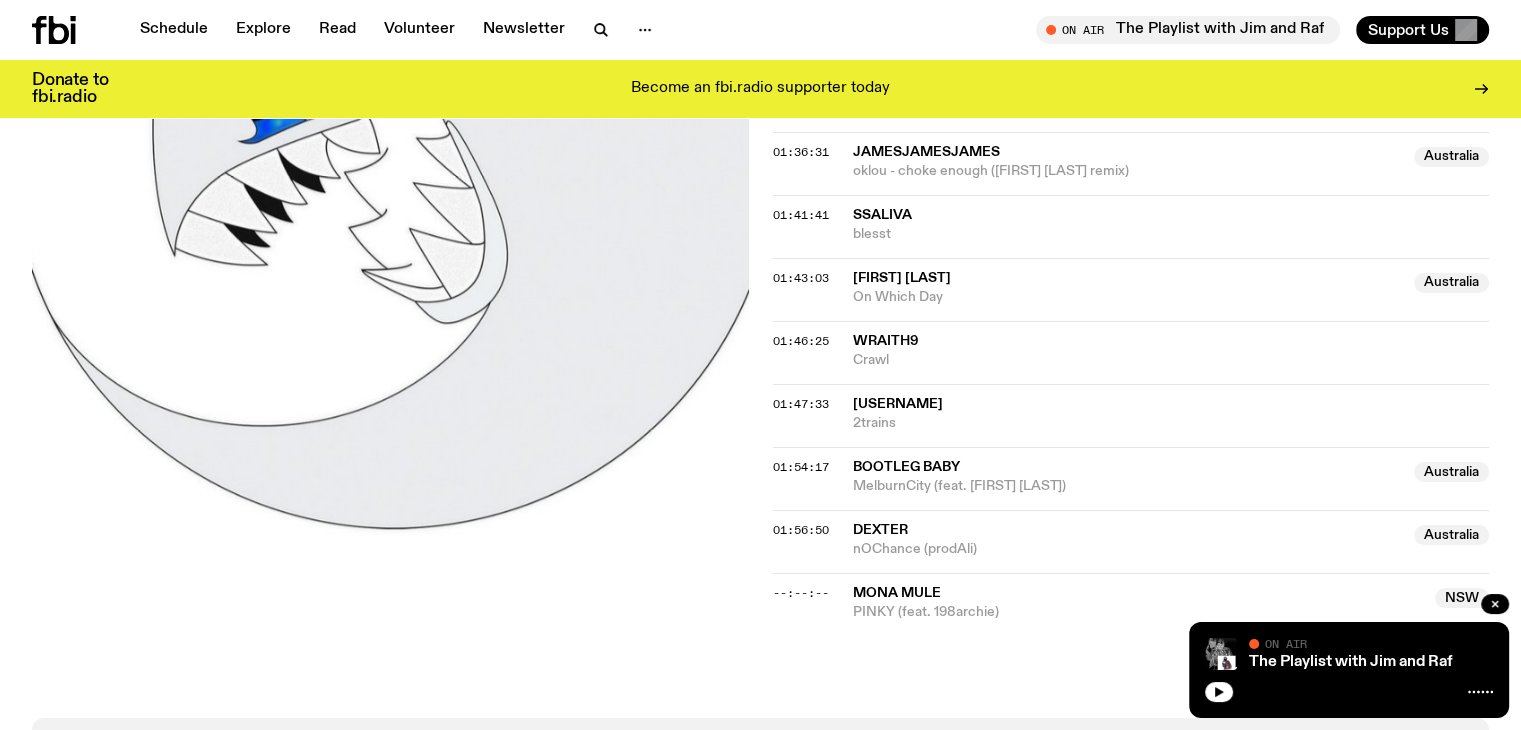 scroll, scrollTop: 2592, scrollLeft: 0, axis: vertical 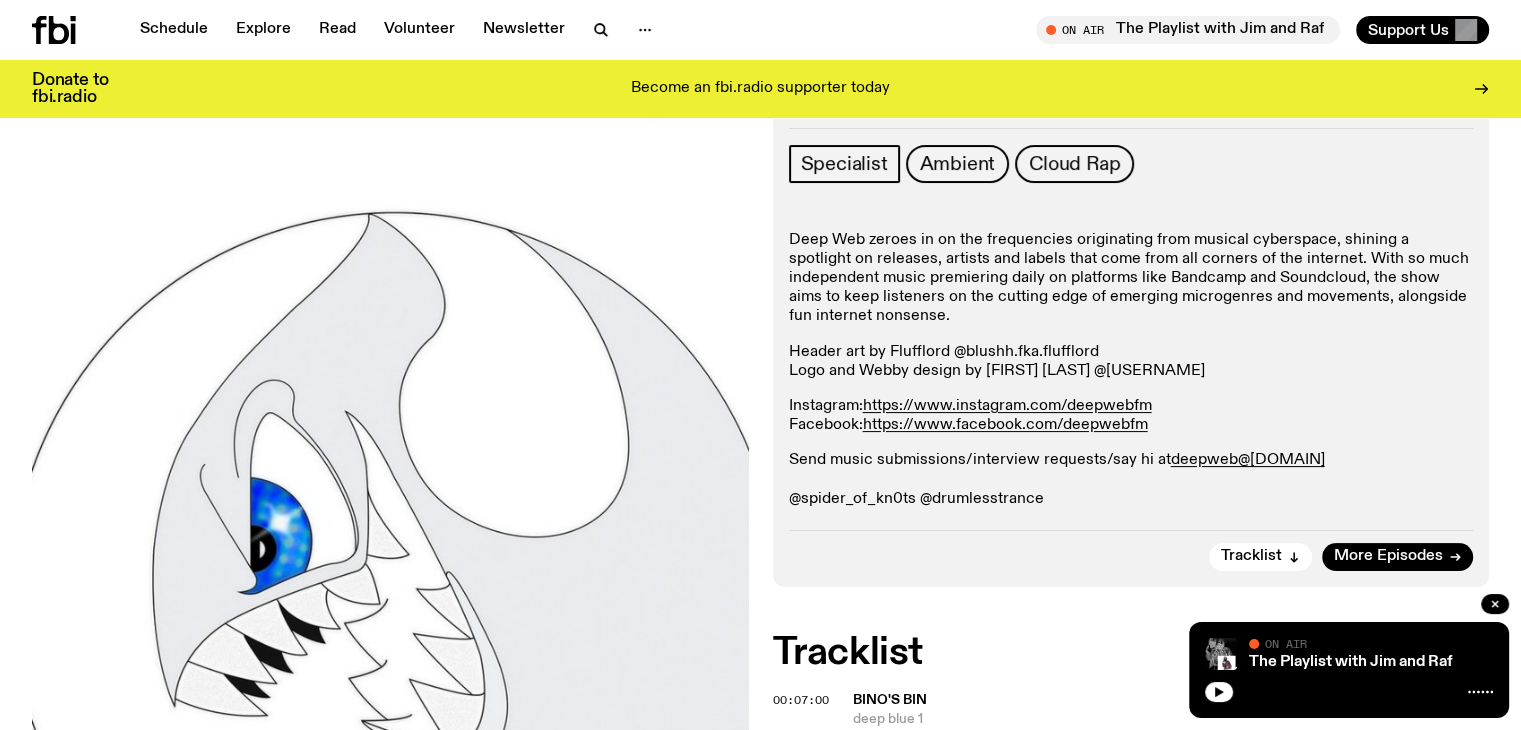 click on "Instagram:  https://www.instagram.com/deepwebfm Facebook:  https://www.facebook.com/deepwebfm" at bounding box center [1131, 416] 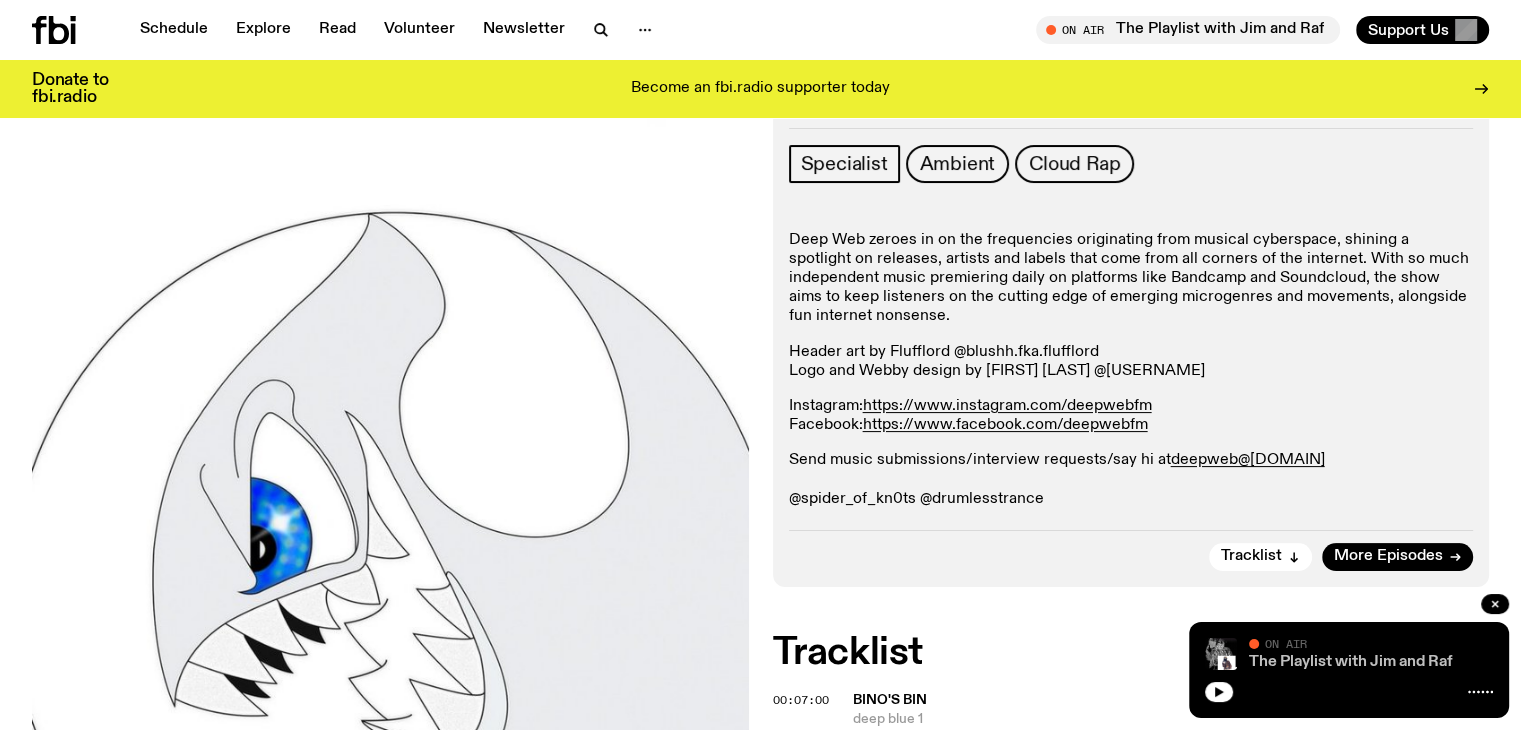 click on "The Playlist with Jim and Raf" 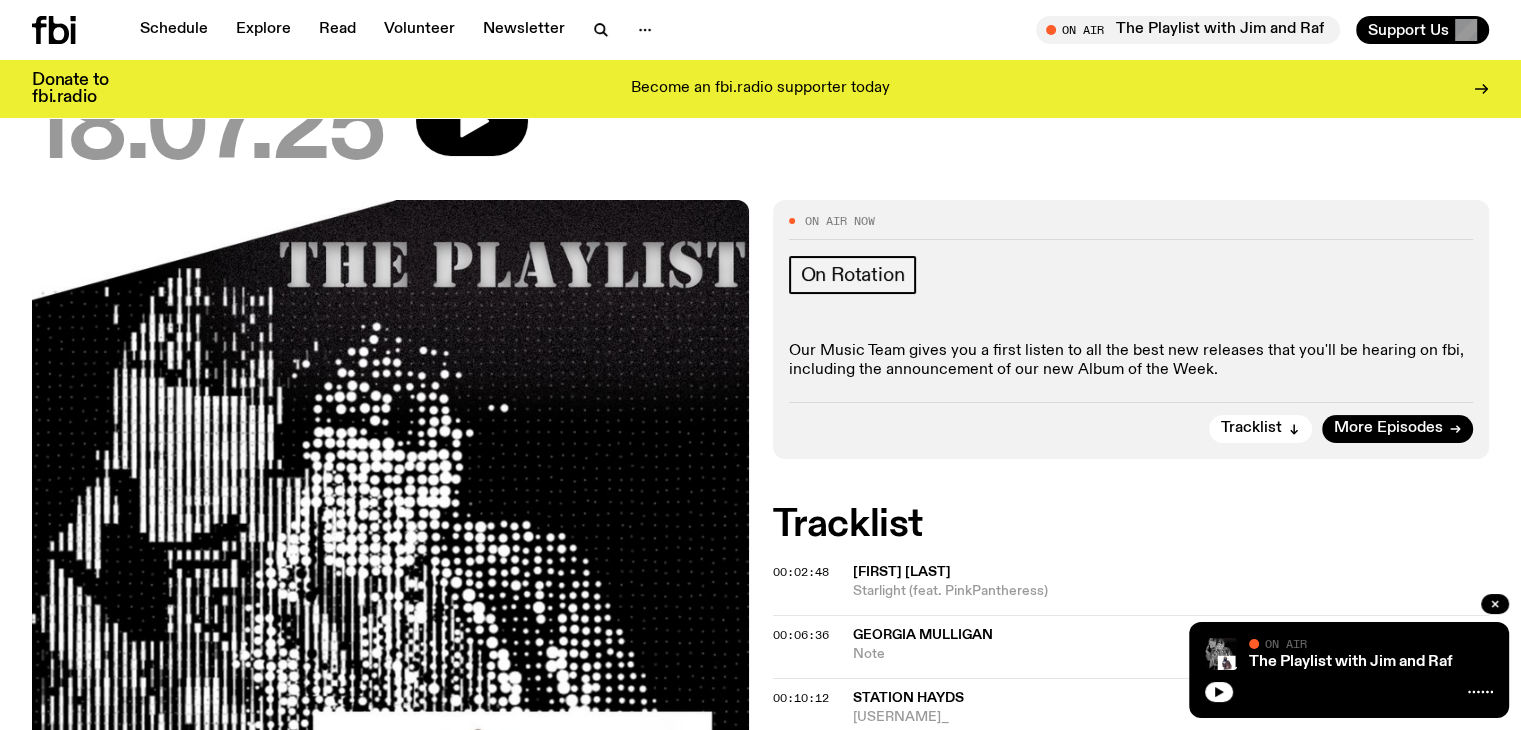 scroll, scrollTop: 184, scrollLeft: 0, axis: vertical 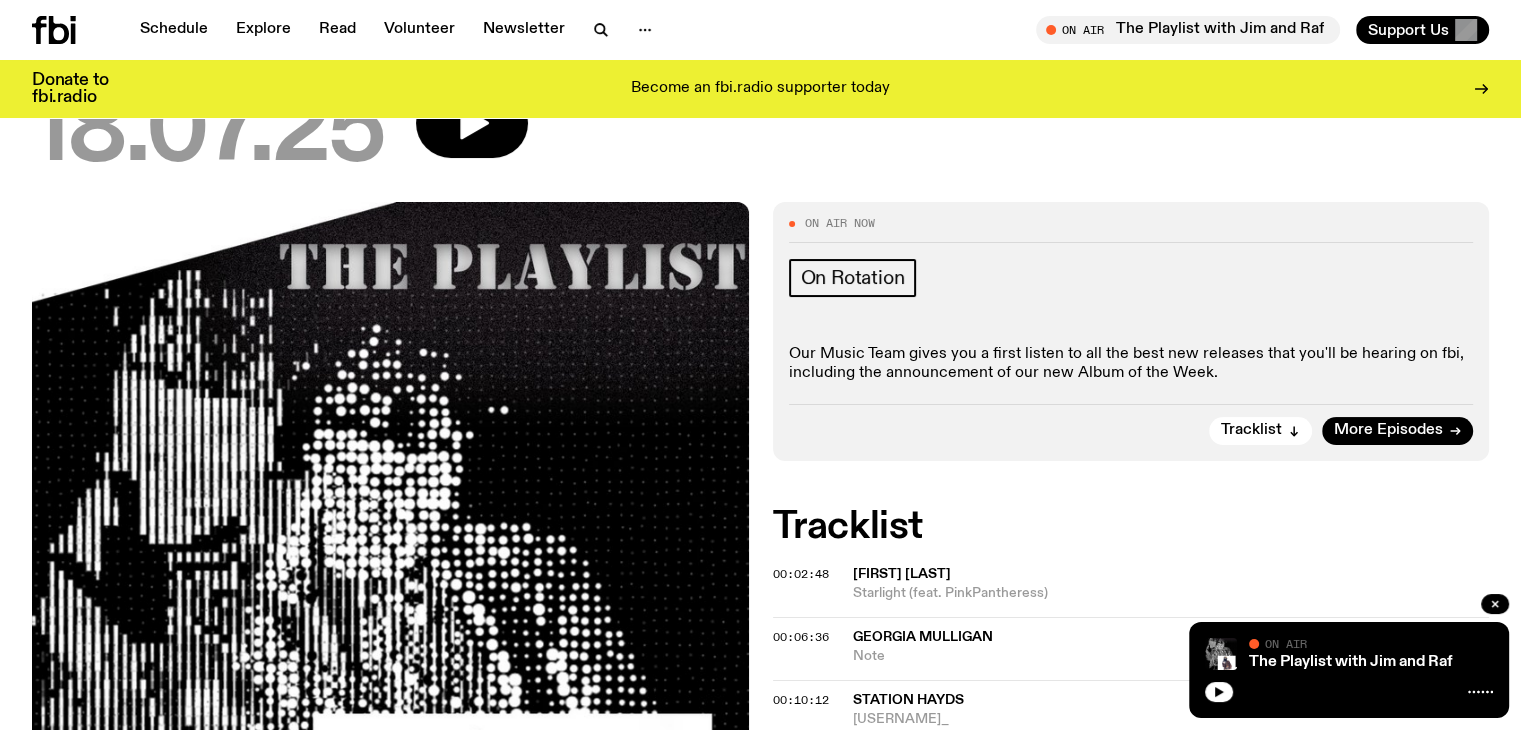 click on "Our Music Team gives you a first listen to all the best new releases that you'll be hearing on fbi, including the announcement of our new Album of the Week." 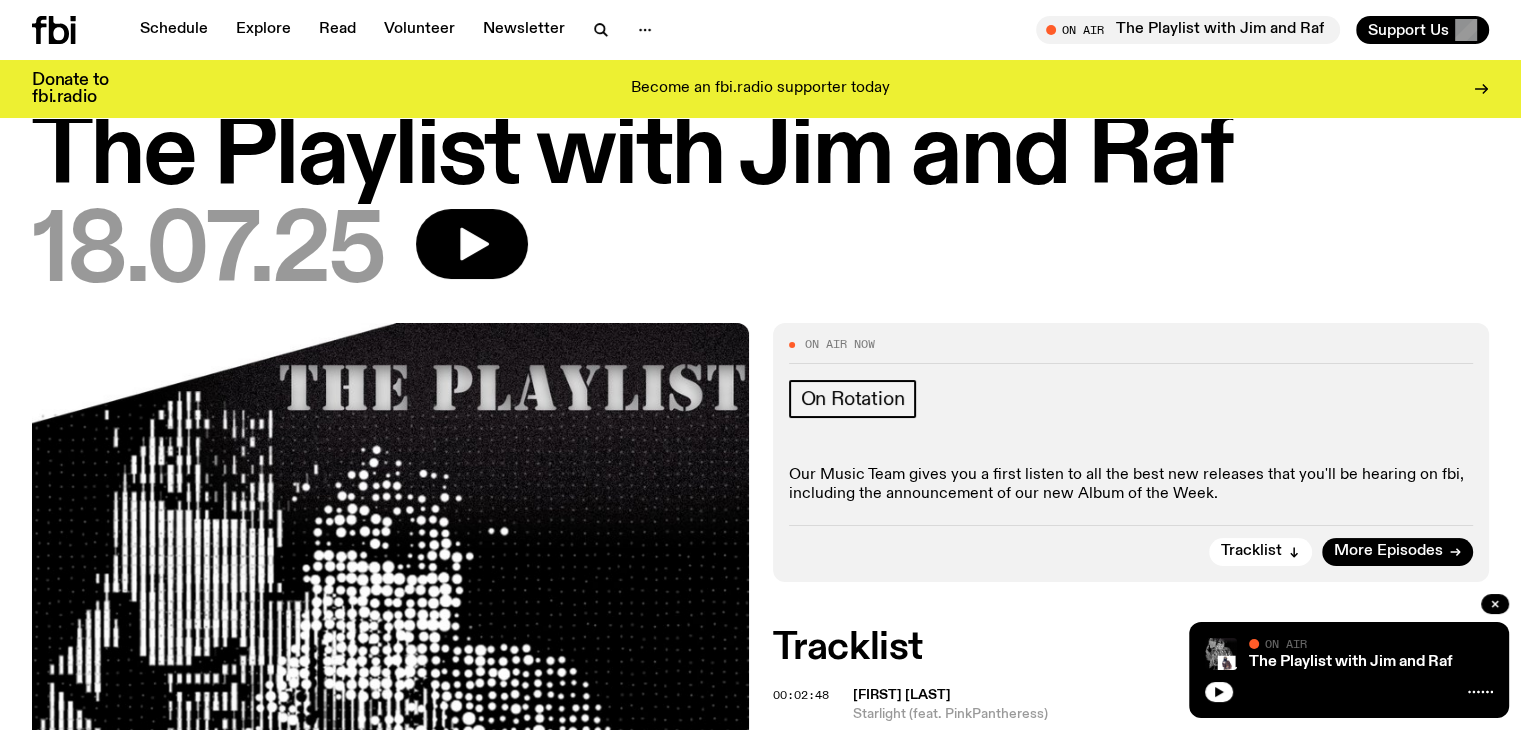 scroll, scrollTop: 0, scrollLeft: 0, axis: both 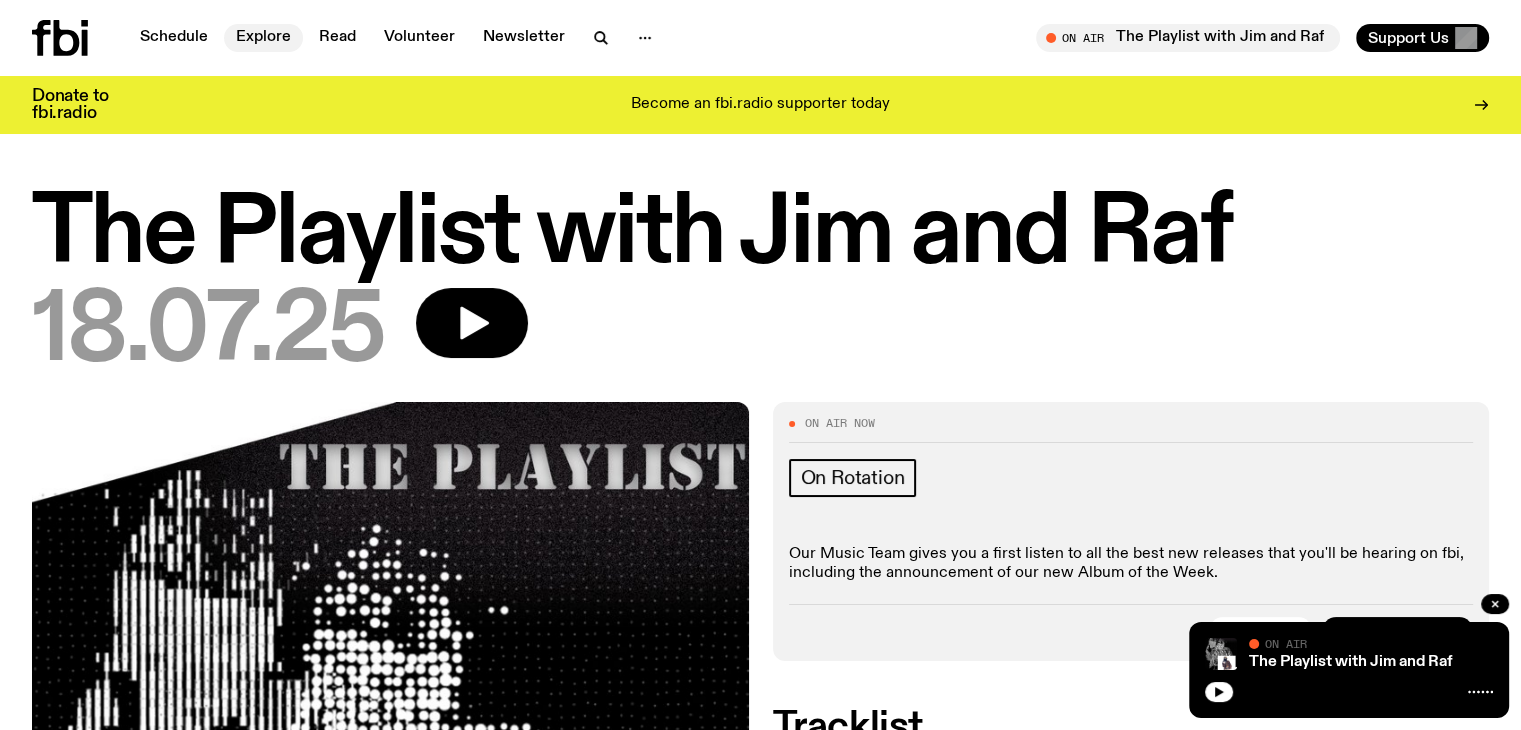 click on "Explore" at bounding box center (263, 38) 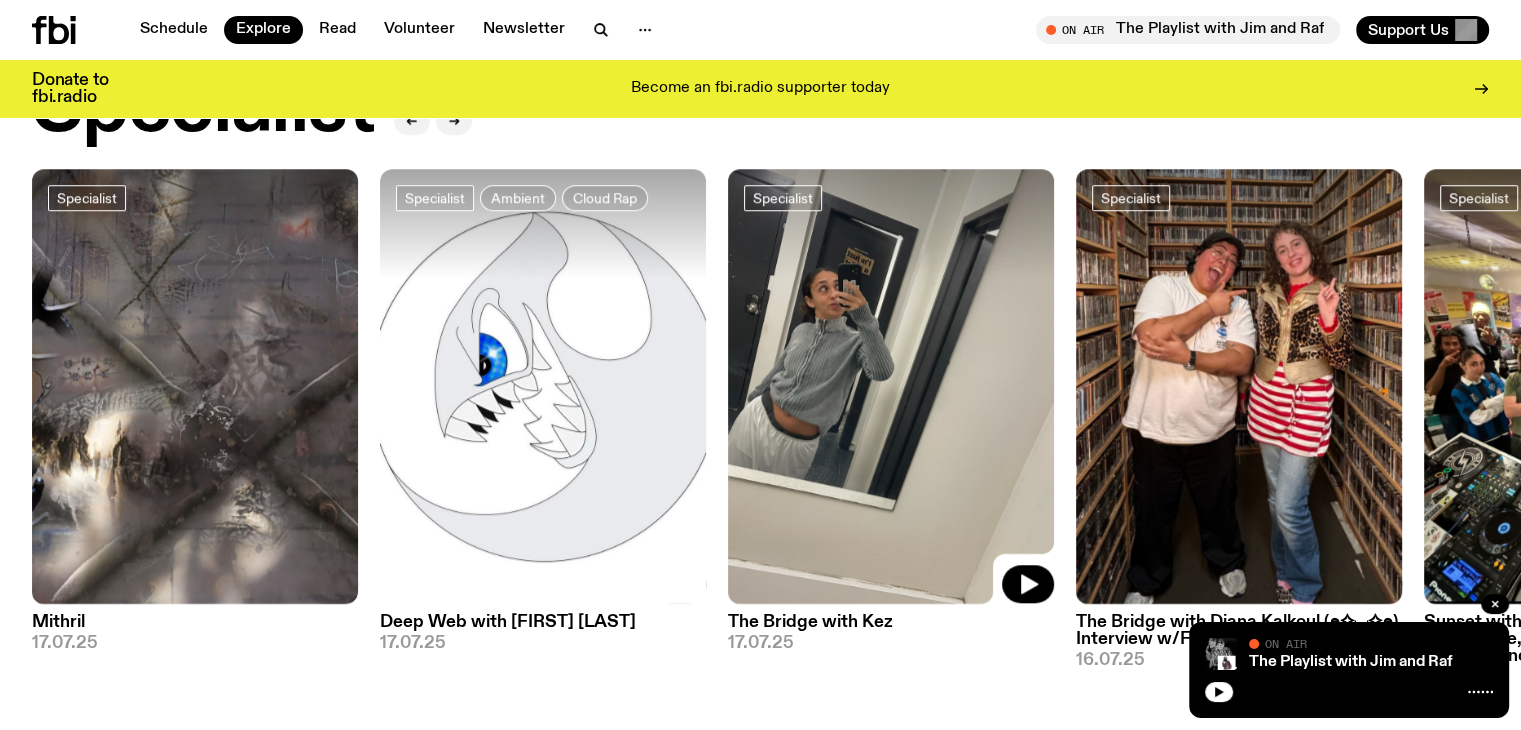 scroll, scrollTop: 1484, scrollLeft: 0, axis: vertical 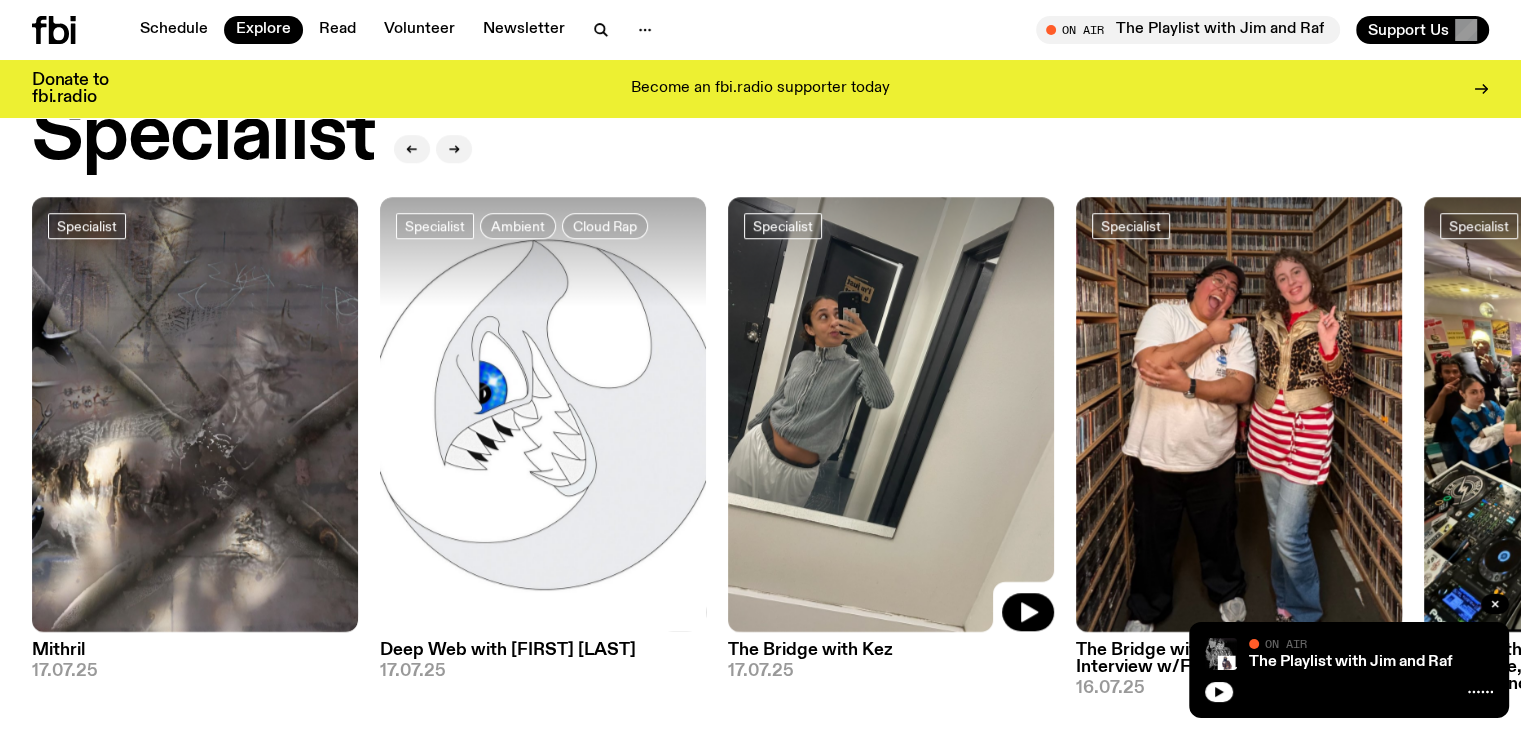 click 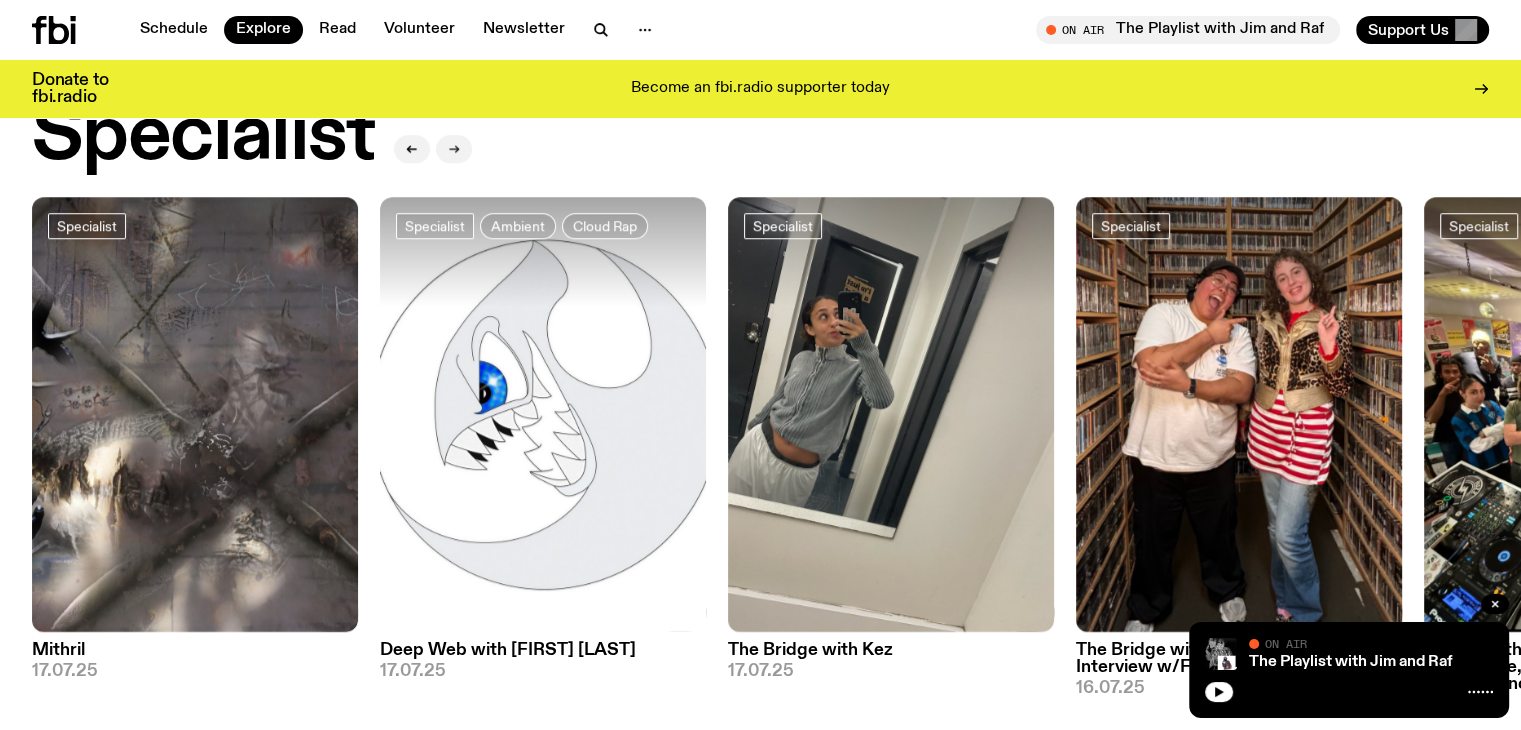 click 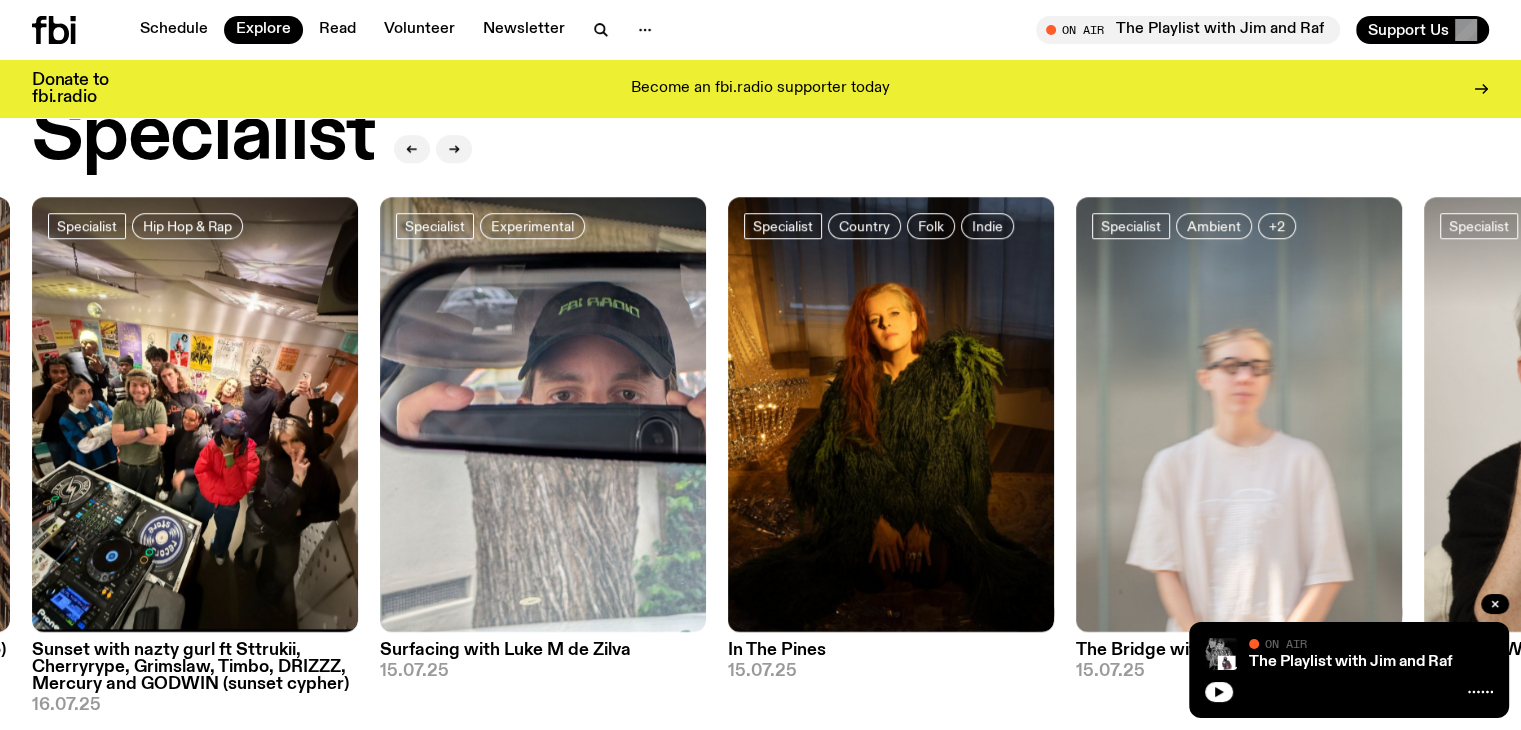 type 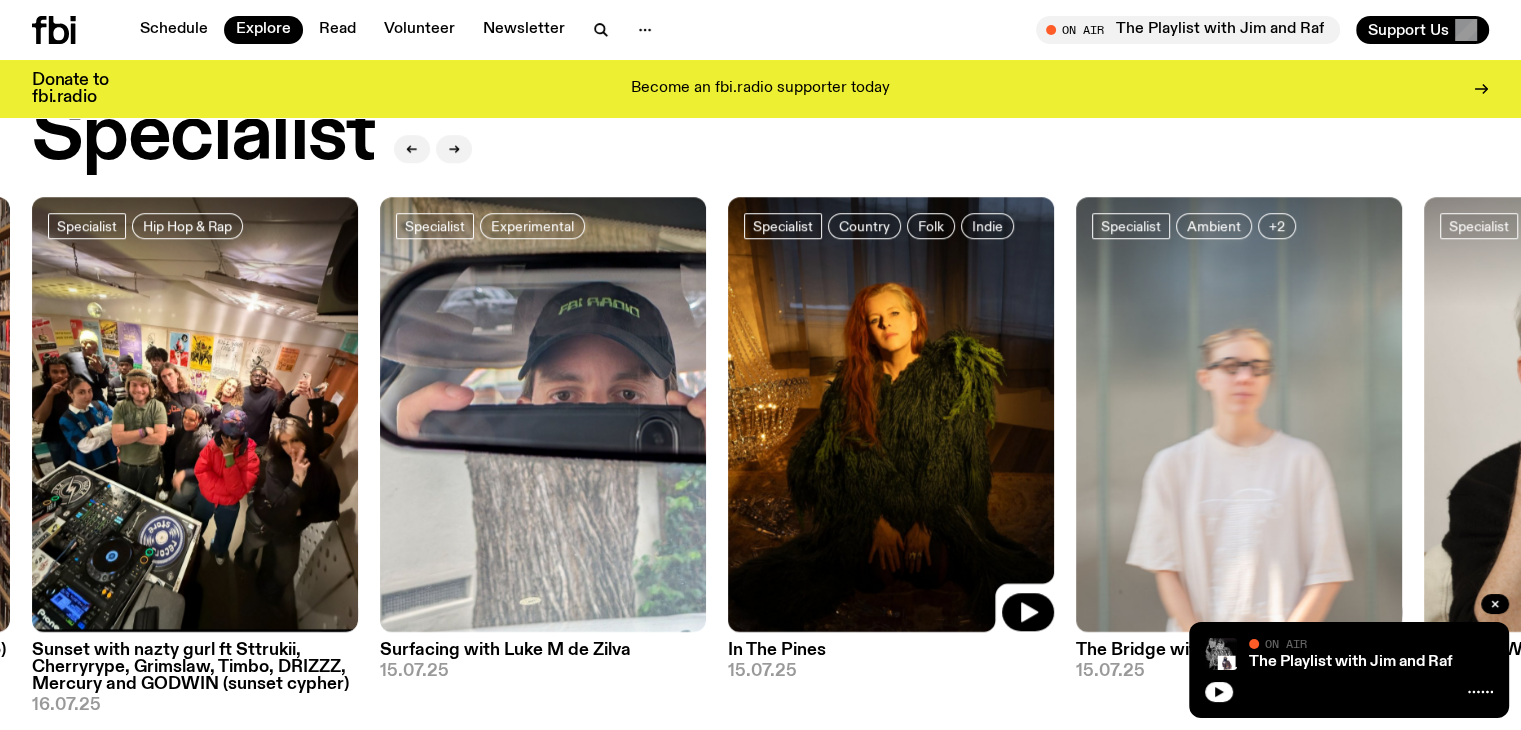 click 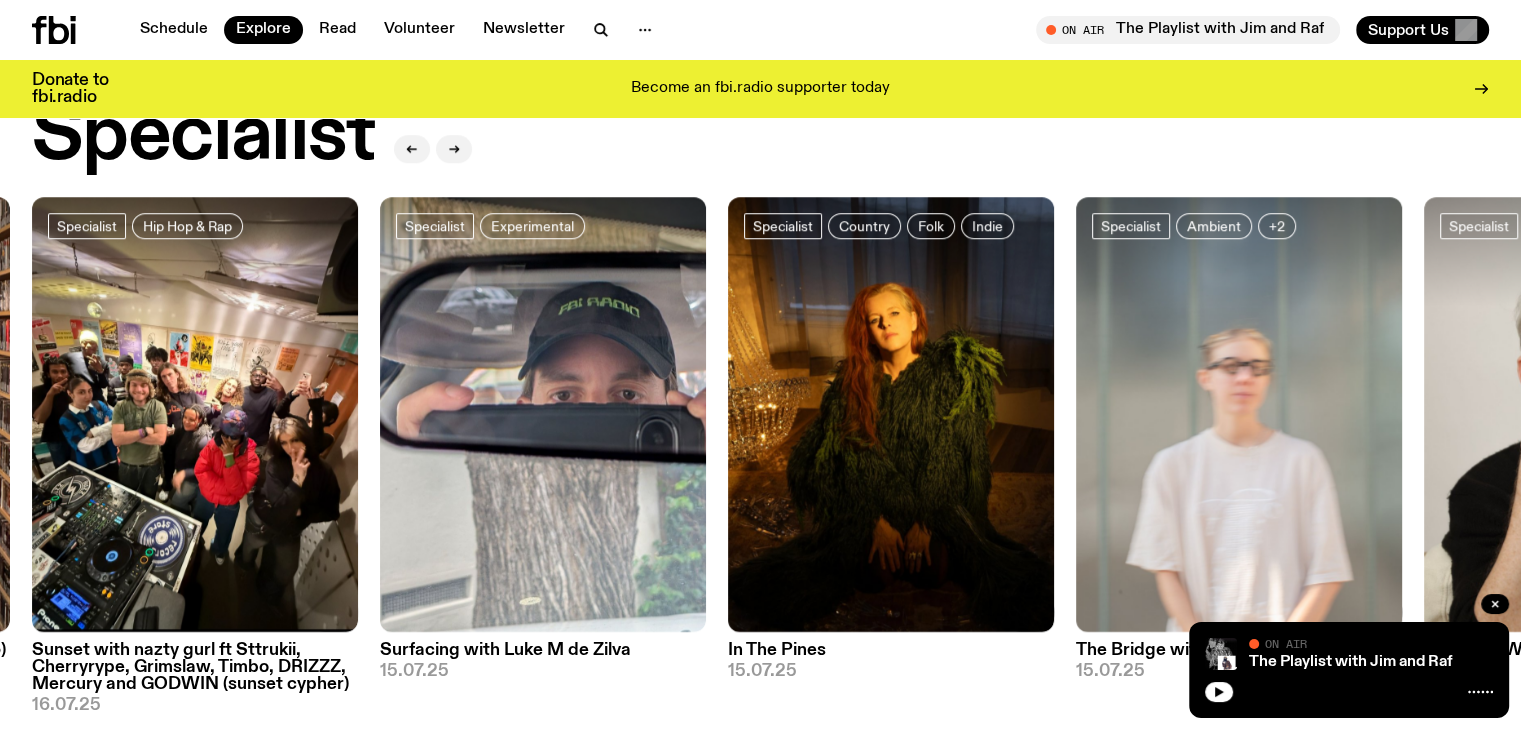 click 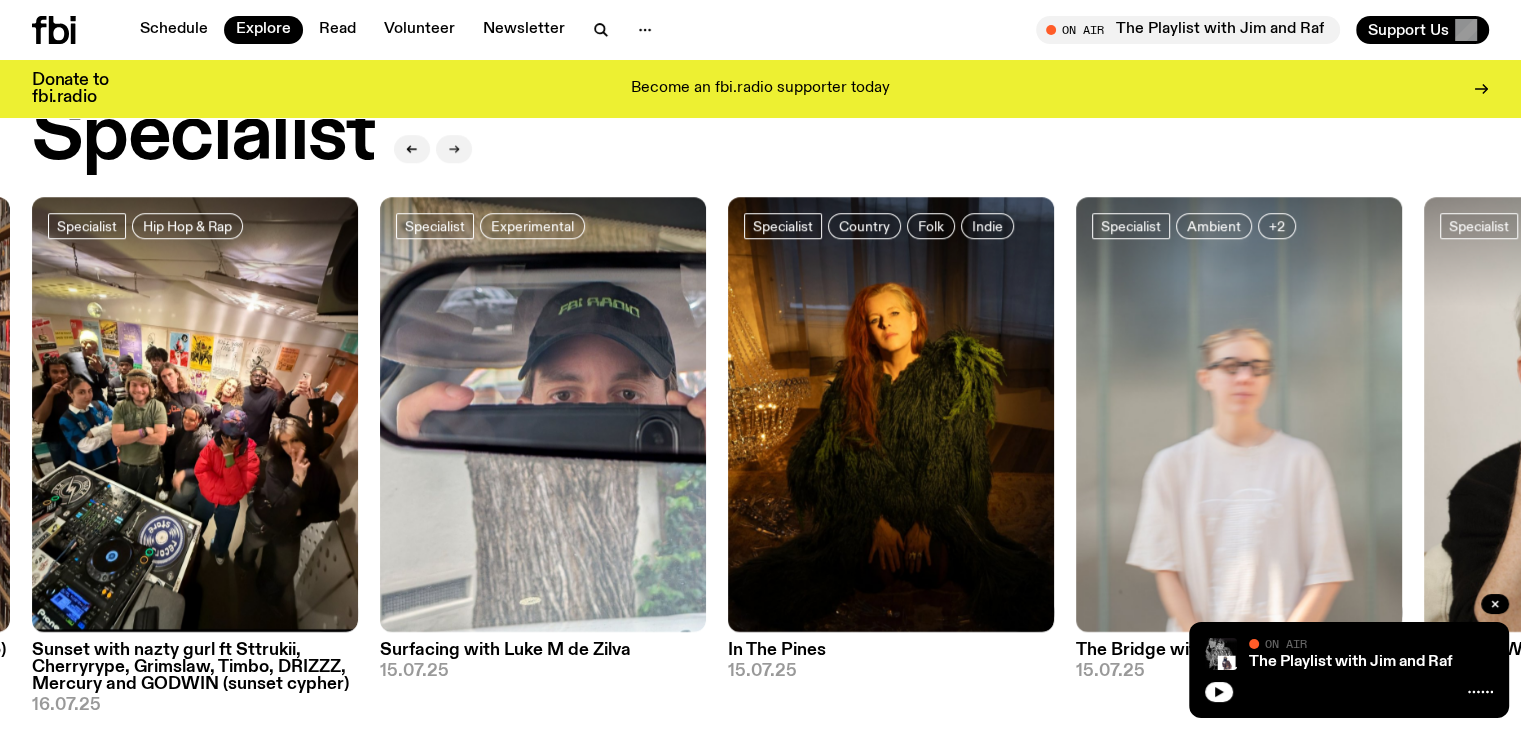 click at bounding box center (454, 149) 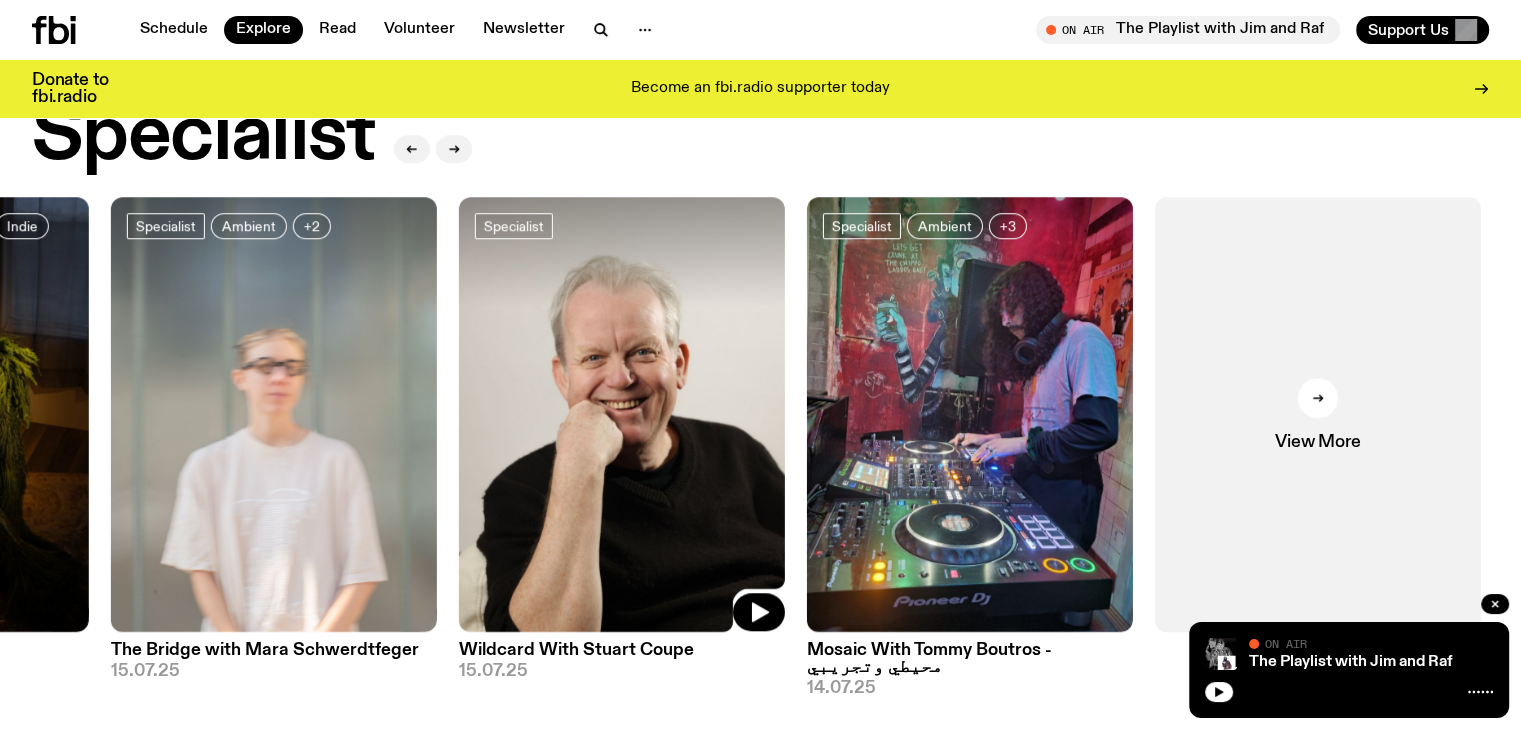 click 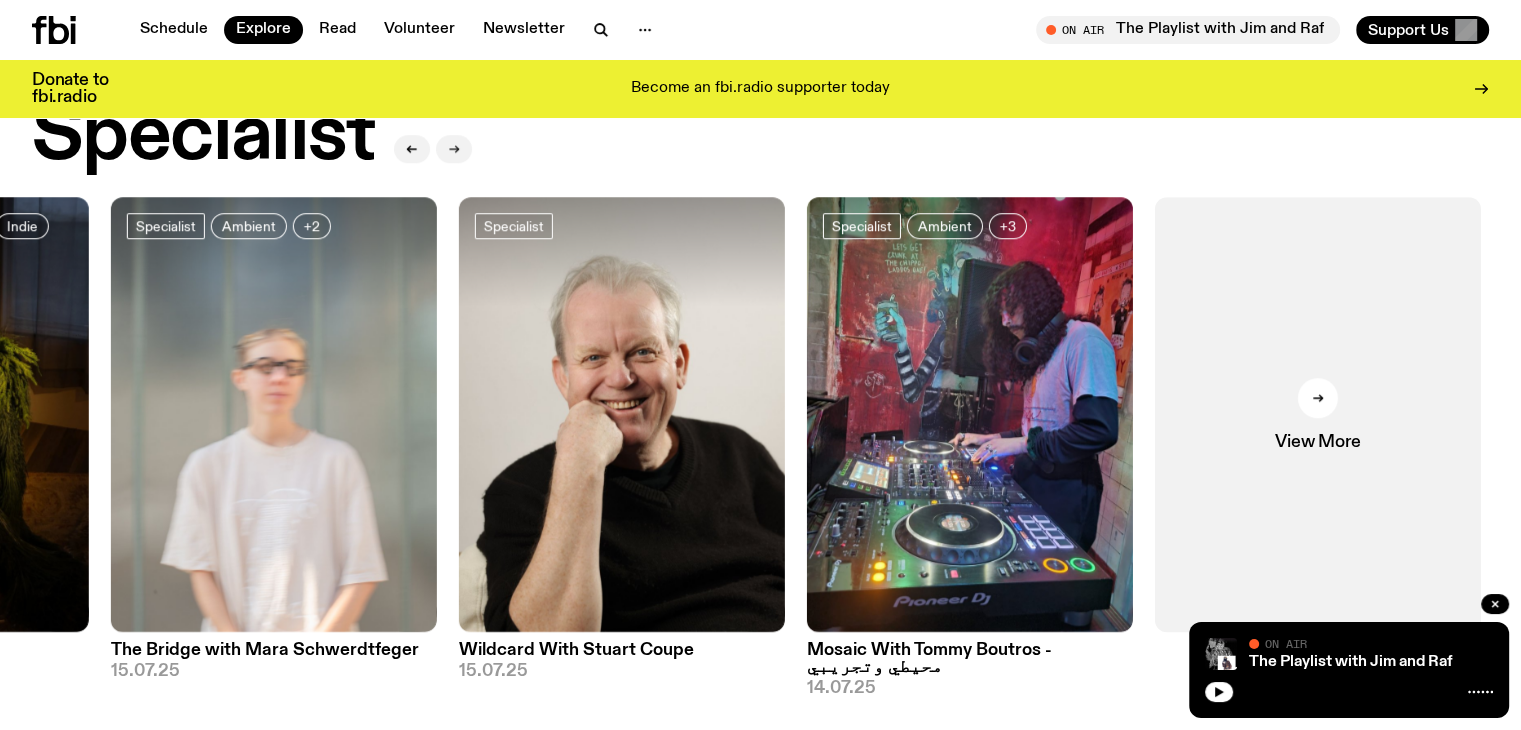 click 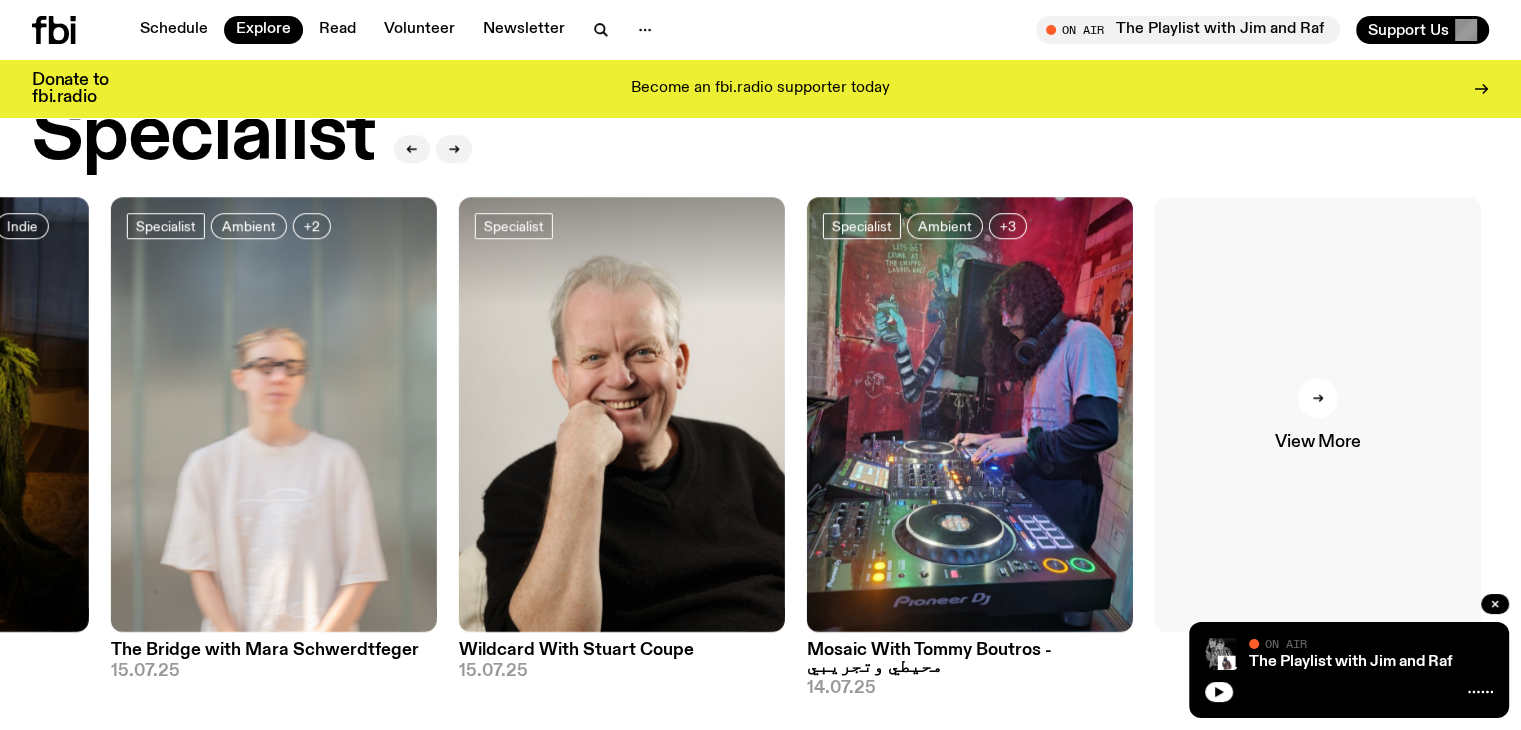 click on "View More" 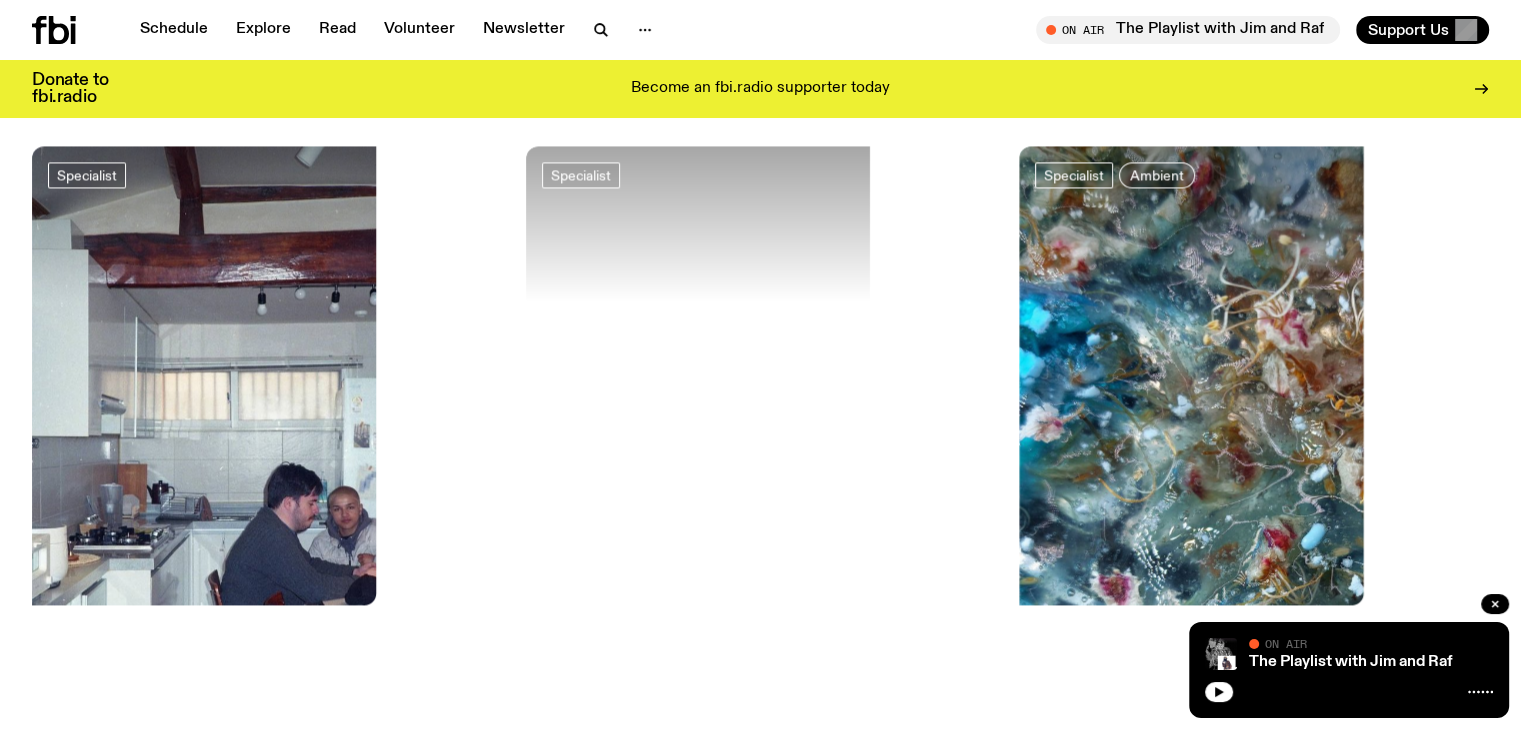 scroll, scrollTop: 3085, scrollLeft: 0, axis: vertical 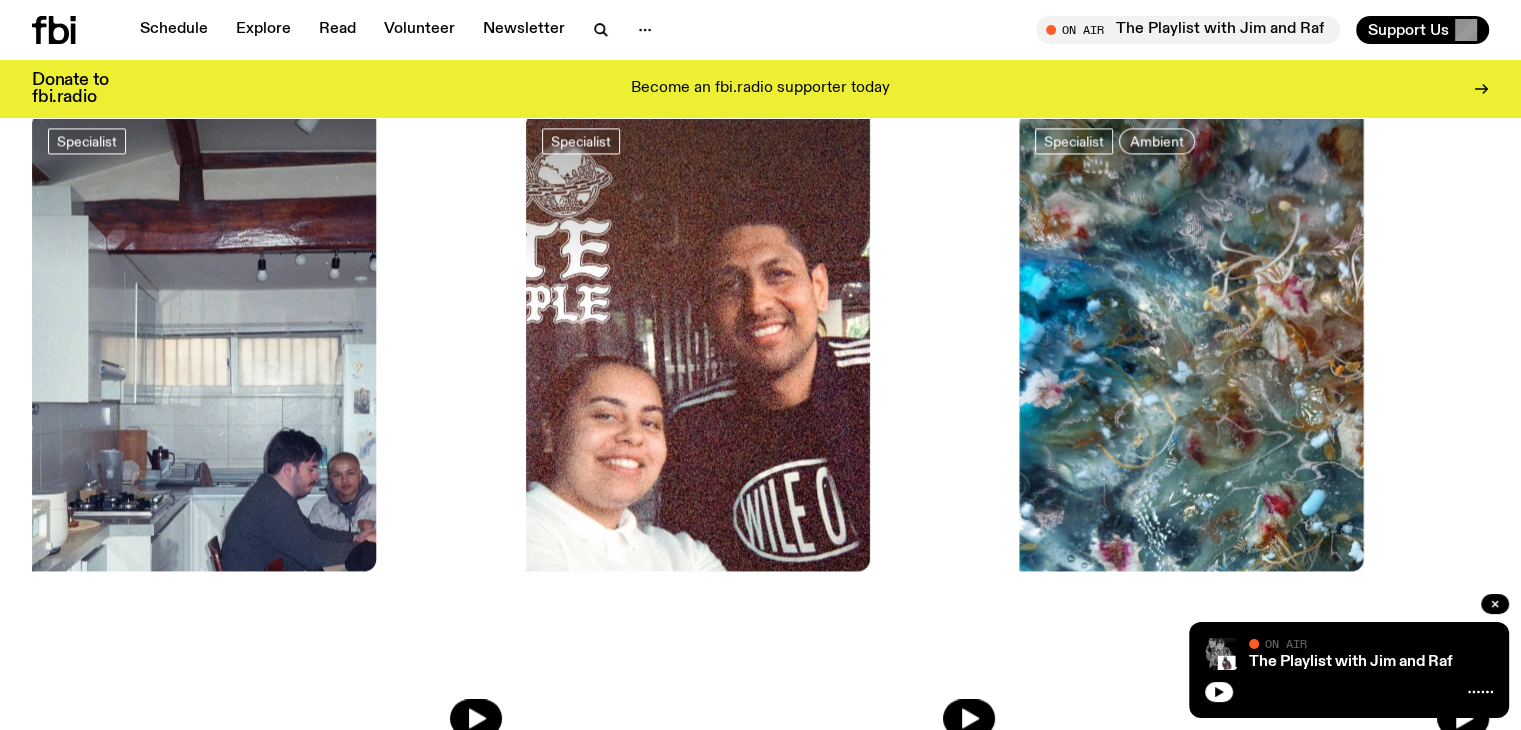 click 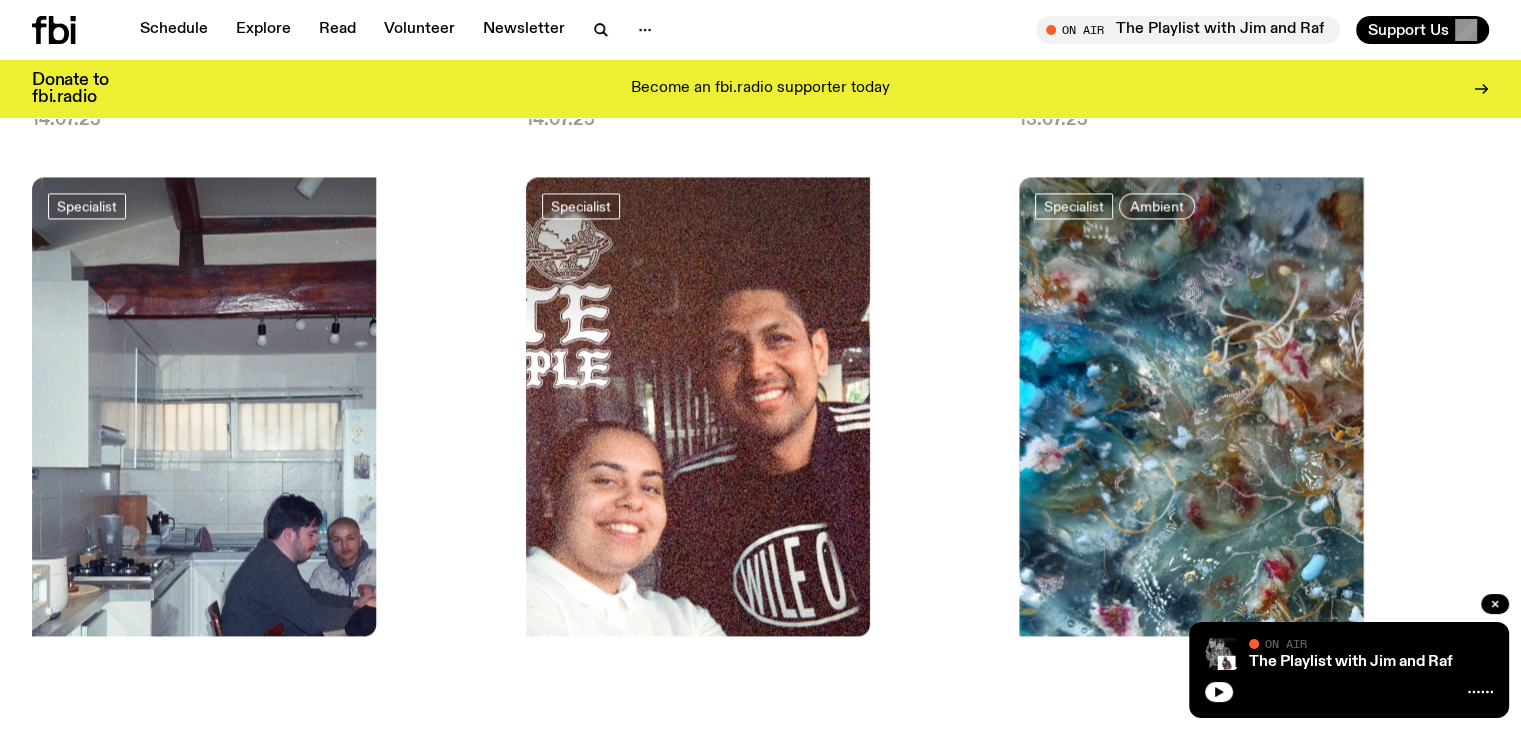 scroll, scrollTop: 2985, scrollLeft: 0, axis: vertical 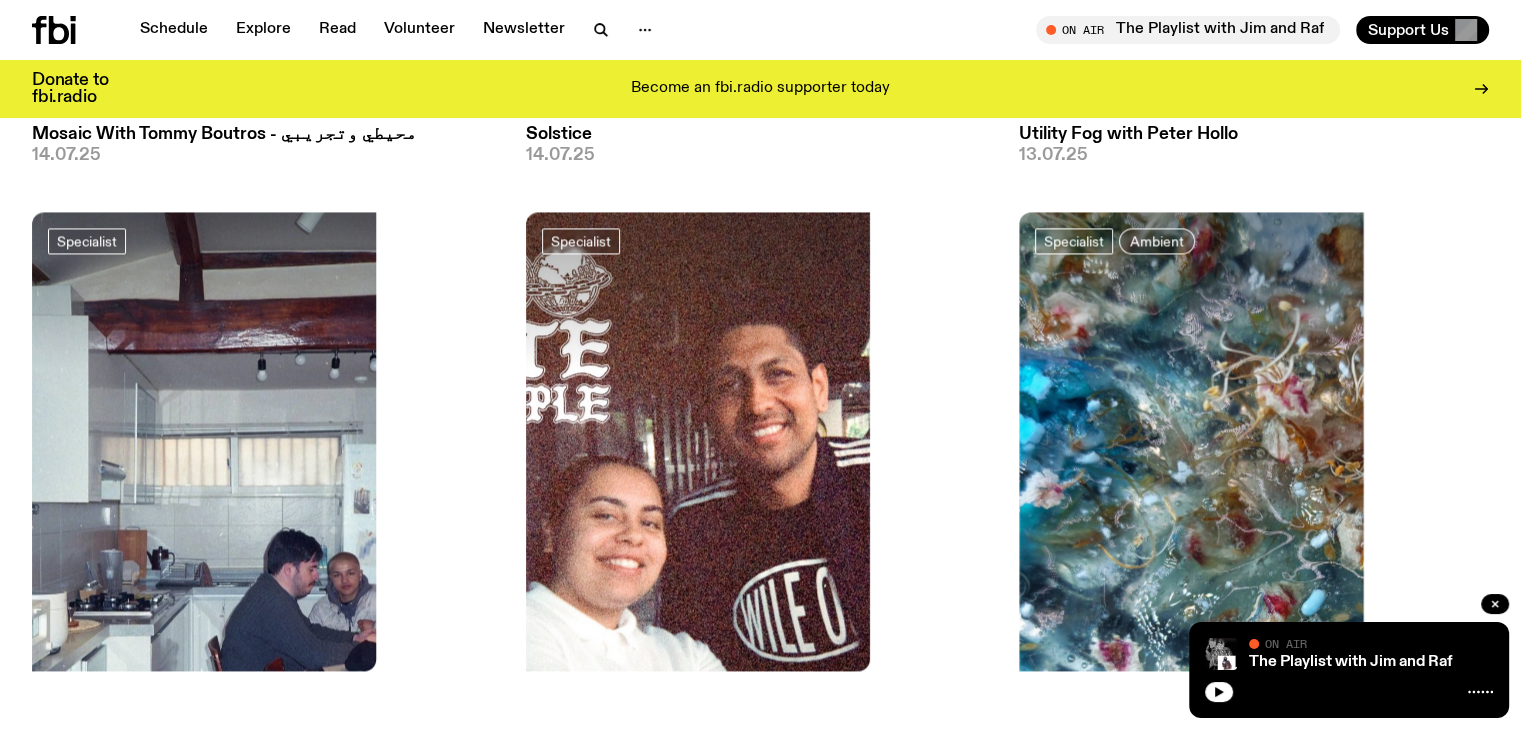 click 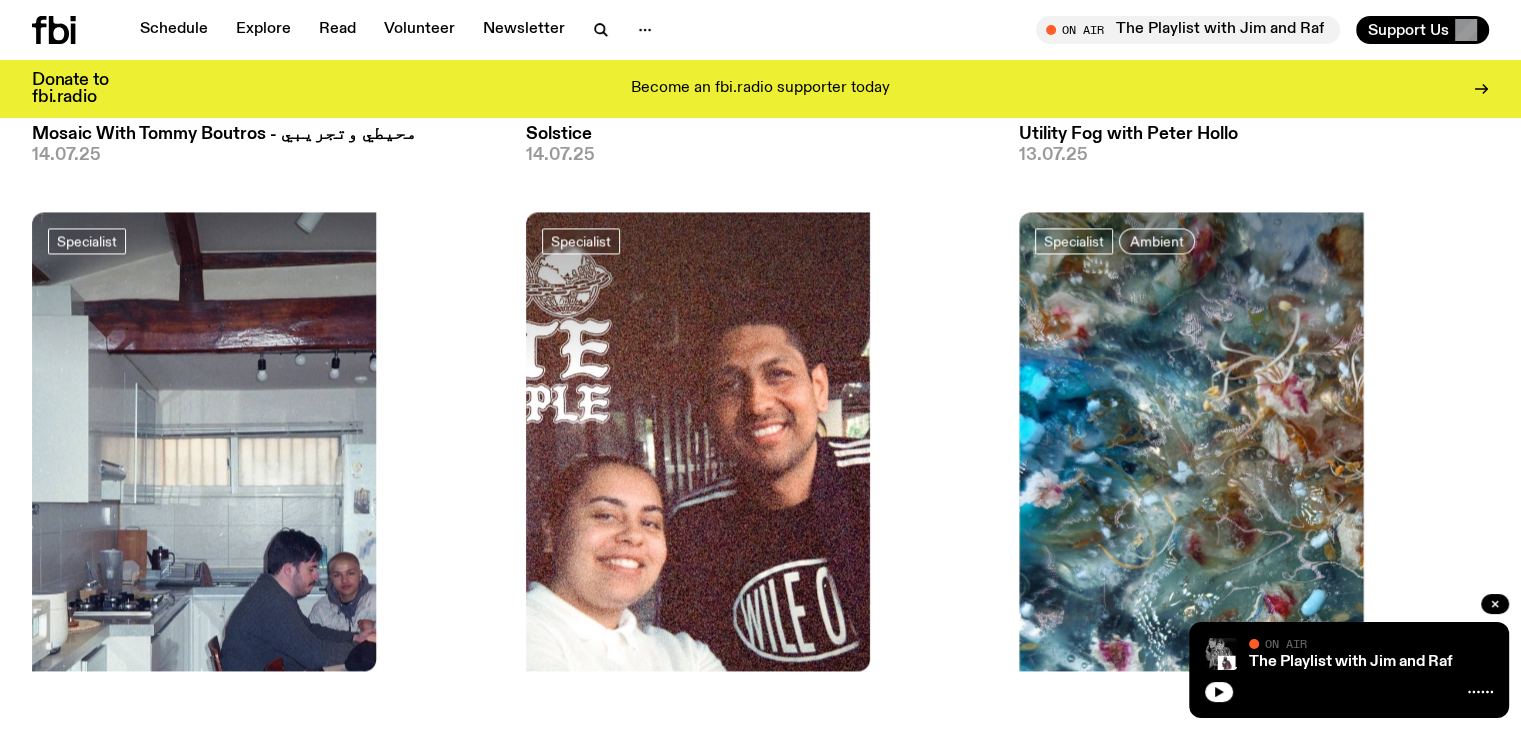 click 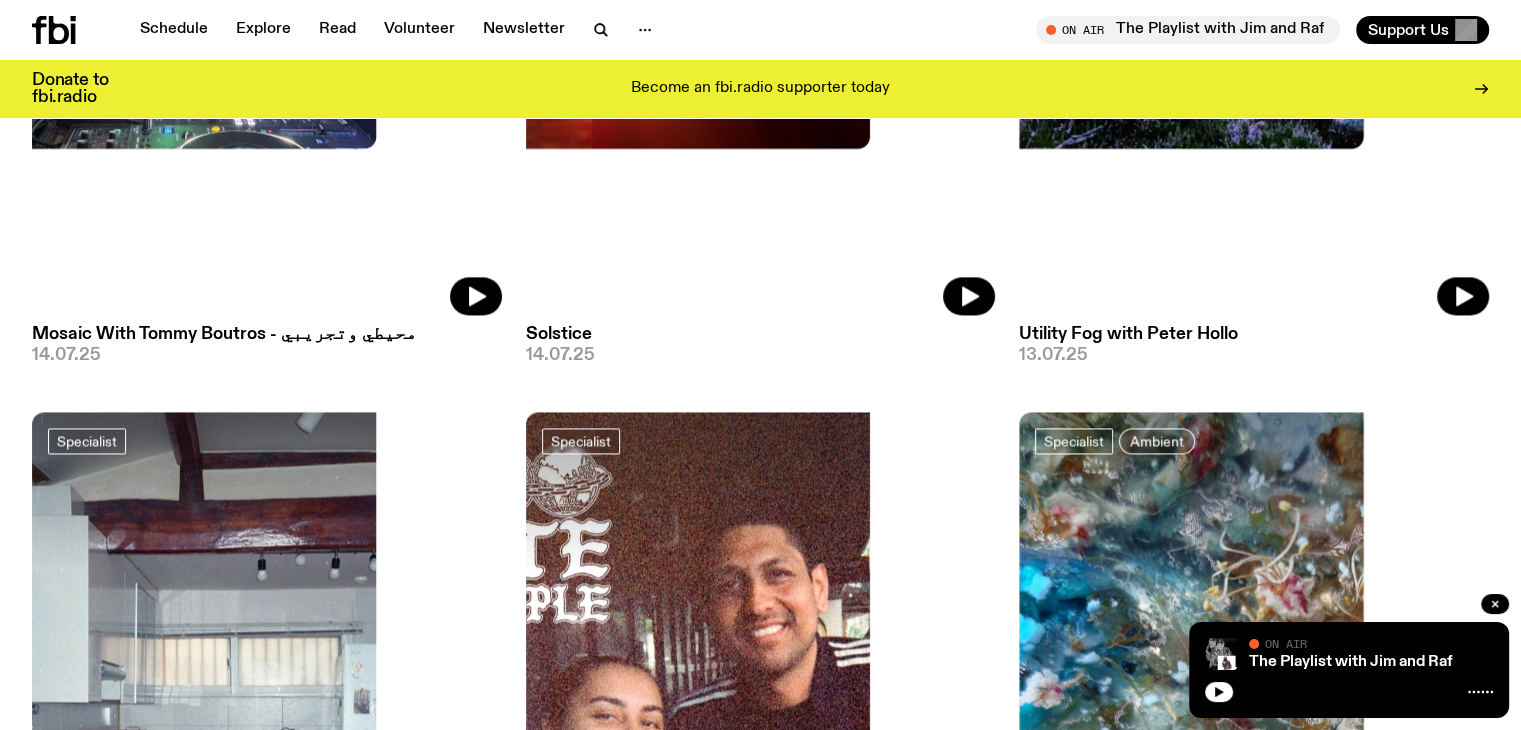 click 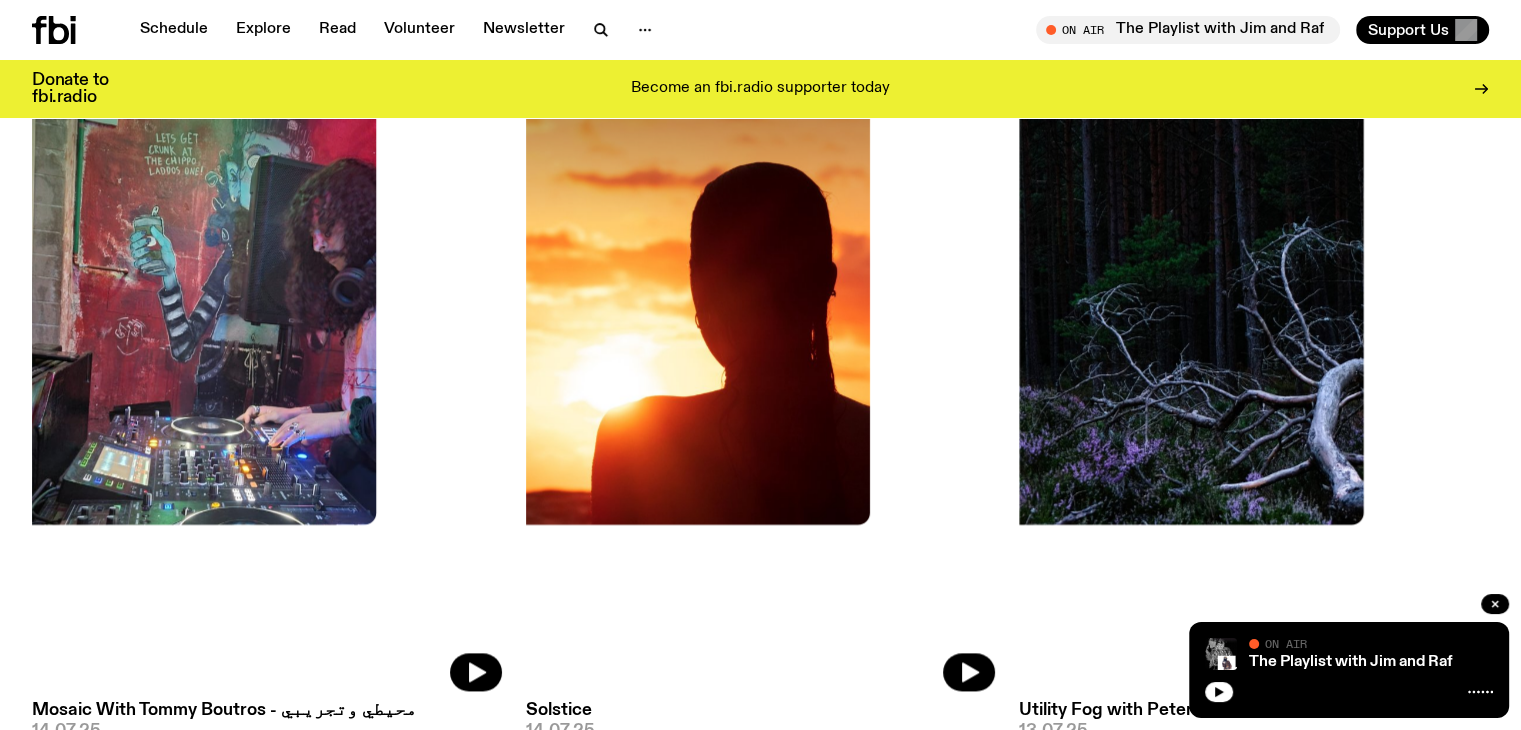 scroll, scrollTop: 2385, scrollLeft: 0, axis: vertical 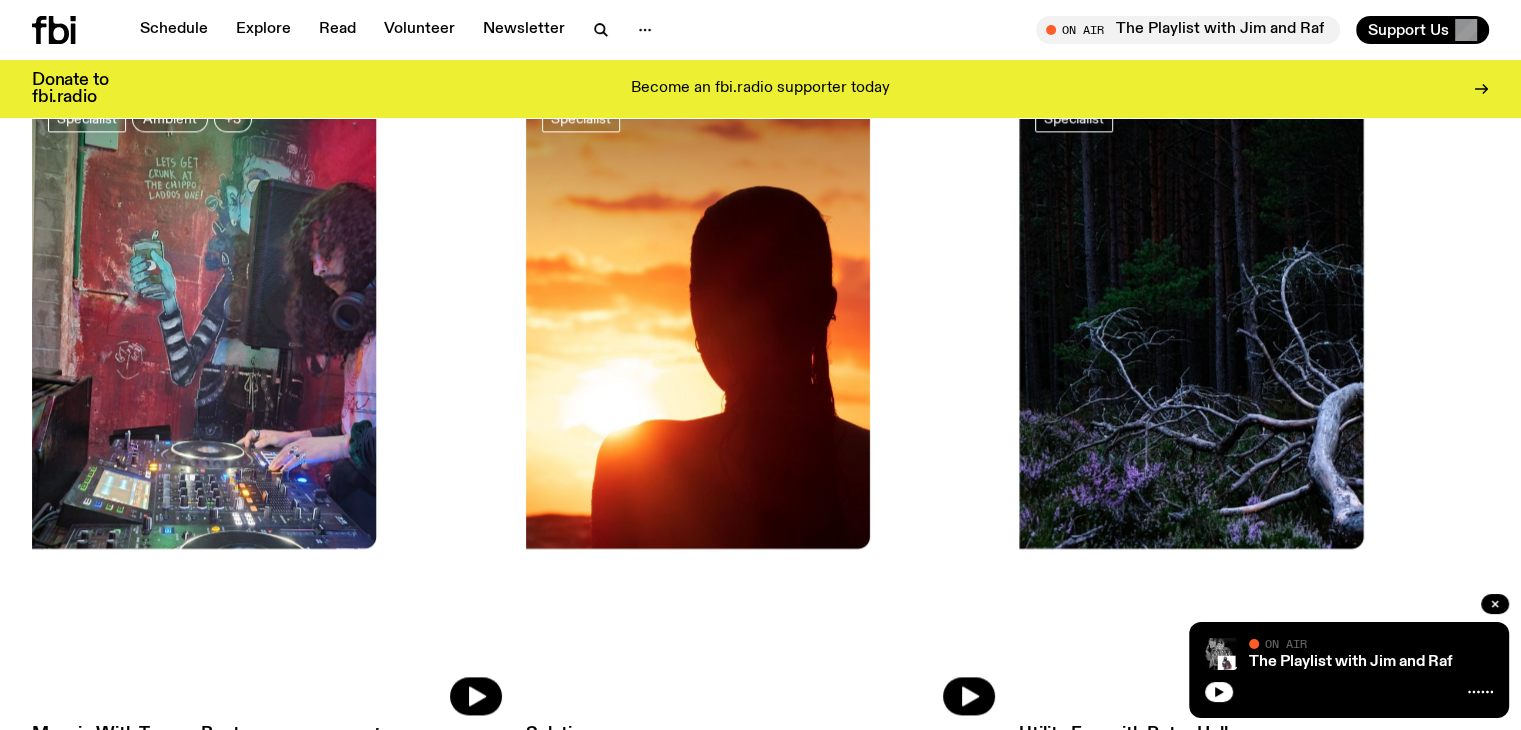 click 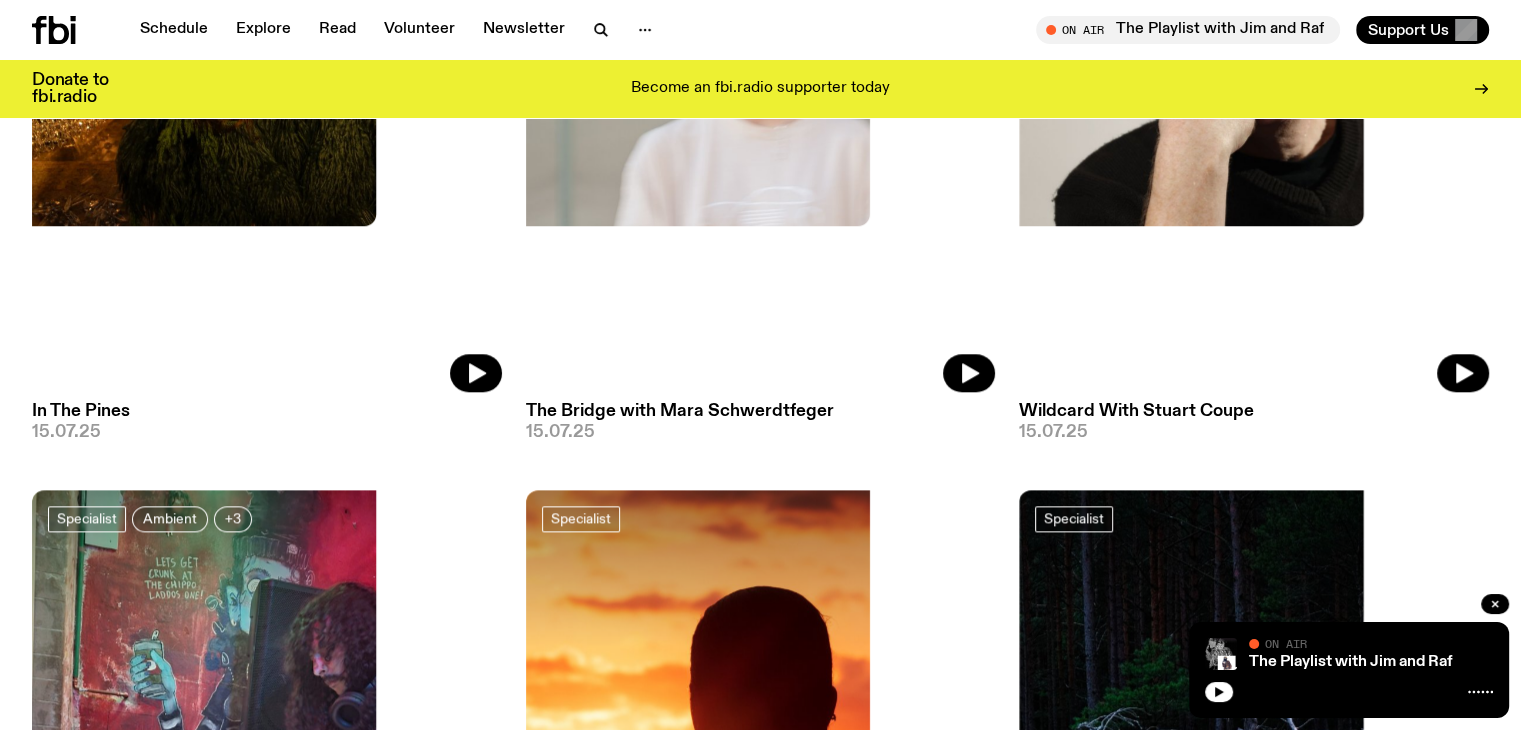 scroll, scrollTop: 1885, scrollLeft: 0, axis: vertical 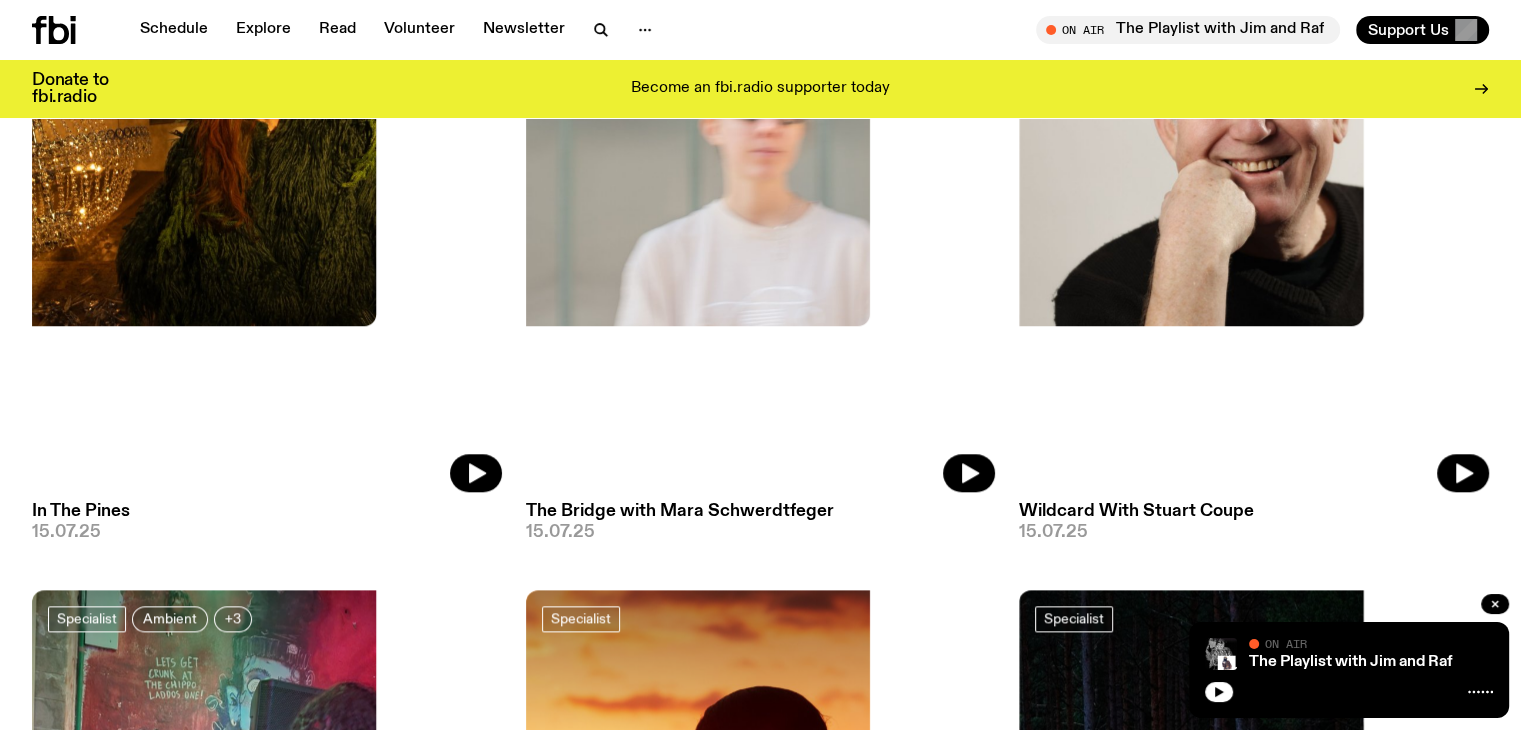 click 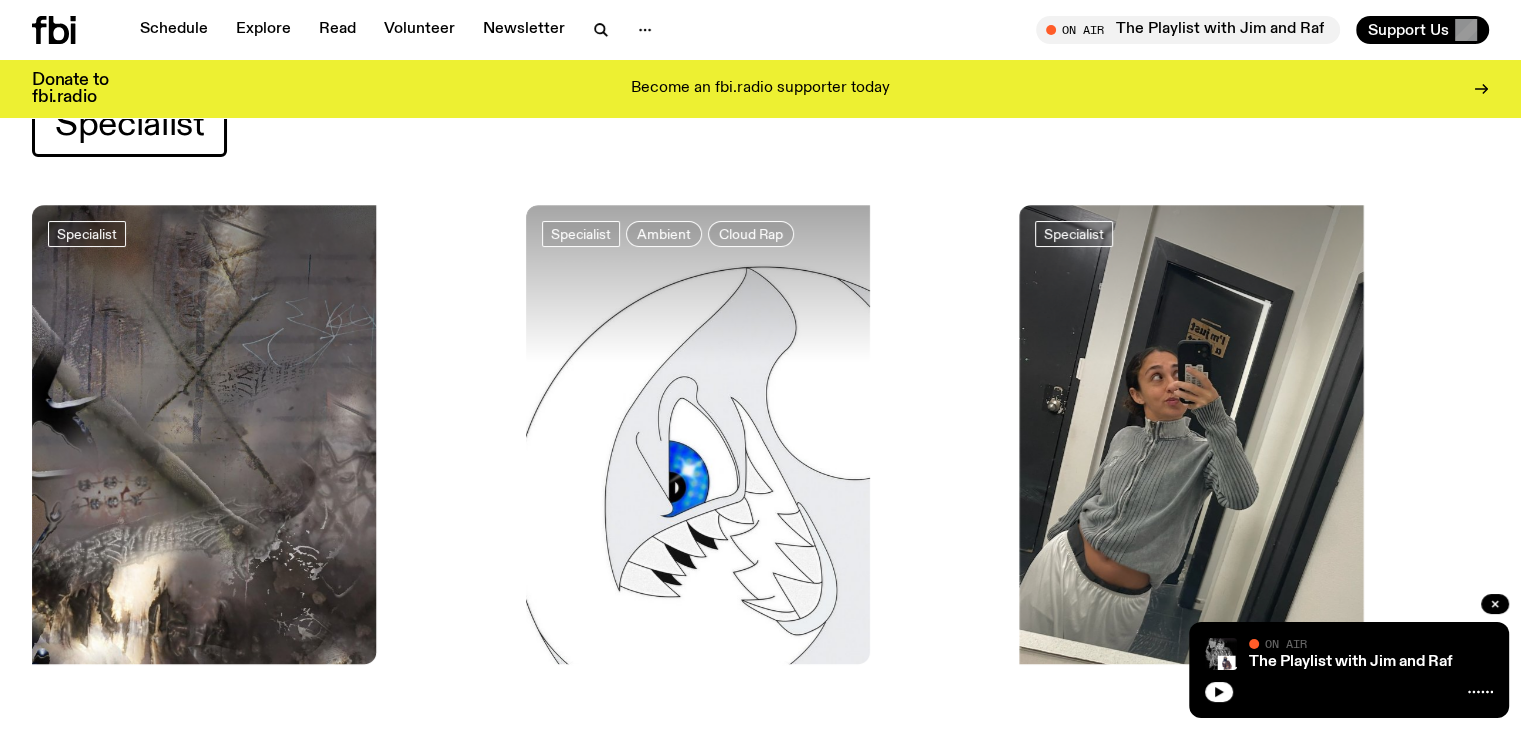 scroll, scrollTop: 0, scrollLeft: 0, axis: both 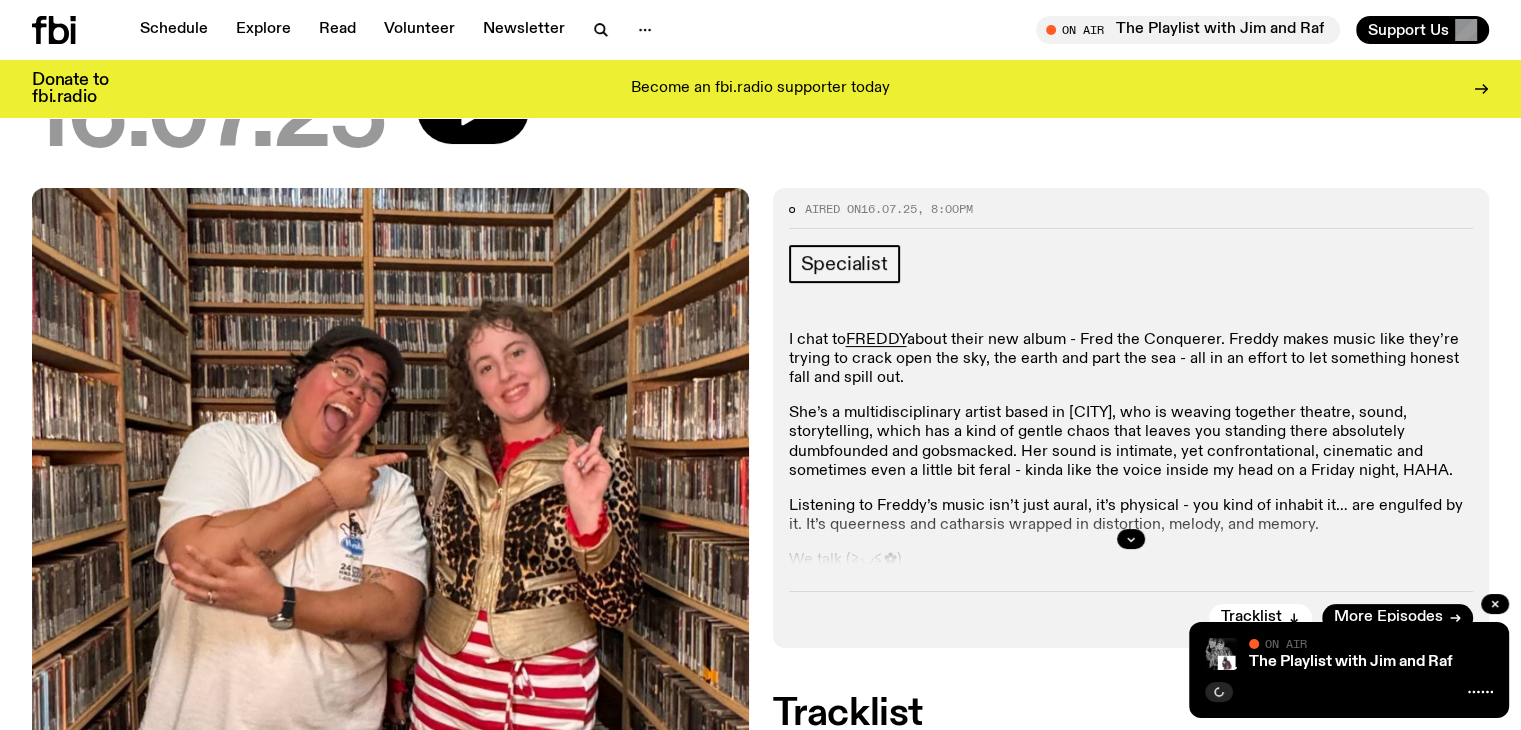 click at bounding box center [1131, 539] 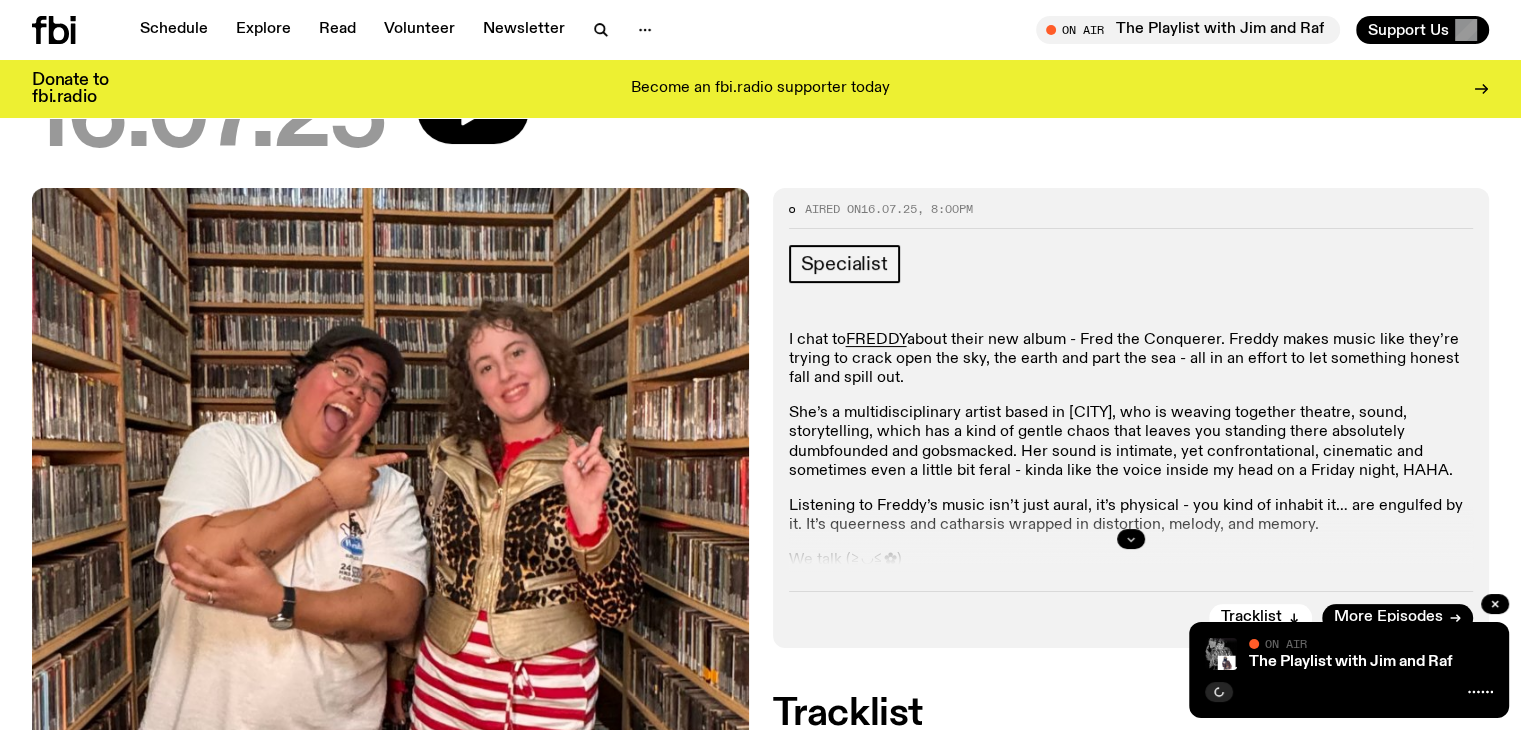click 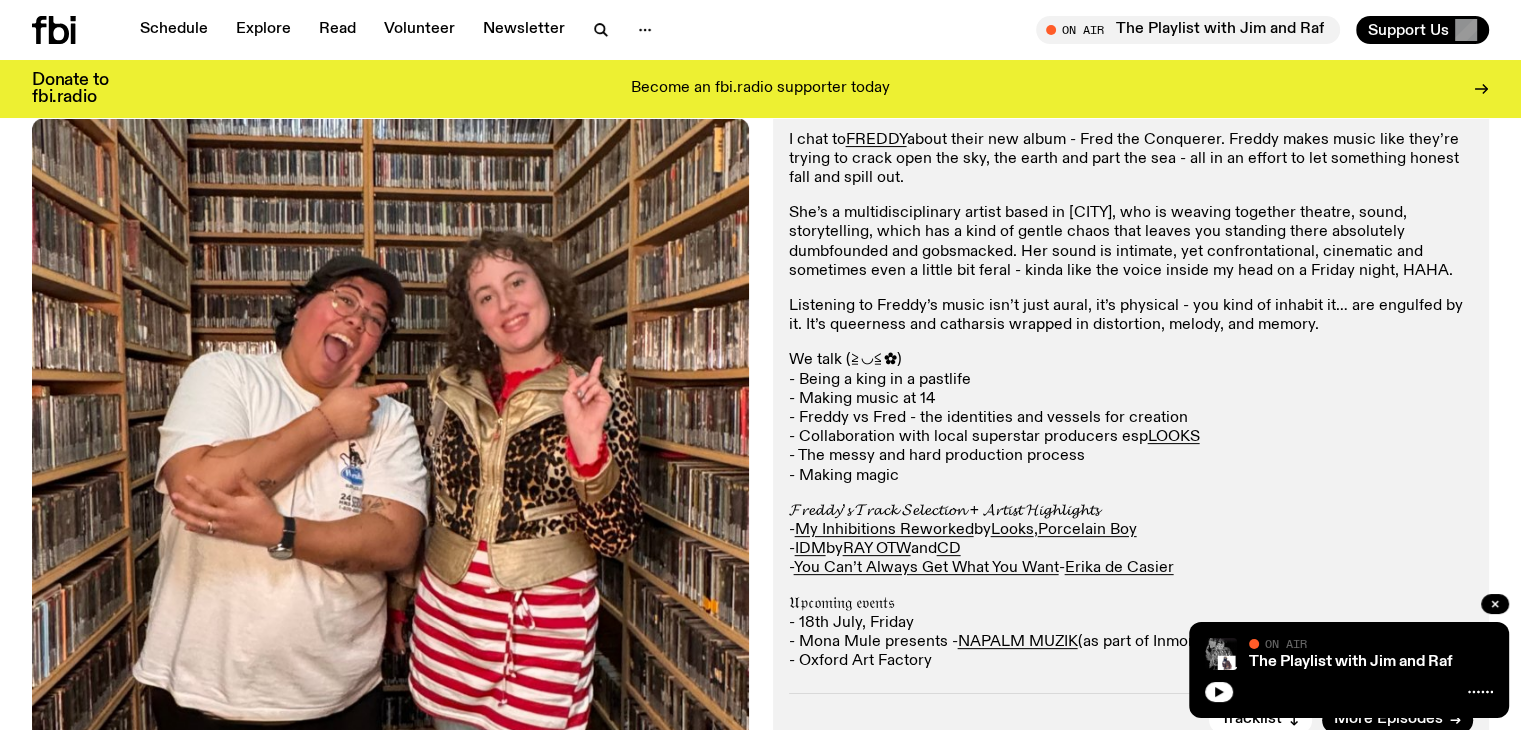 scroll, scrollTop: 0, scrollLeft: 0, axis: both 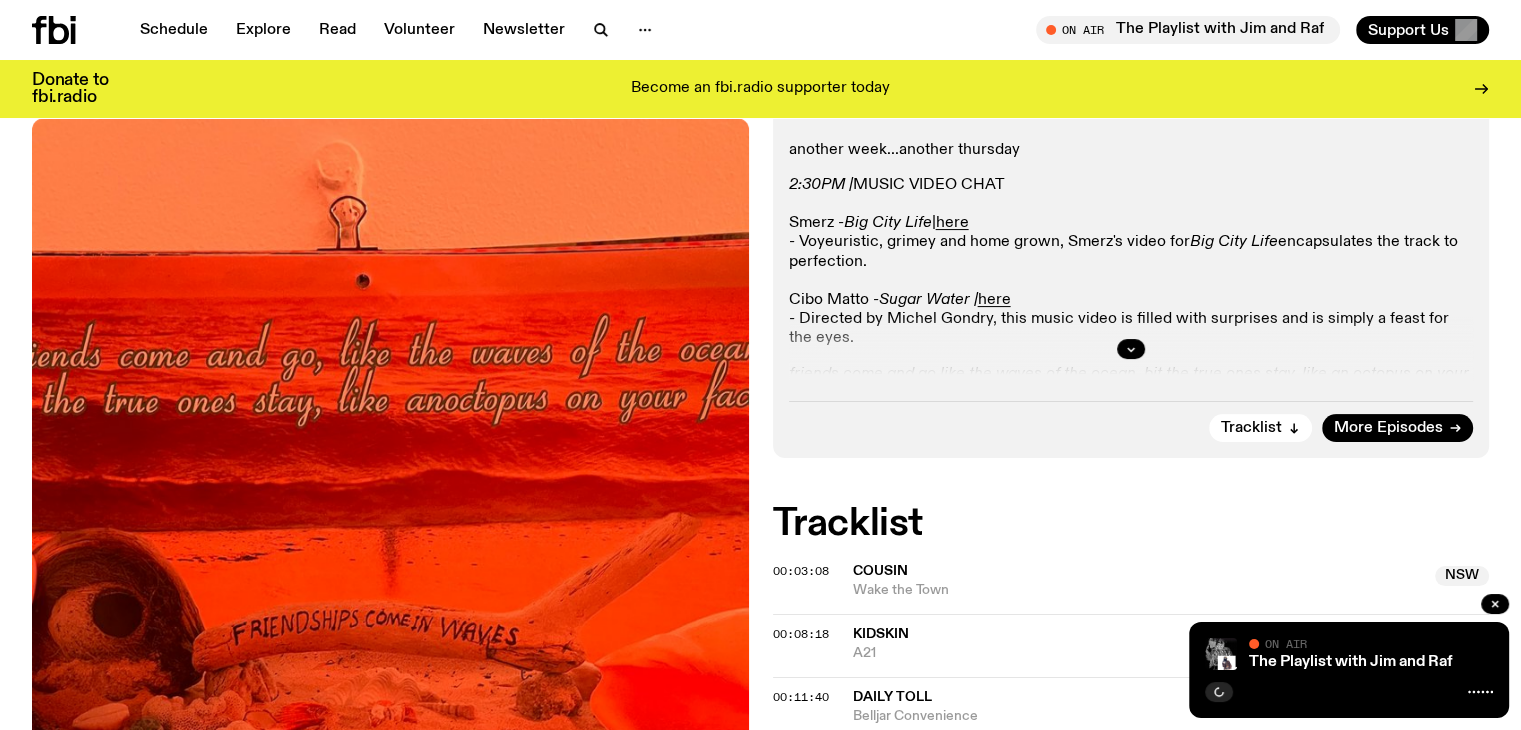 click at bounding box center [1131, 349] 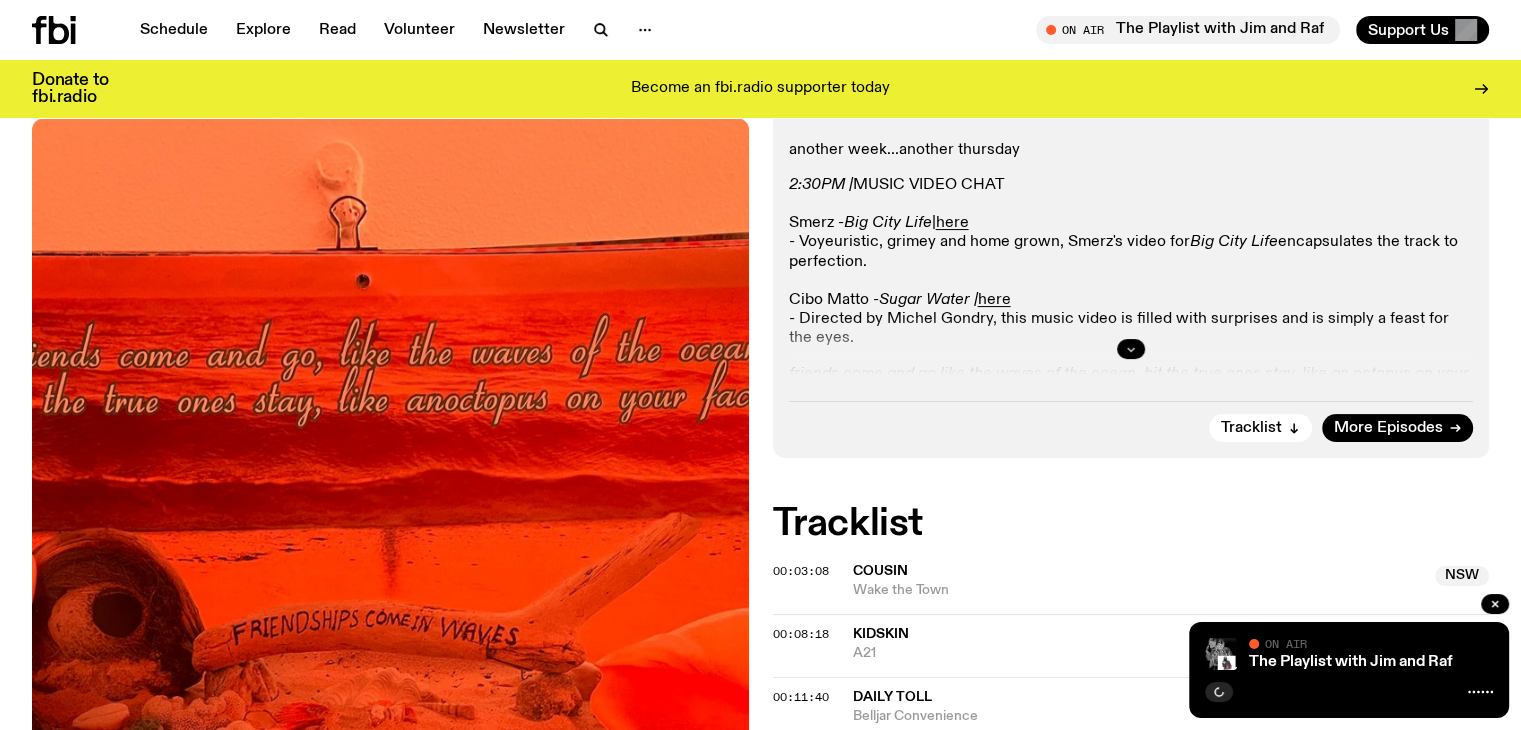 click at bounding box center [1131, 349] 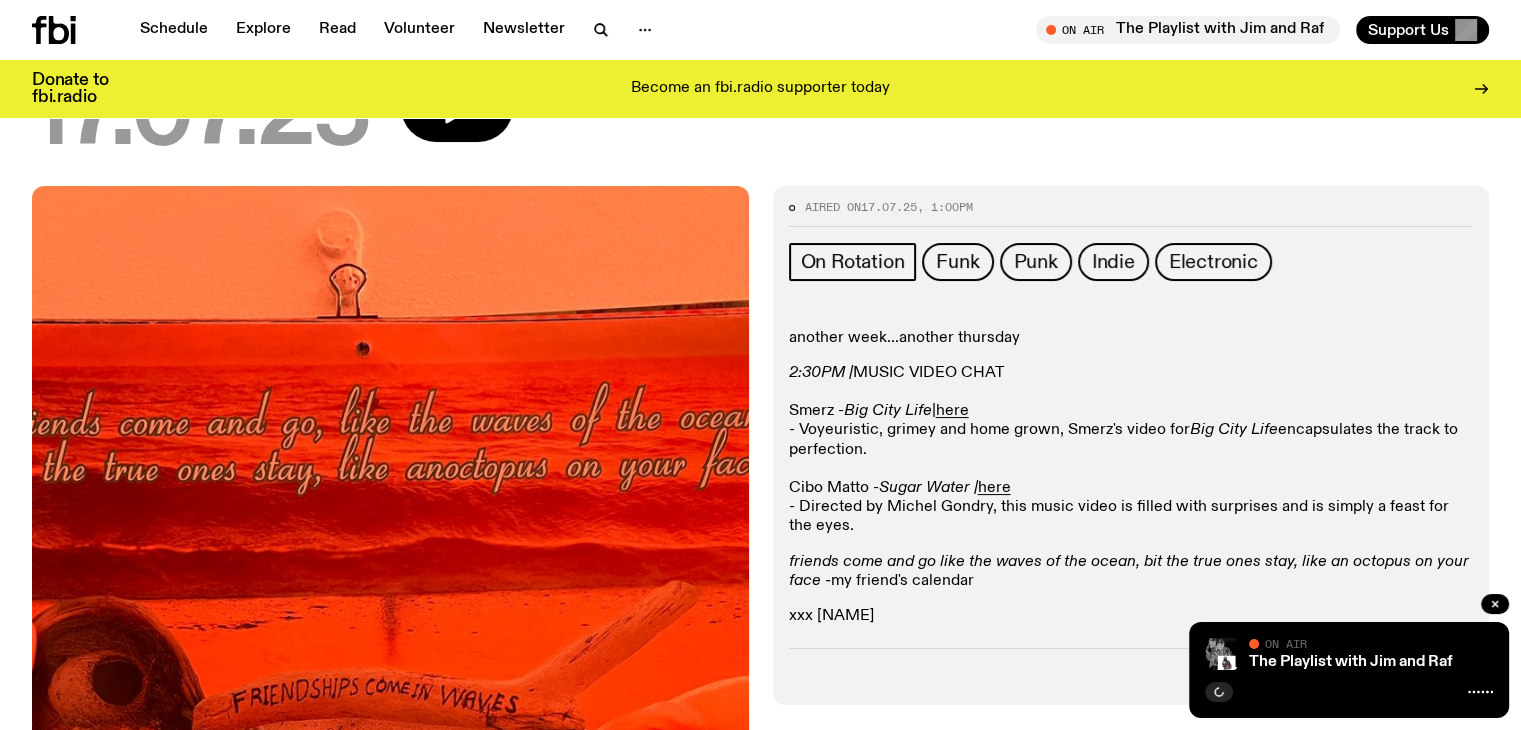 scroll, scrollTop: 188, scrollLeft: 0, axis: vertical 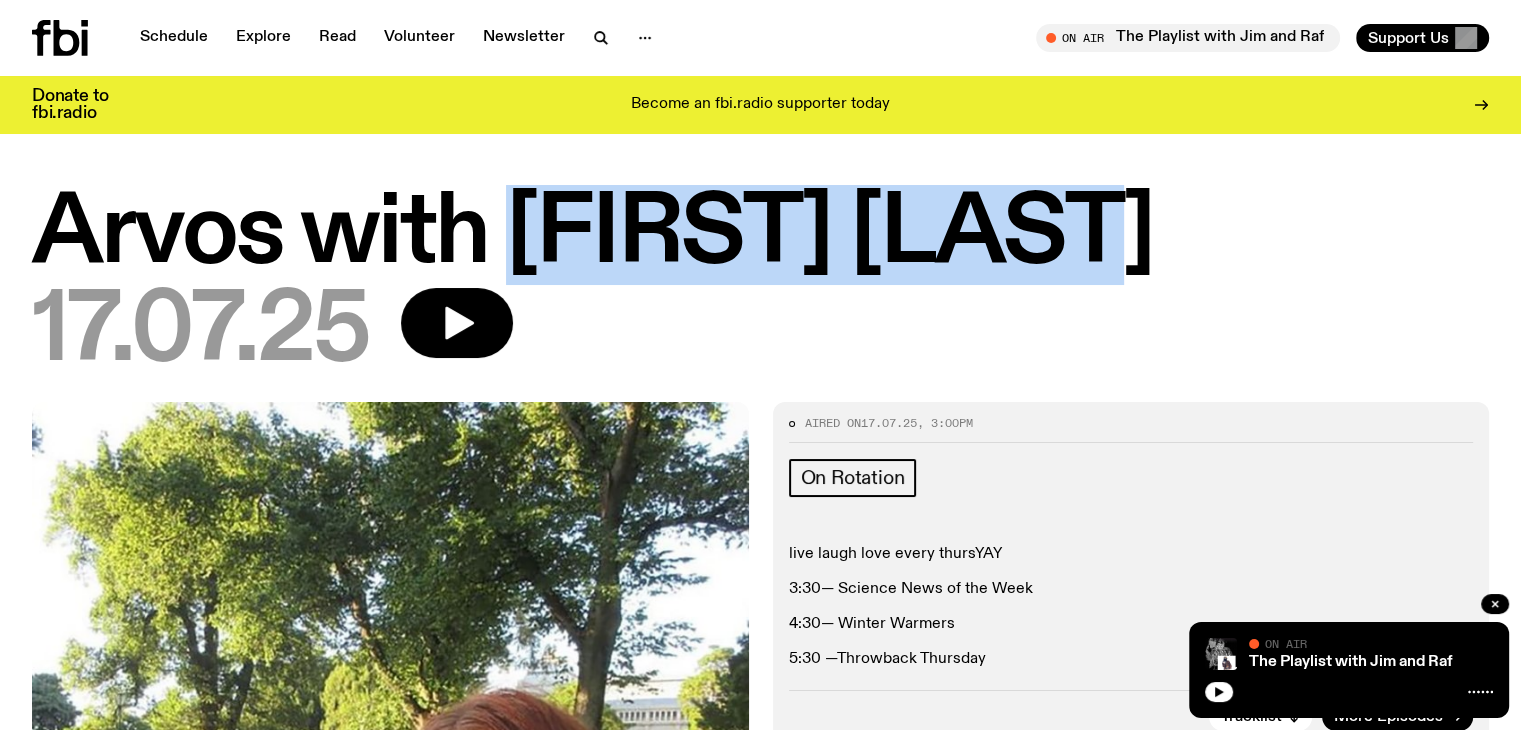 drag, startPoint x: 512, startPoint y: 243, endPoint x: 1105, endPoint y: 252, distance: 593.0683 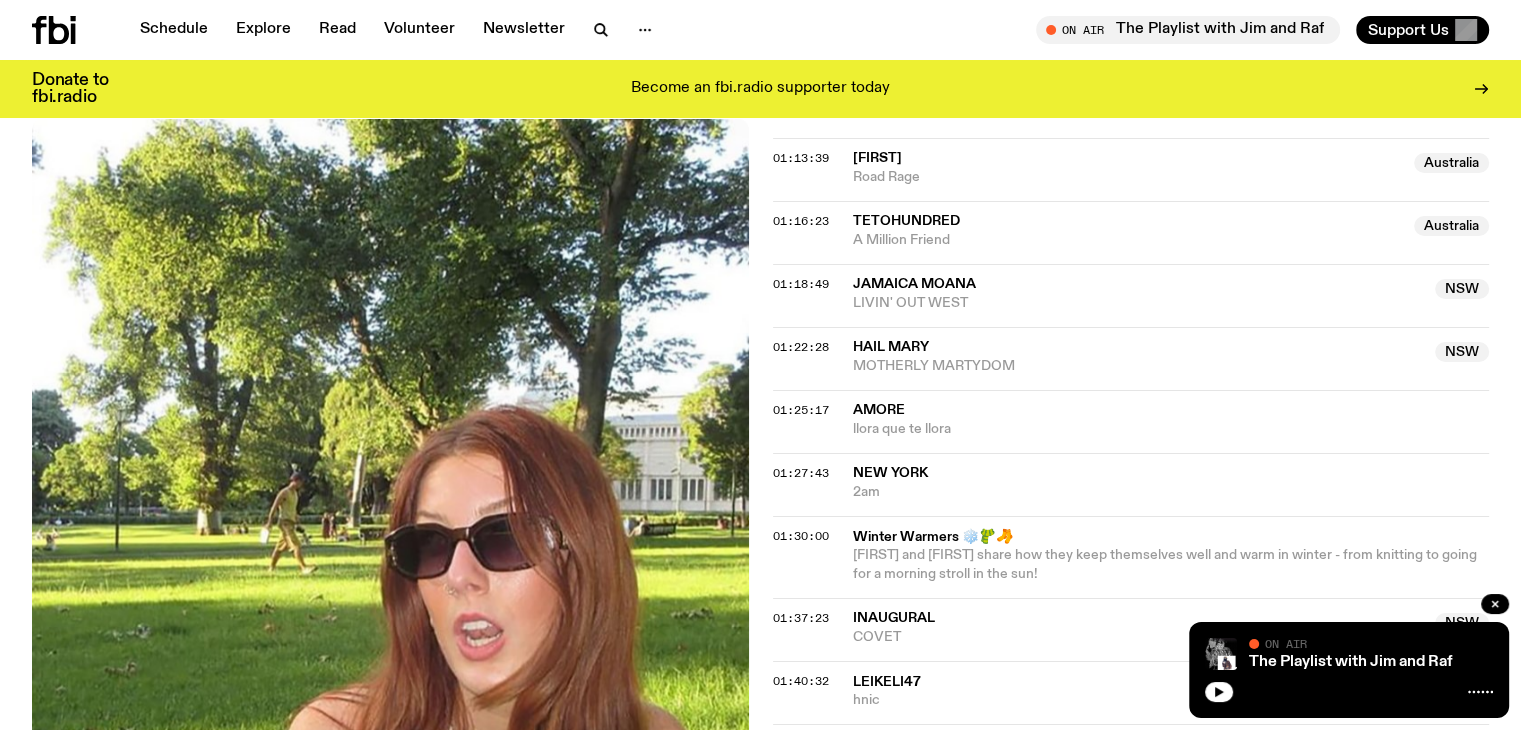 scroll, scrollTop: 1892, scrollLeft: 0, axis: vertical 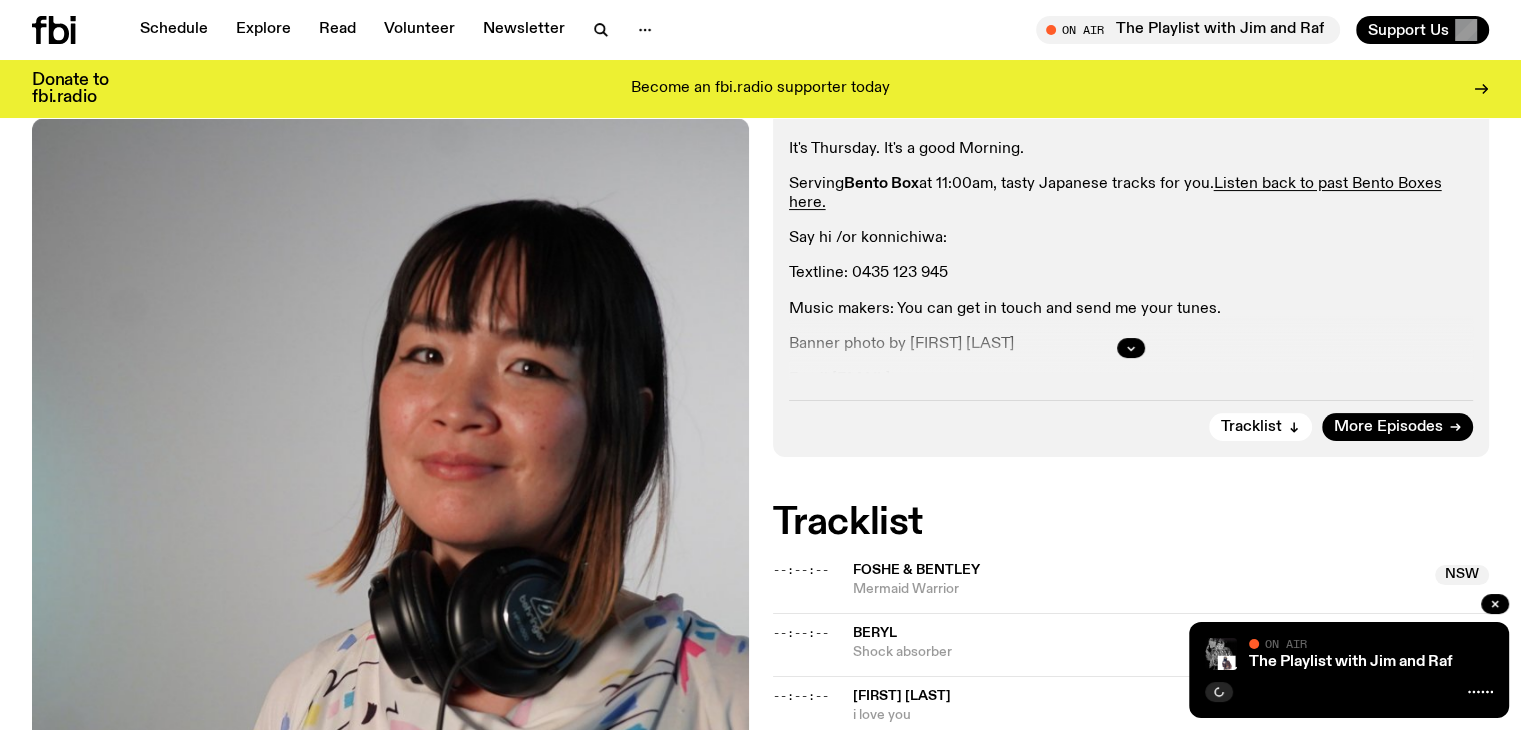 click on "Aired on  17.07.25 , 10:00am On Rotation It's Thursday. It's a good Morning. Serving  Bento Box  at 11:00am, tasty Japanese tracks for you.  Listen back to past Bento Boxes here. Say hi /or konnichiwa:  Textline: [PHONE] Music makers: You can get in touch and send me your tunes.  Banner photo by [FIRST] [LAST]  Email:  [EMAIL] Tracklist More Episodes Tracklist --:--:-- [FIRST] [LAST]  [STATE]  Mermaid Warrior  [STATE]  --:--:-- [FIRST]  [STATE]  Shock absorber  [STATE]  --:--:-- [FIRST] [LAST]  [COUNTRY]  i love you  [COUNTRY]  --:--:-- [FIRST]  [COUNTRY]  TWO YEARS.  [COUNTRY]  --:--:-- [FIRST]  [STATE]  Vixen  [STATE]  --:--:-- [FIRST] [LAST] due dilettante --:--:-- [FIRST]  [COUNTRY]  Big Shot  [COUNTRY]  --:--:-- [FIRST]  [STATE]  This Song Has Claps In It  [STATE]  --:--:-- [FIRST] [LAST]  [STATE]  Memory Man  [STATE]  --:--:-- [FIRST] [LAST]  [COUNTRY]  e30  [COUNTRY]  --:--:-- [FIRST]  [COUNTRY]  Got Them  [COUNTRY]  --:--:-- Everything Is Recorded No Looking Back --:--:-- [FIRST]  [STATE]  takezo  [STATE]  --:--:-- [FIRST]  [COUNTRY]  MAVI" at bounding box center (760, 1219) 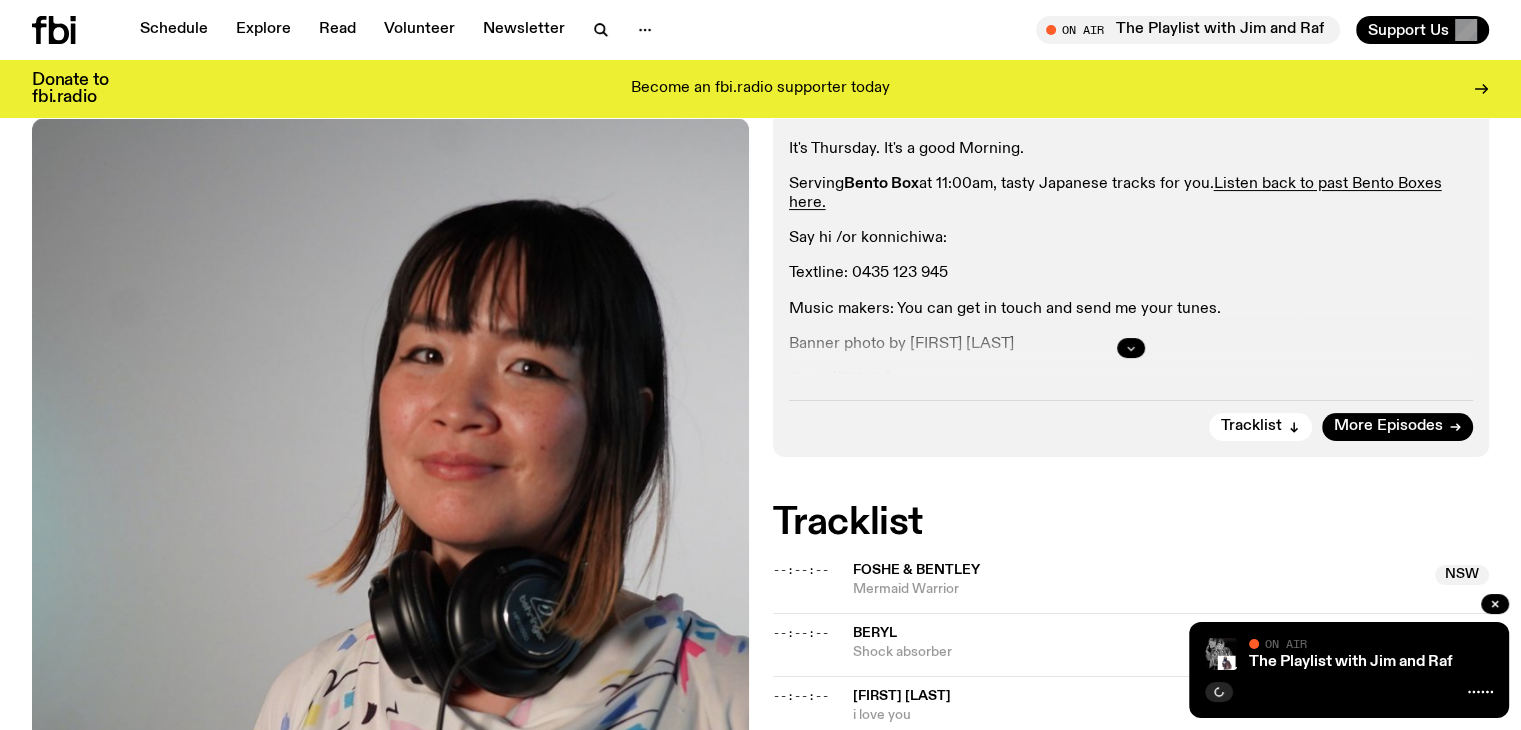 click at bounding box center (1131, 348) 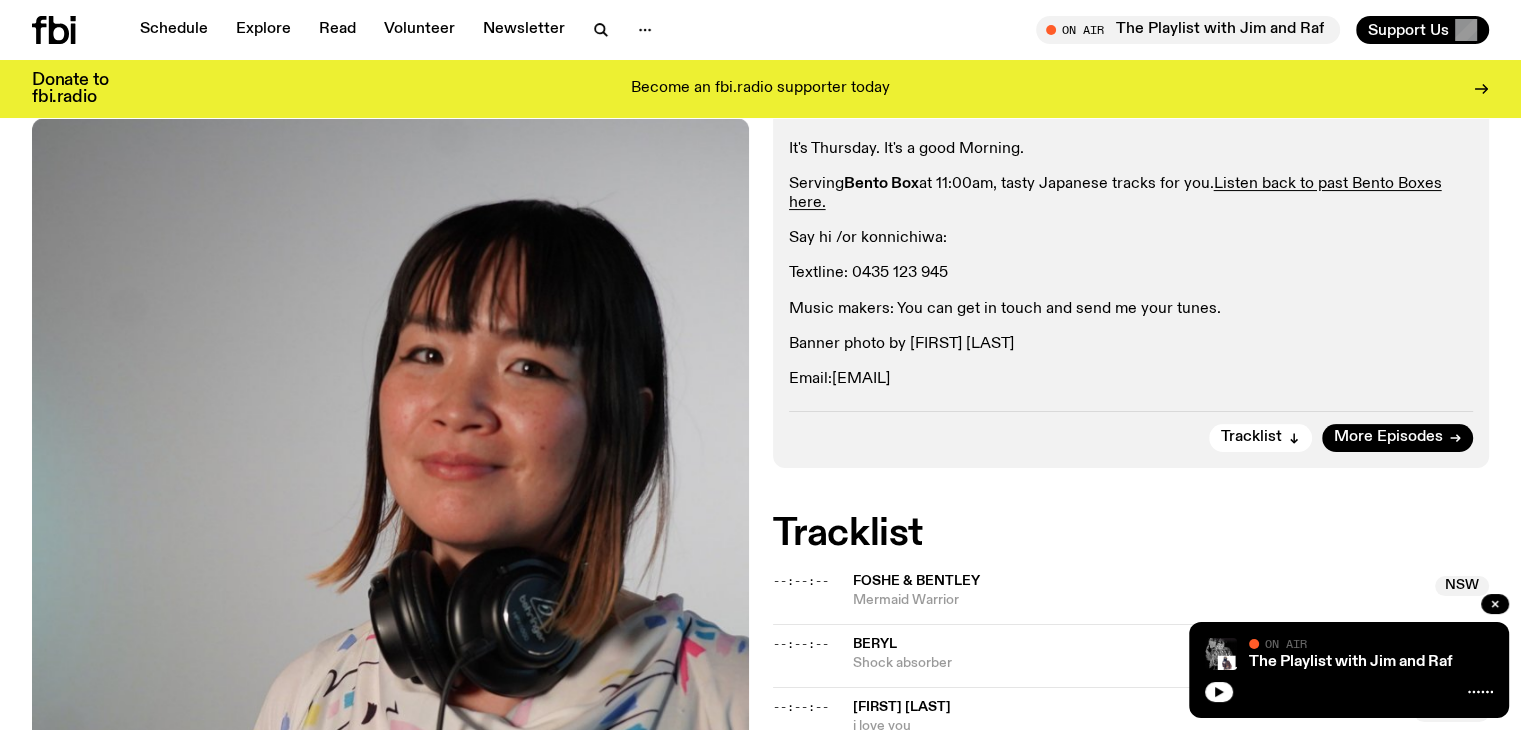 drag, startPoint x: 1000, startPoint y: 383, endPoint x: 840, endPoint y: 381, distance: 160.0125 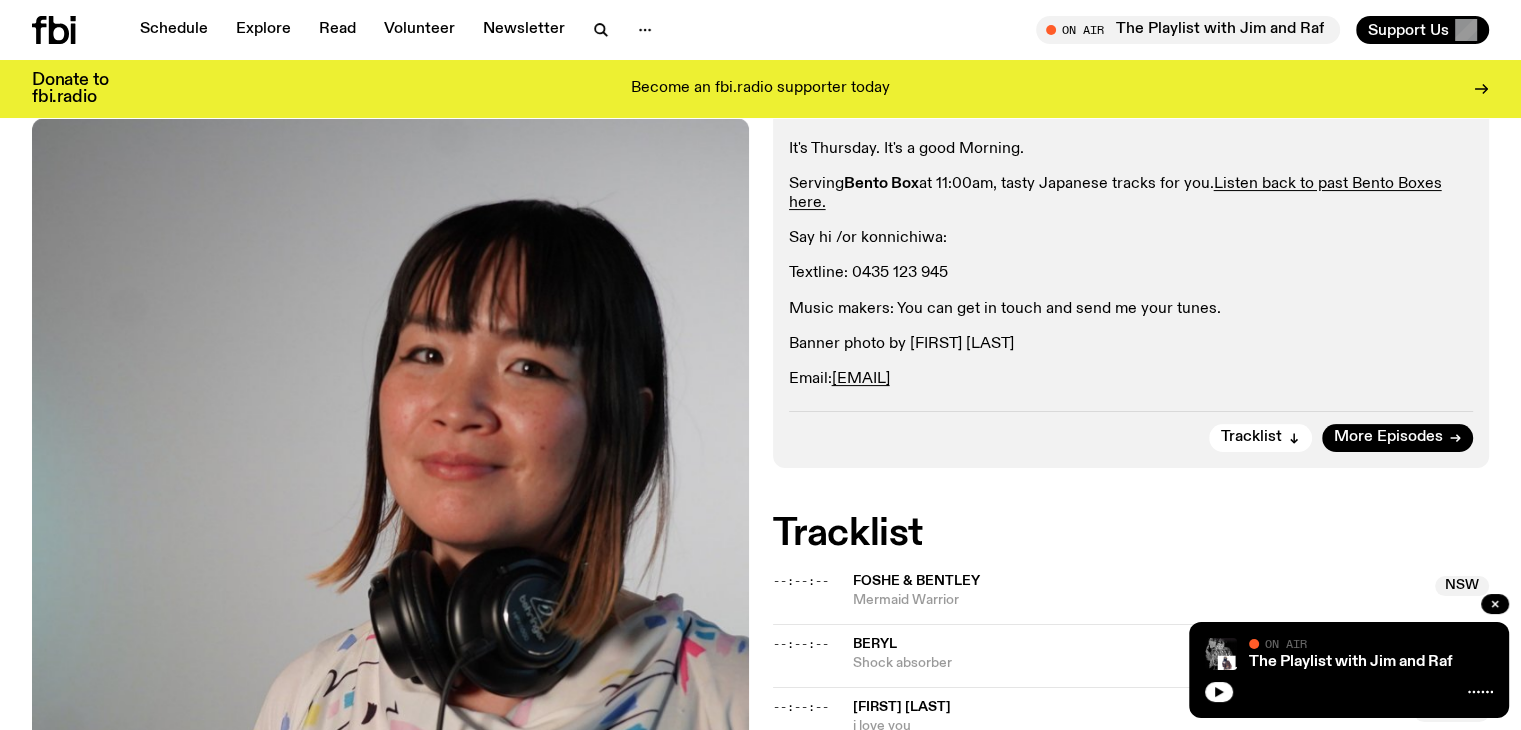 copy on "ana@fbiradio.com" 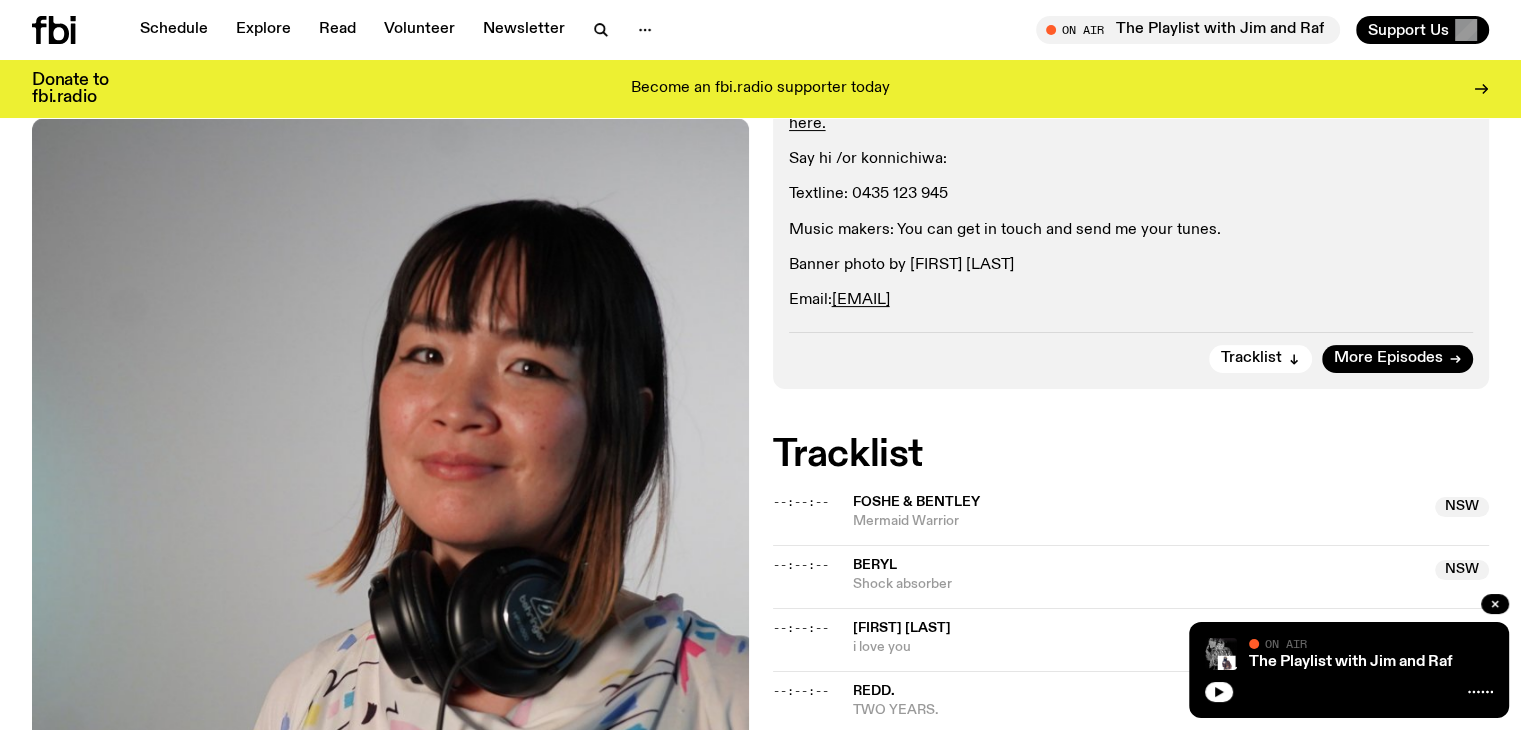 scroll, scrollTop: 589, scrollLeft: 0, axis: vertical 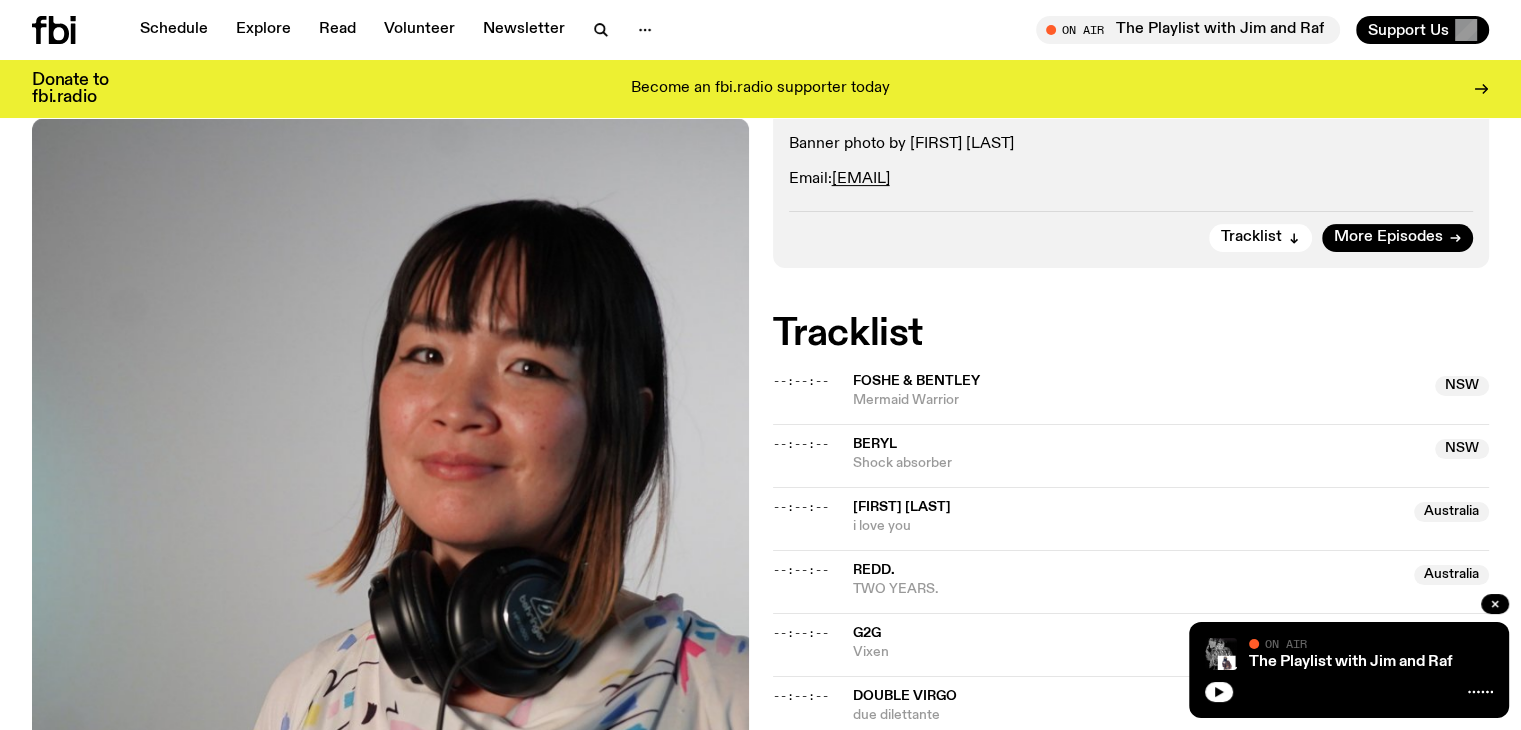 click on "--:--:-- Foshe & Bentley  NSW  Mermaid Warrior  NSW" at bounding box center (1131, 400) 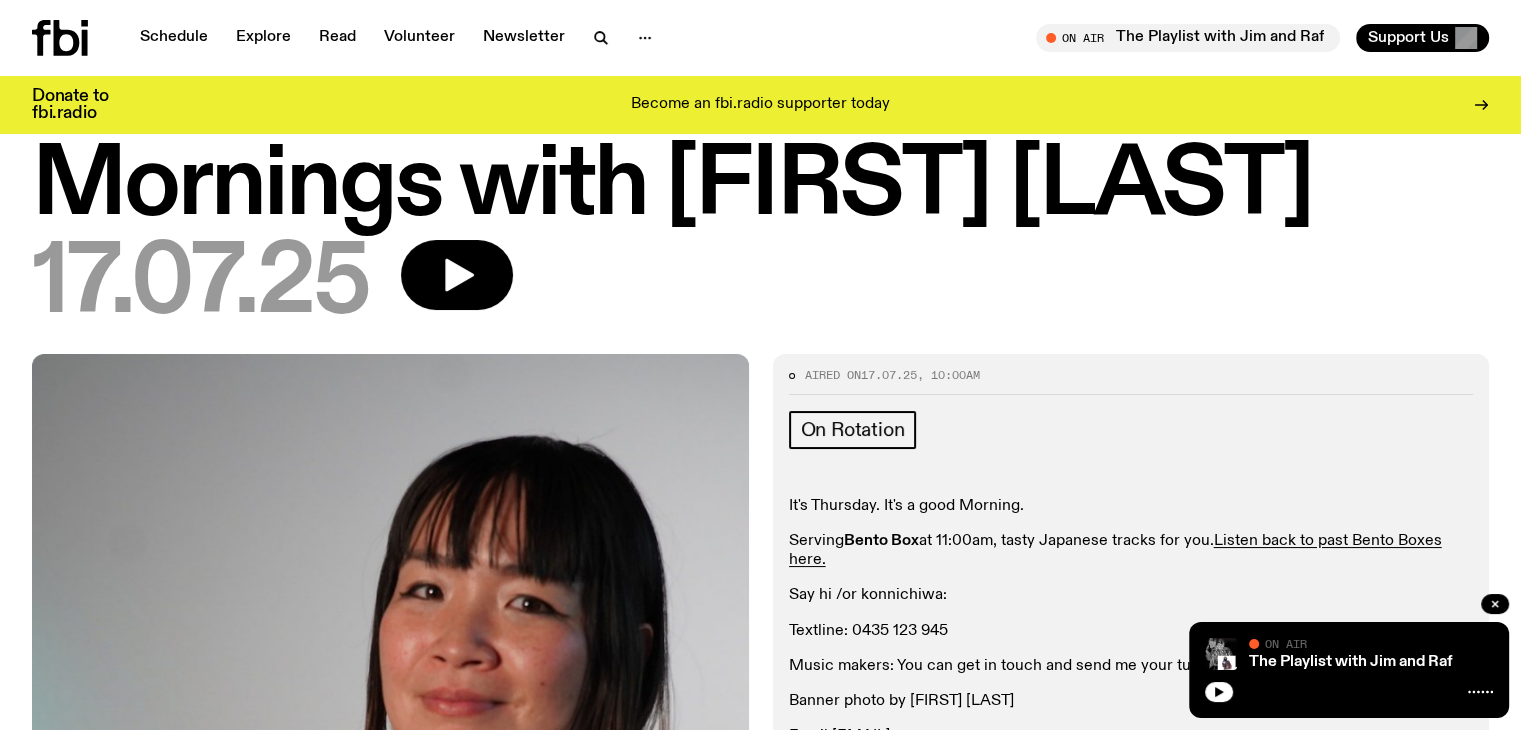 scroll, scrollTop: 0, scrollLeft: 0, axis: both 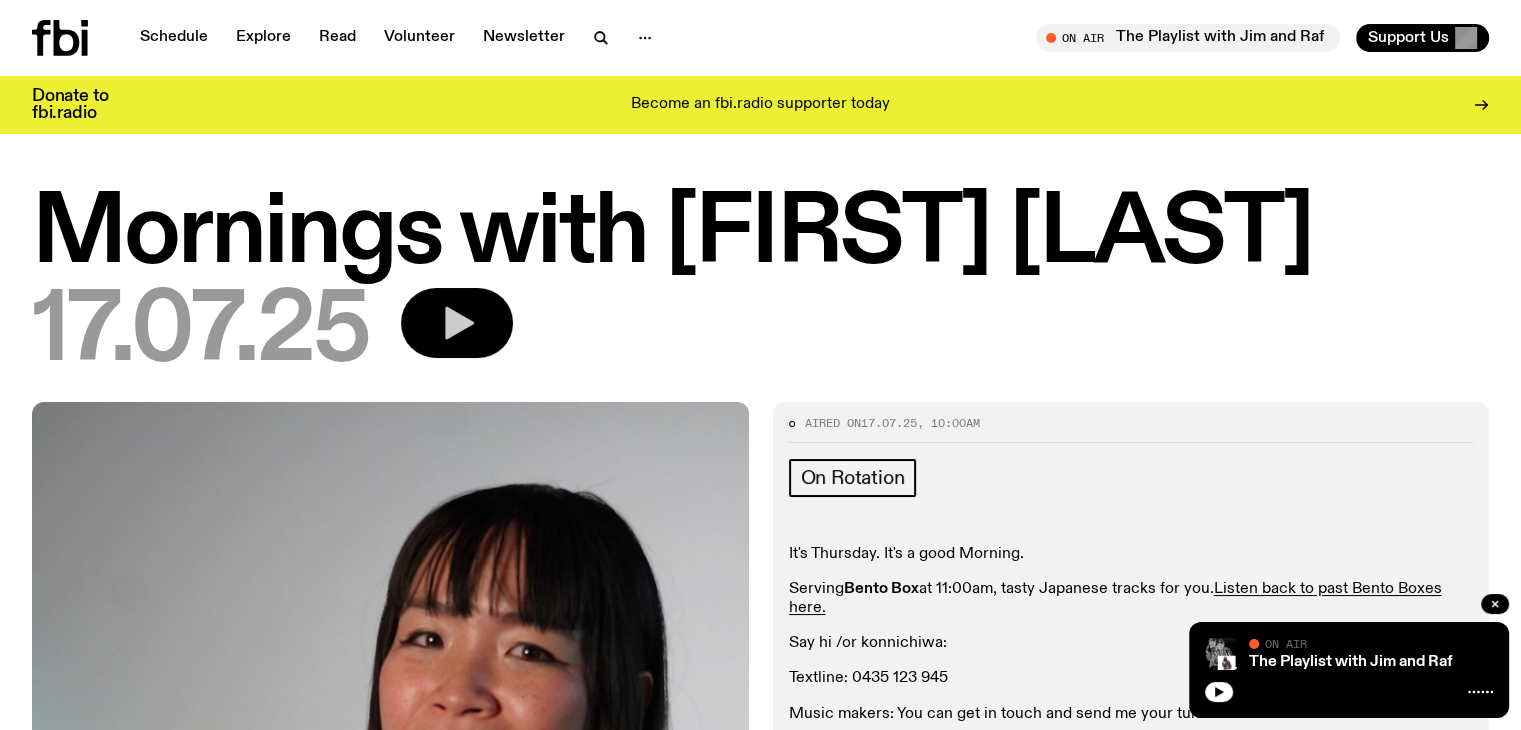 click 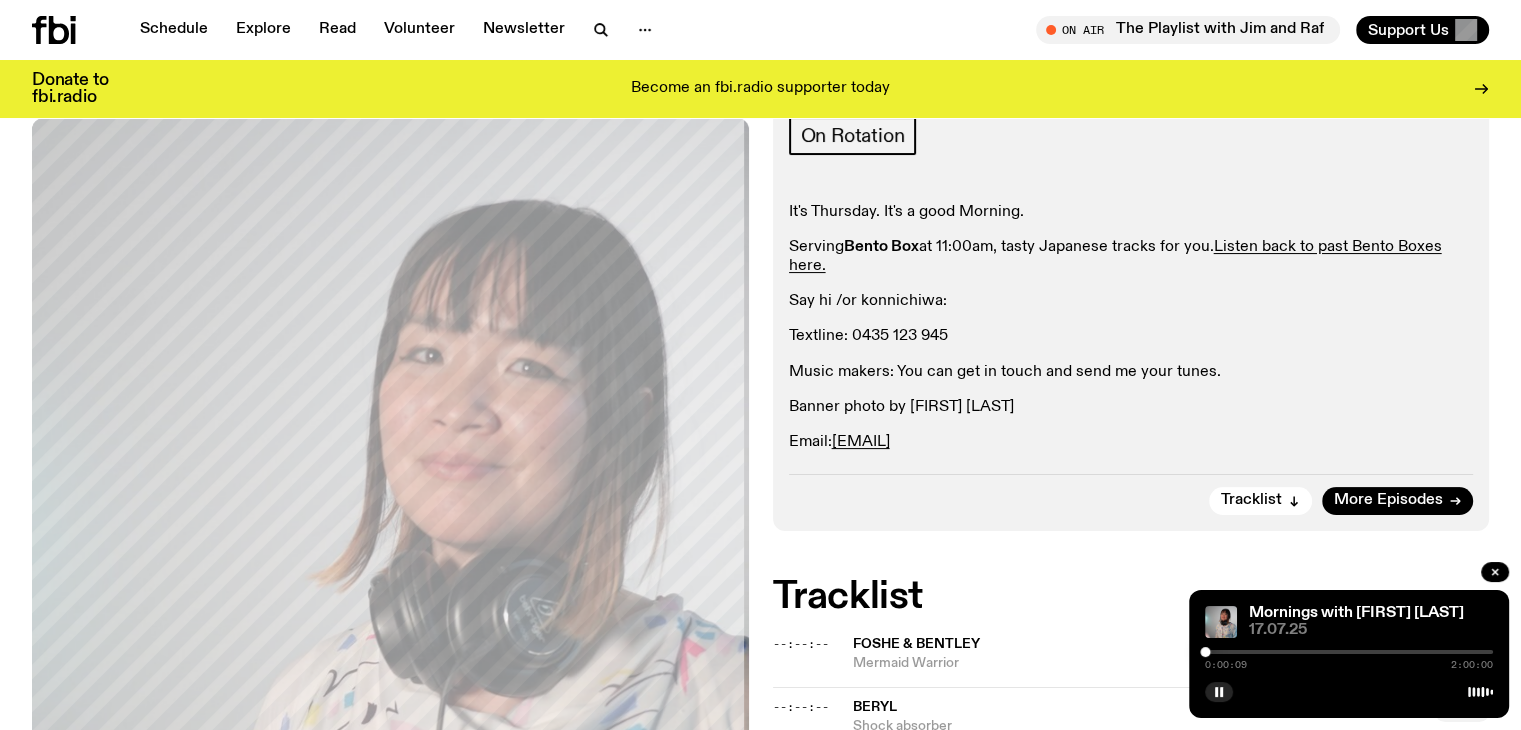 scroll, scrollTop: 291, scrollLeft: 0, axis: vertical 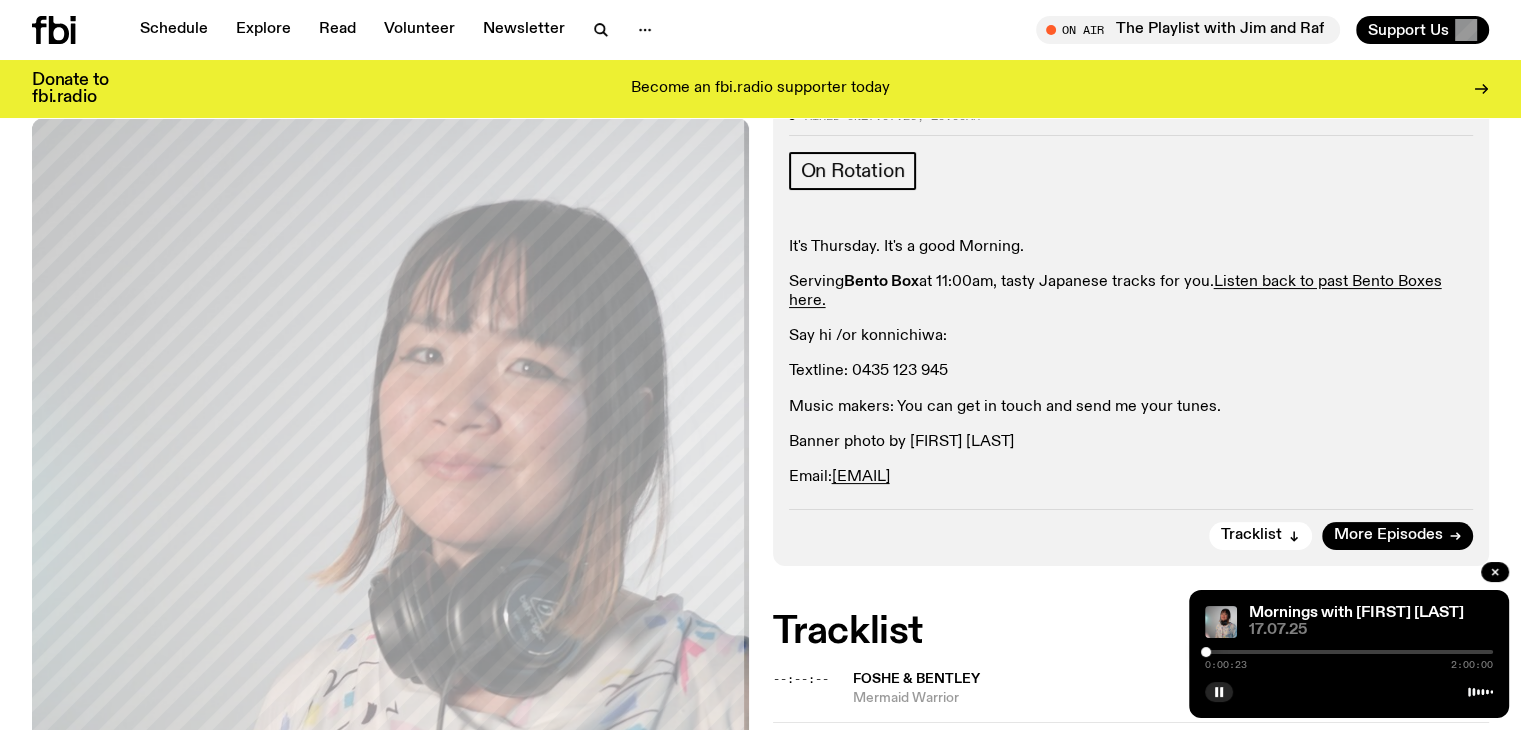 click on "It's Thursday. It's a good Morning. Serving  Bento Box  at 11:00am, tasty Japanese tracks for you.  Listen back to past Bento Boxes here. Say hi /or konnichiwa:  Textline: 0435 123 945 Music makers: You can get in touch and send me your tunes.  Banner photo by Mia Hull  Email:  kana@fbiradio.com" at bounding box center [1131, 363] 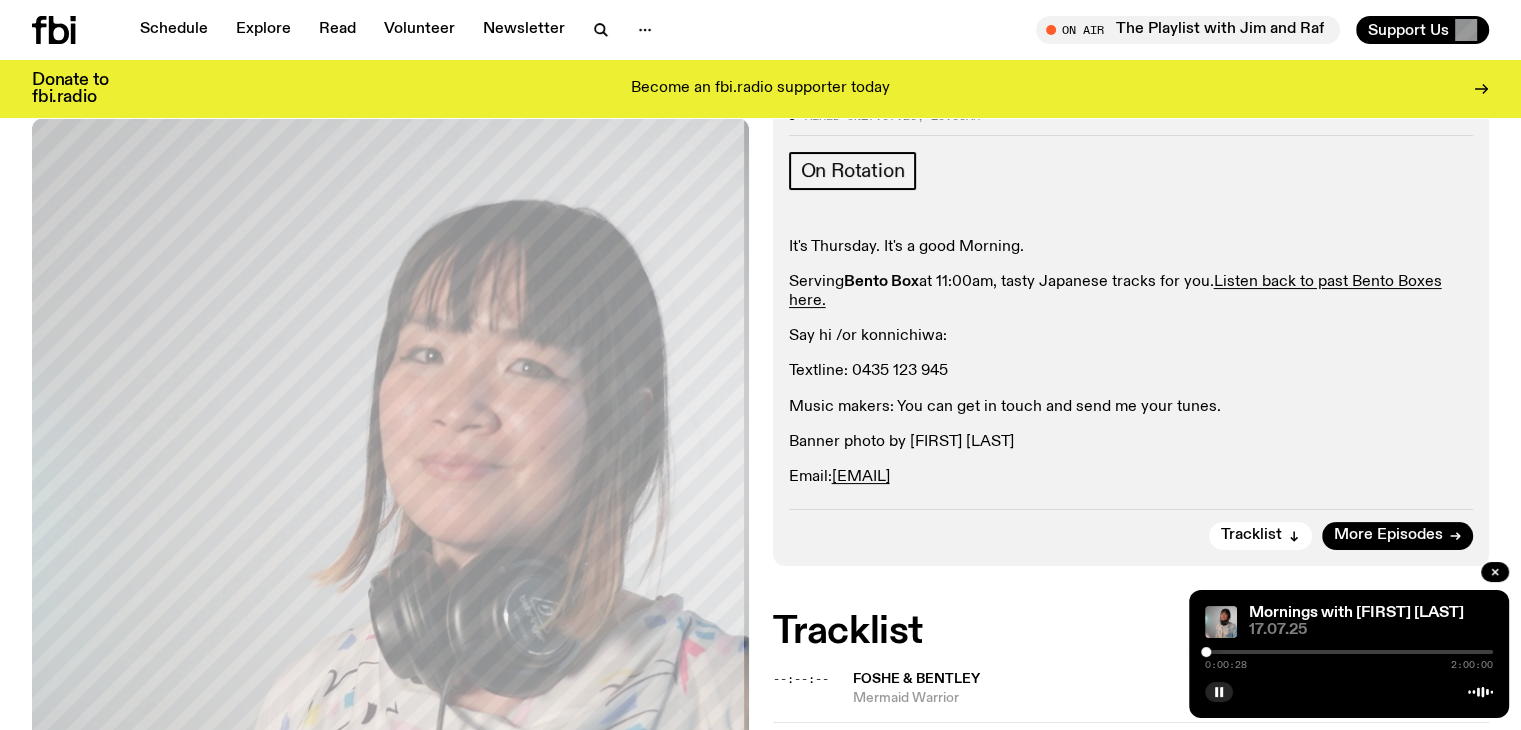 click on "Music makers: You can get in touch and send me your tunes." at bounding box center (1131, 407) 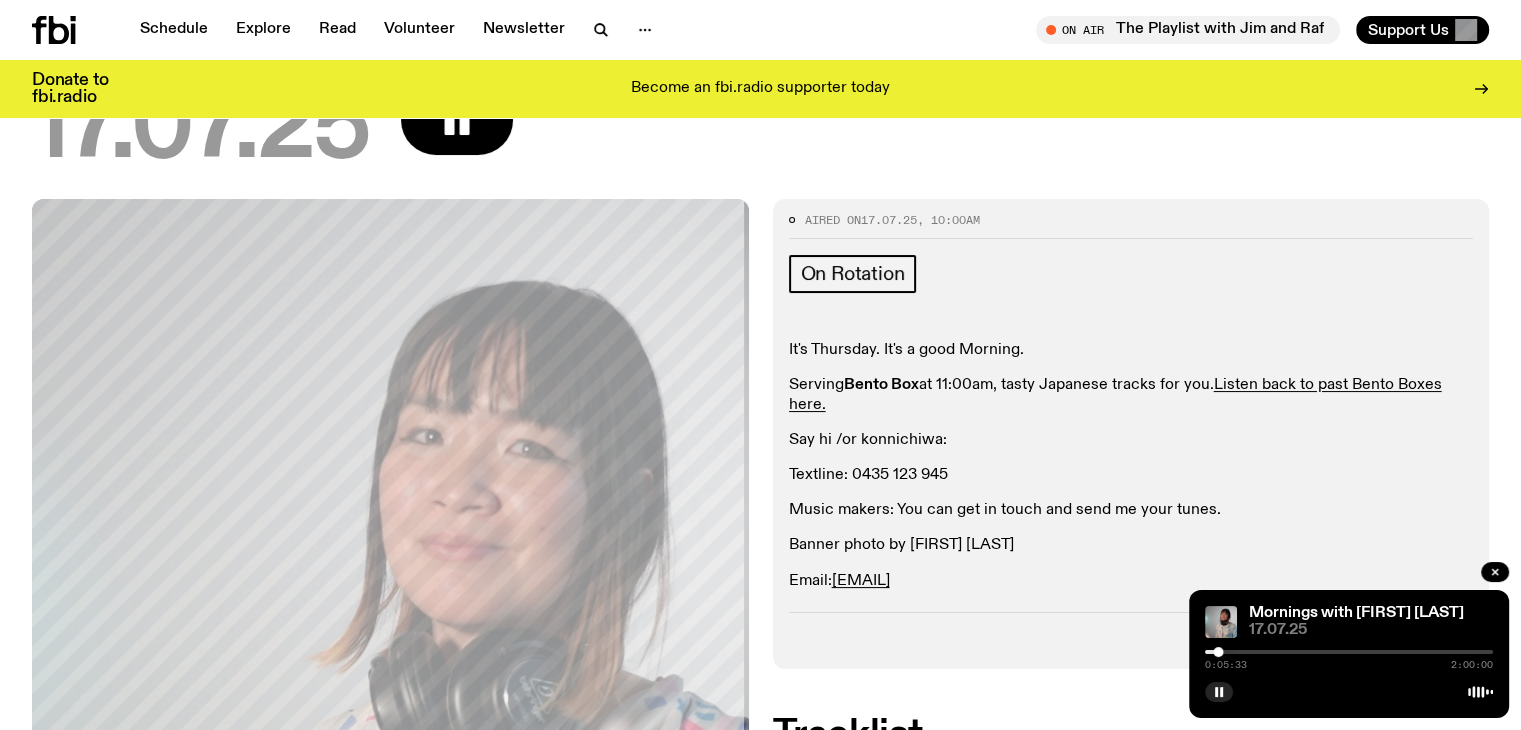scroll, scrollTop: 193, scrollLeft: 0, axis: vertical 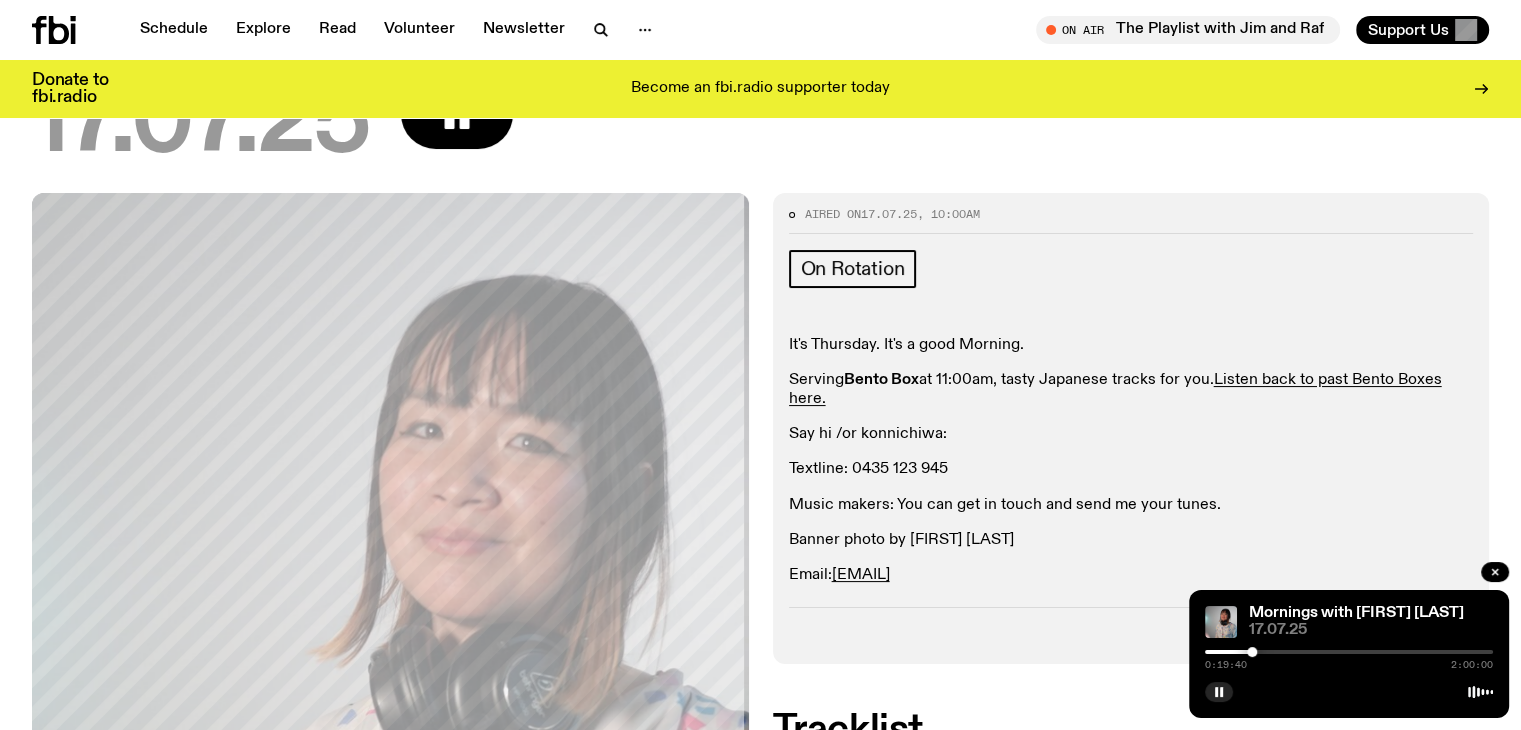 drag, startPoint x: 1220, startPoint y: 653, endPoint x: 1252, endPoint y: 649, distance: 32.24903 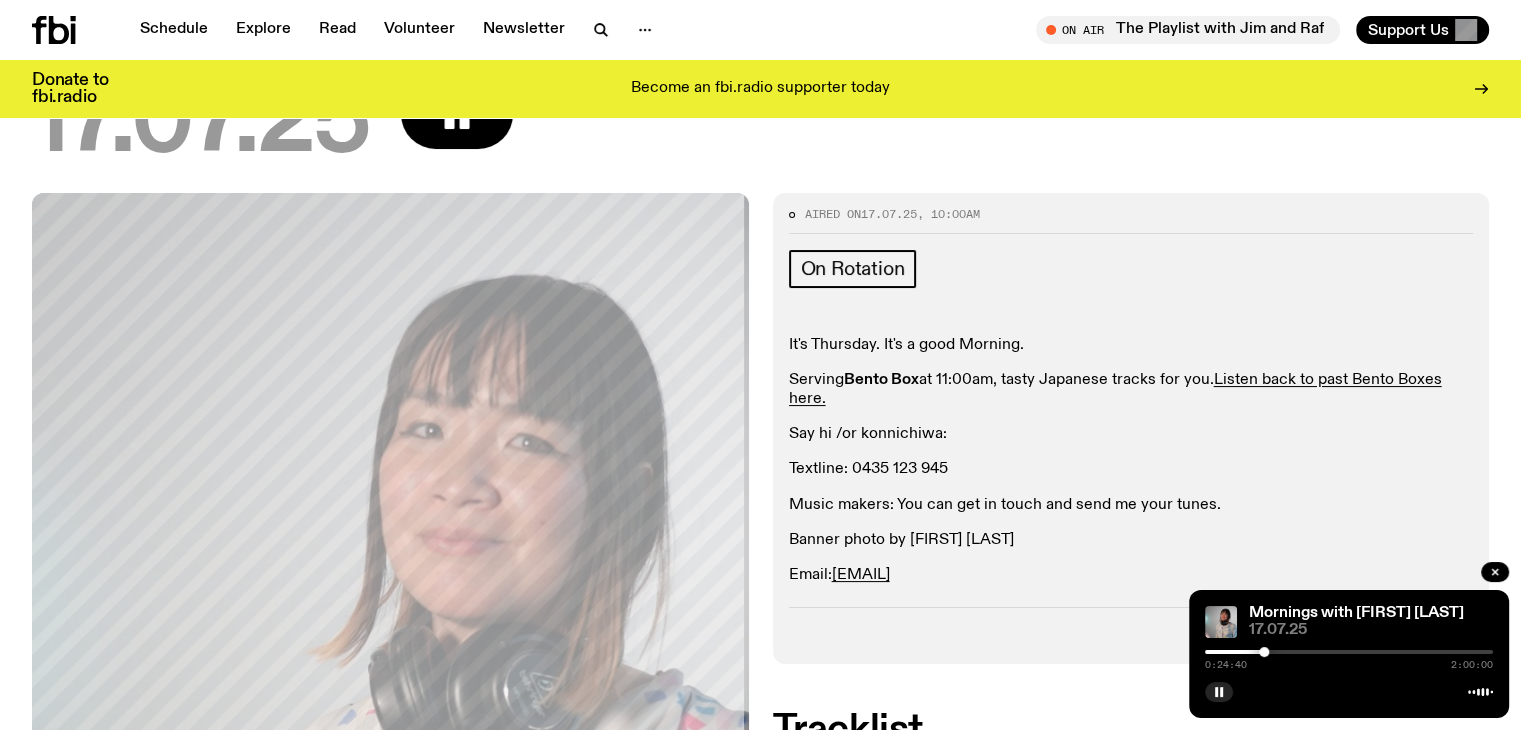 drag, startPoint x: 1252, startPoint y: 653, endPoint x: 1264, endPoint y: 651, distance: 12.165525 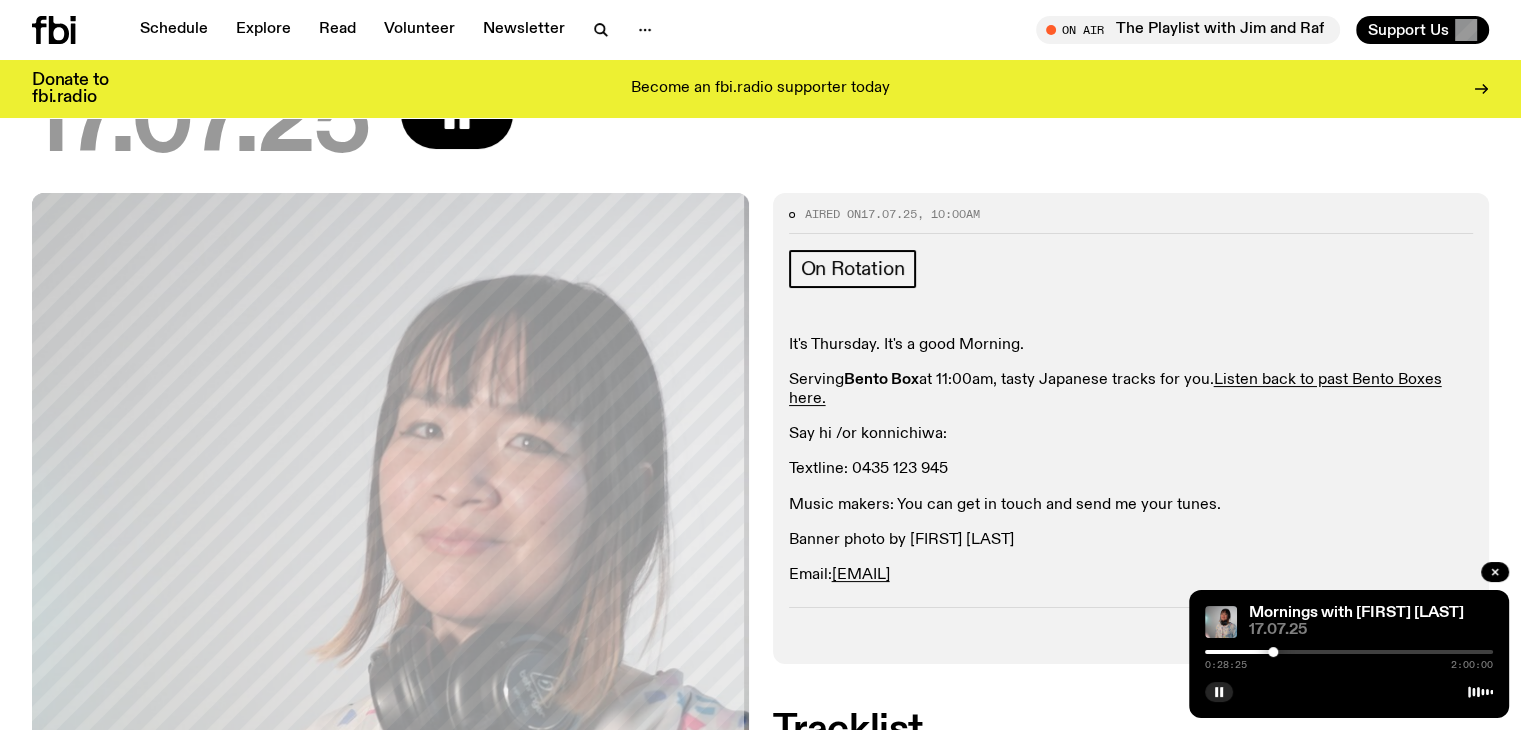 click at bounding box center (1273, 652) 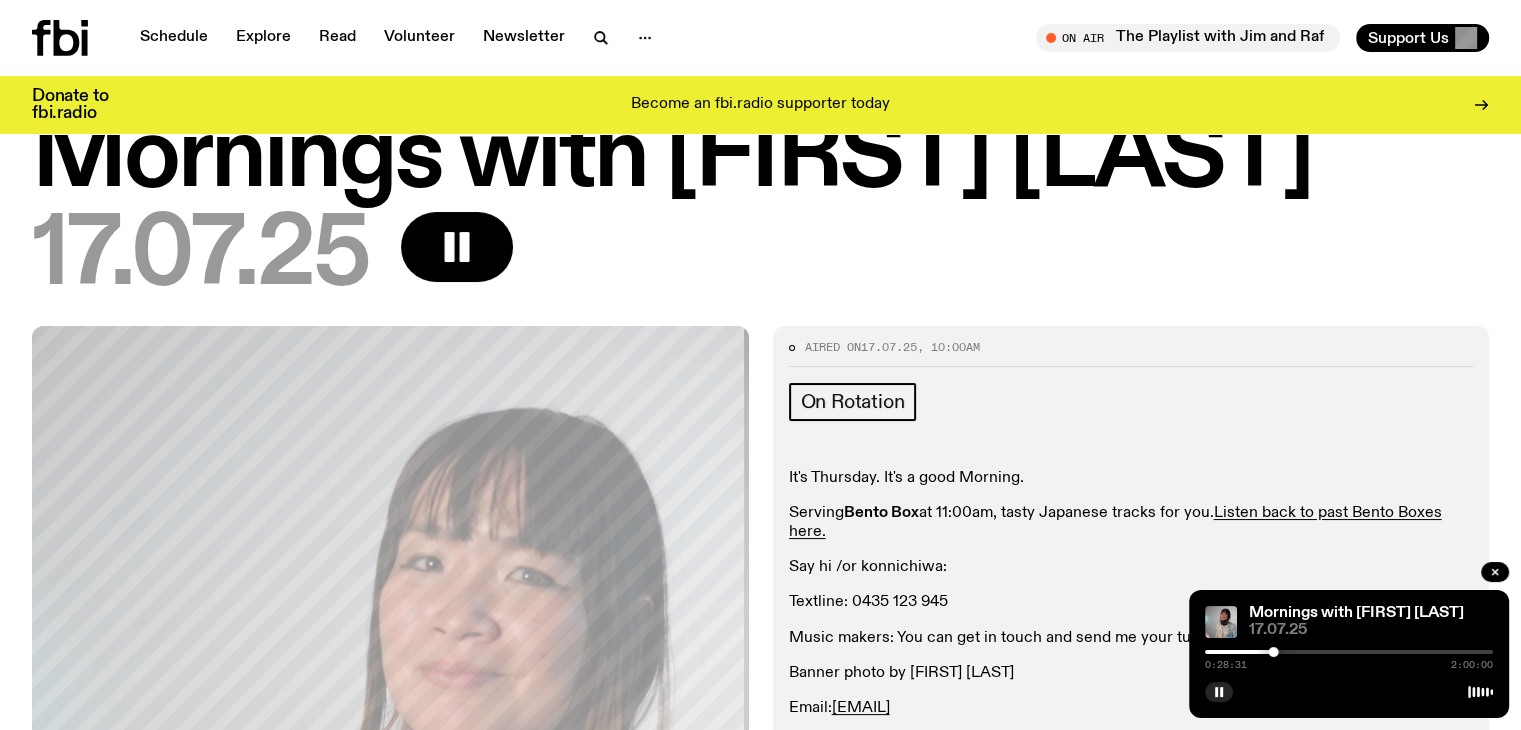 scroll, scrollTop: 0, scrollLeft: 0, axis: both 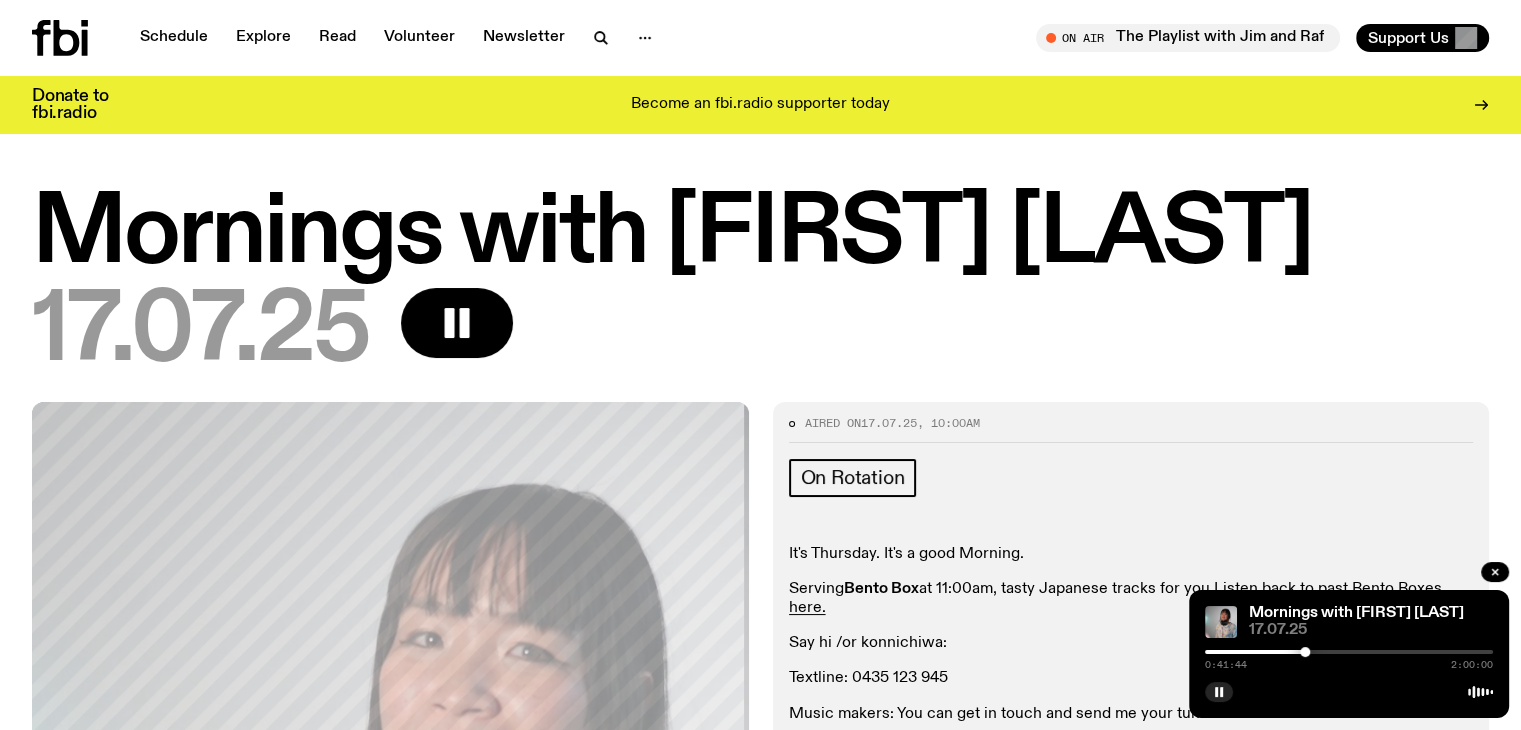 click on "17.07.25" at bounding box center (760, 333) 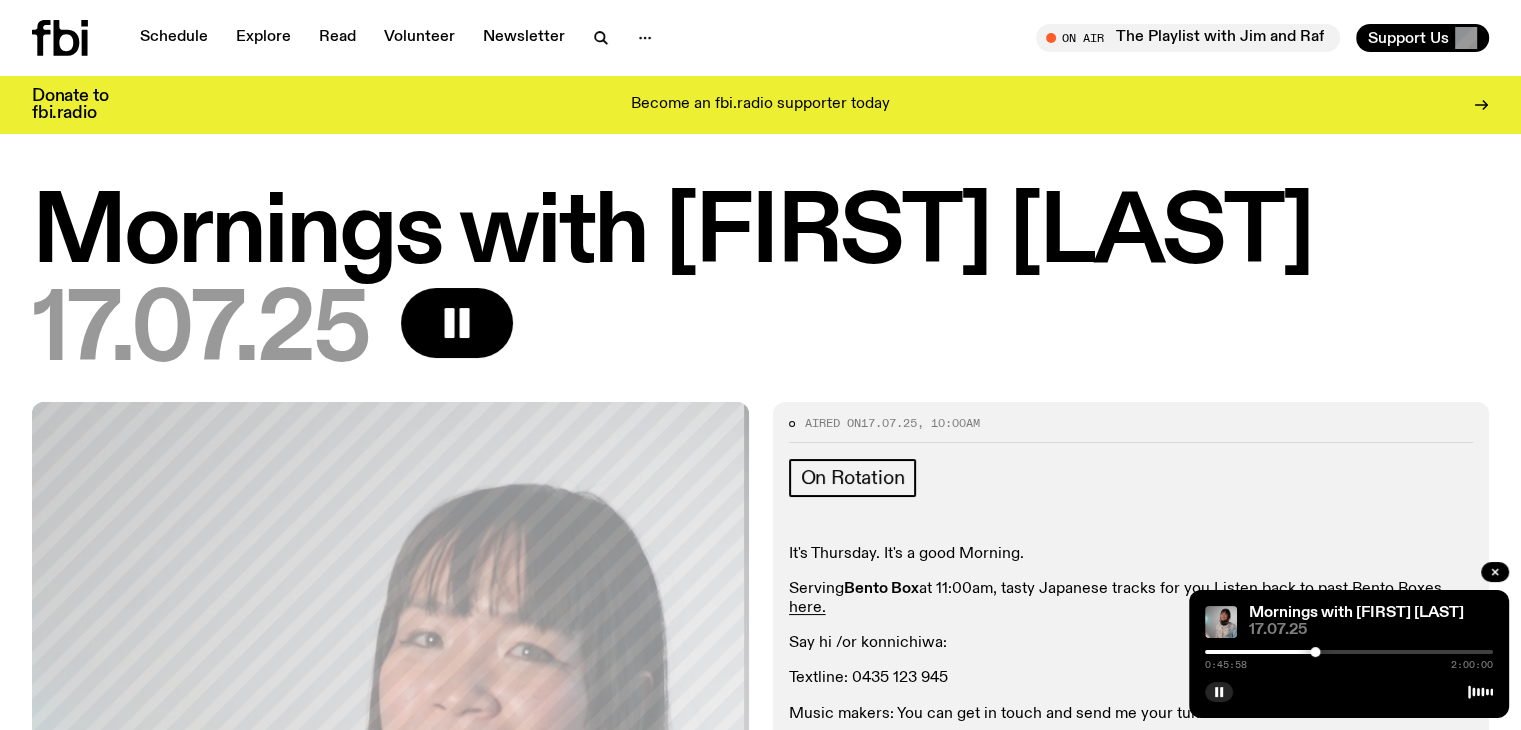 click on "Aired on" at bounding box center (833, 423) 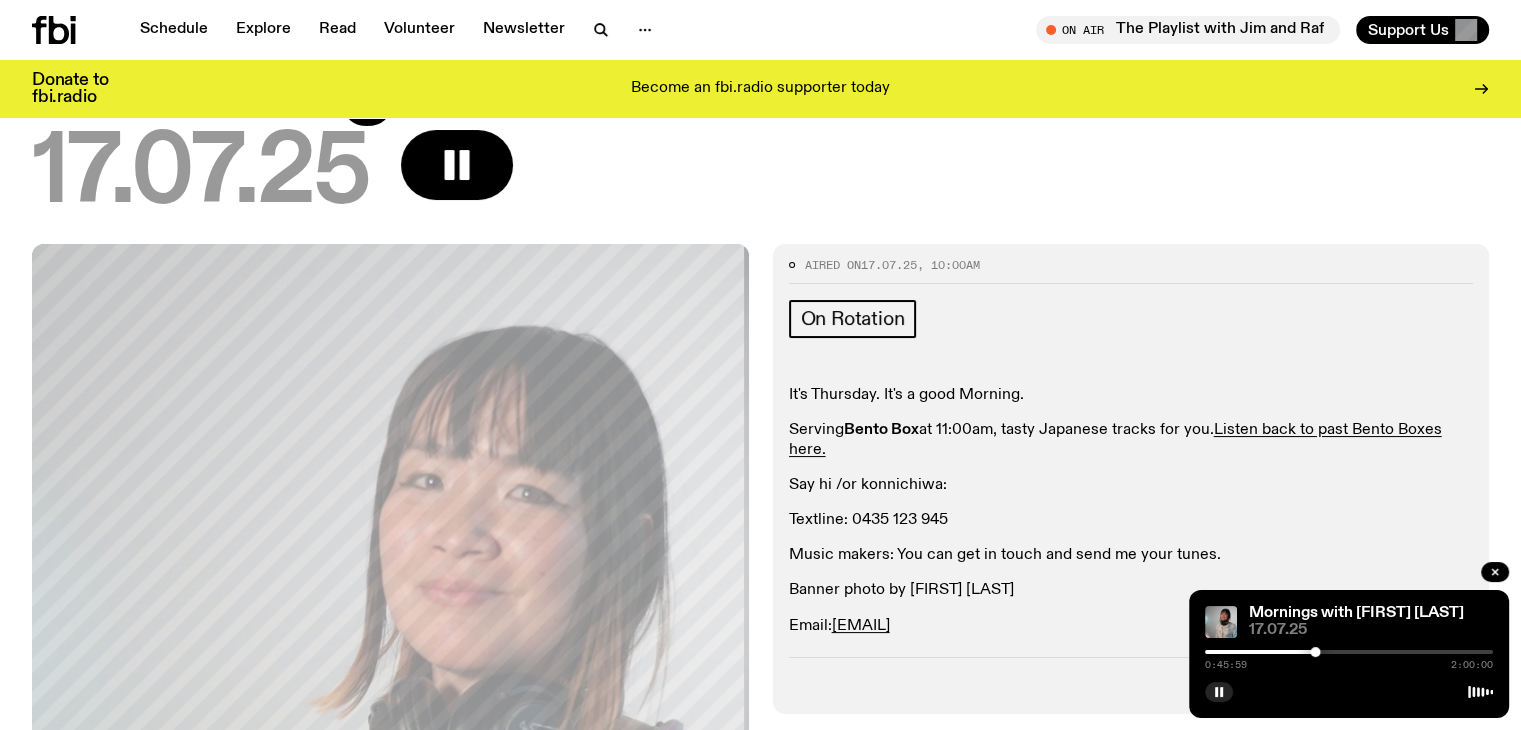 scroll, scrollTop: 196, scrollLeft: 0, axis: vertical 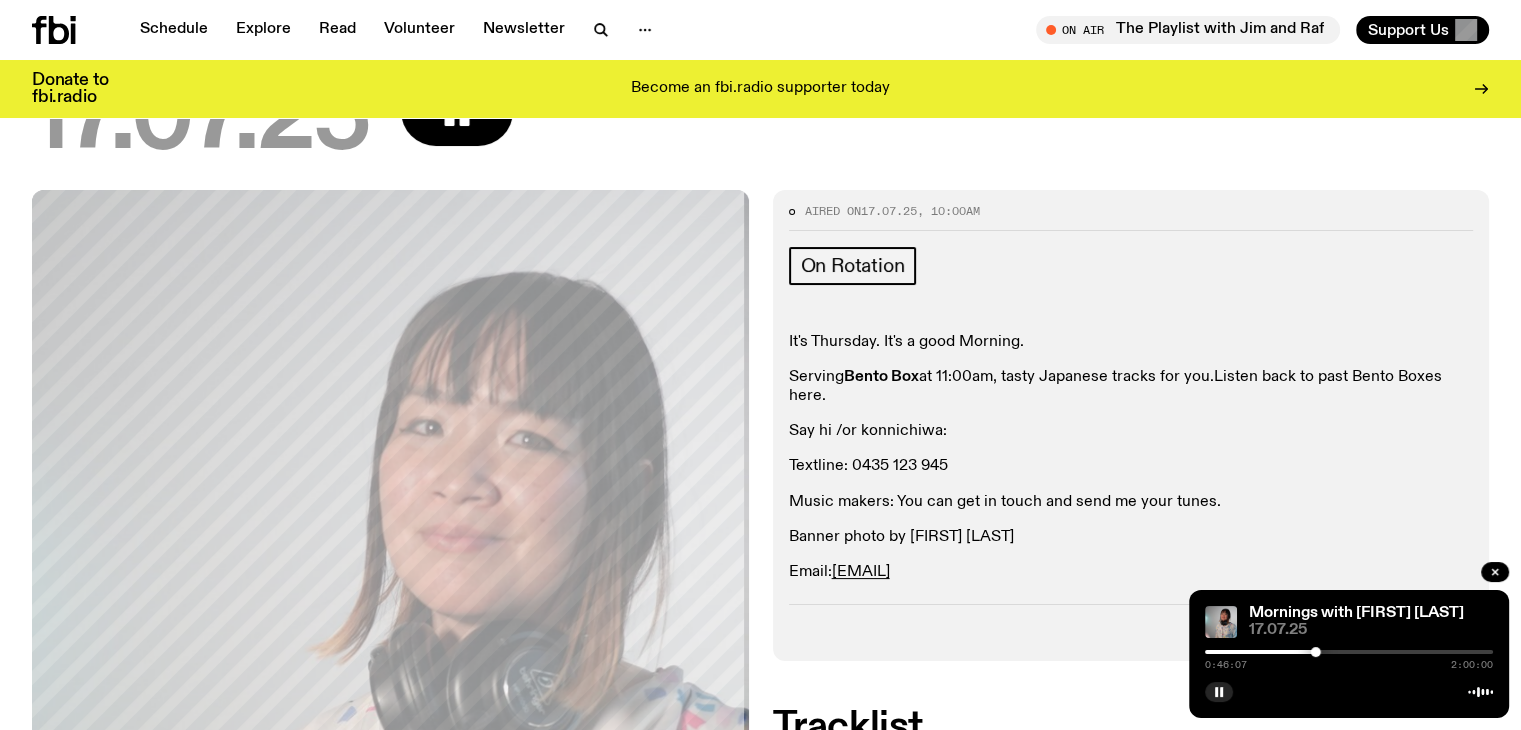 click on "Listen back to past Bento Boxes here." at bounding box center (1115, 386) 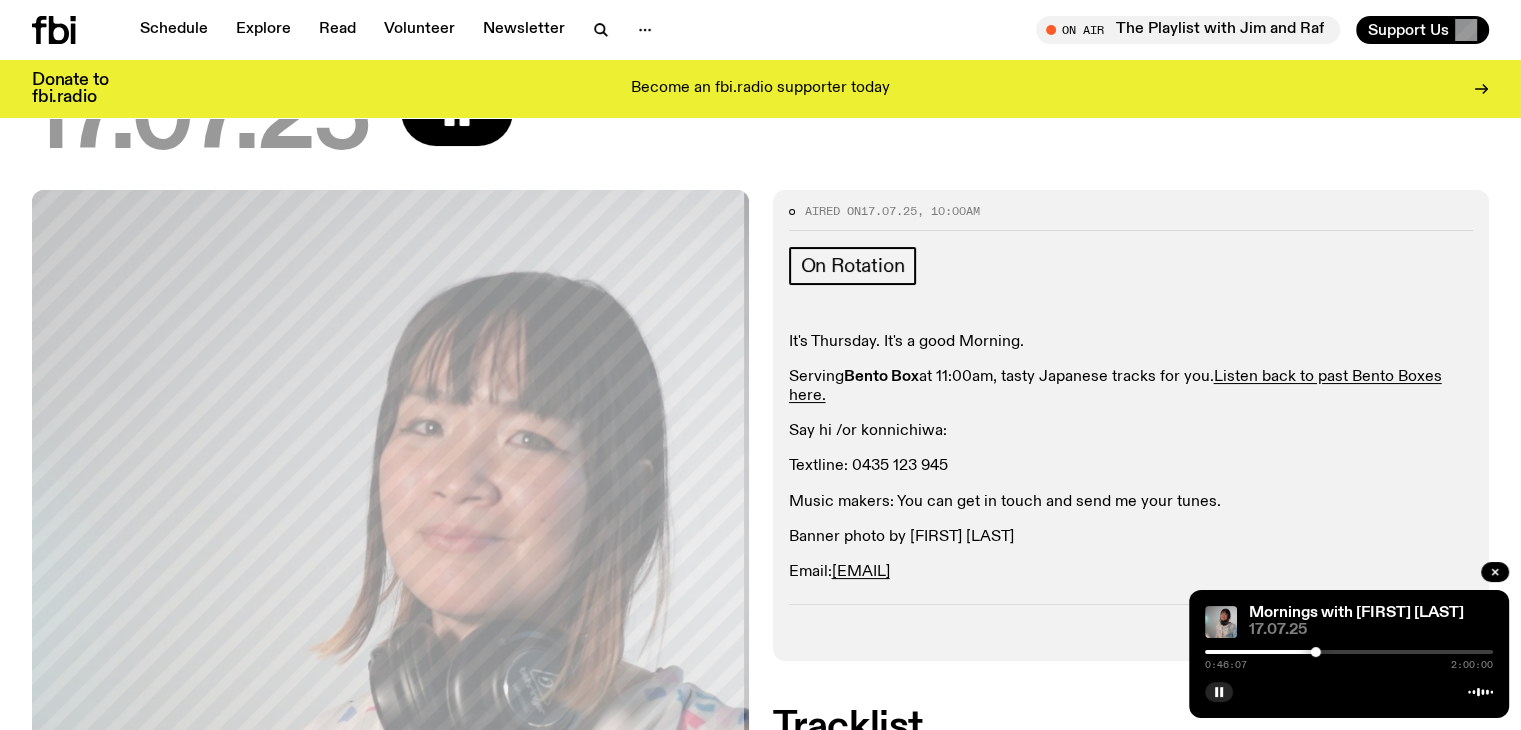 click on "It's Thursday. It's a good Morning. Serving  Bento Box  at 11:00am, tasty Japanese tracks for you.  Listen back to past Bento Boxes here. Say hi /or konnichiwa:  Textline: 0435 123 945 Music makers: You can get in touch and send me your tunes.  Banner photo by Mia Hull  Email:  kana@fbiradio.com" at bounding box center (1131, 458) 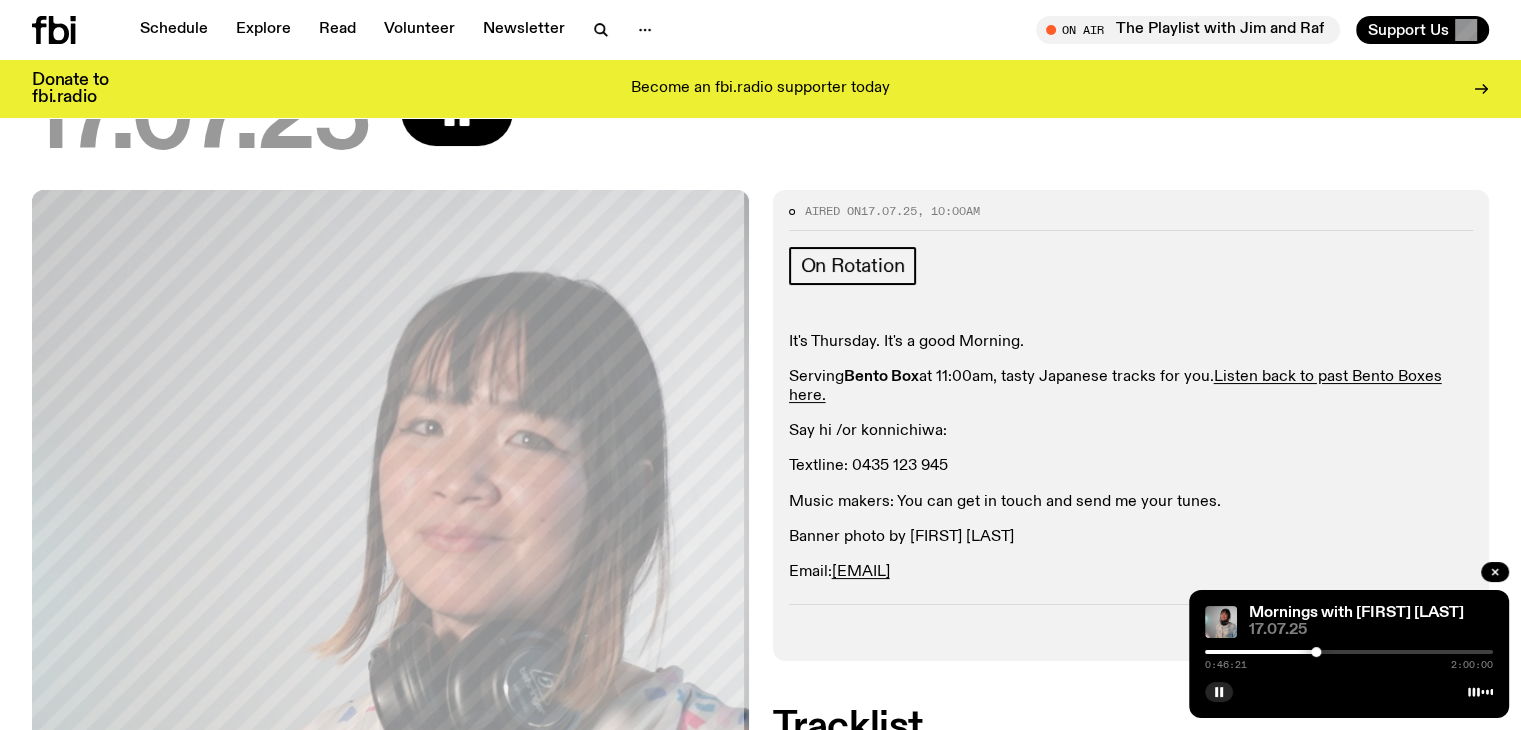 drag, startPoint x: 973, startPoint y: 570, endPoint x: 835, endPoint y: 583, distance: 138.61096 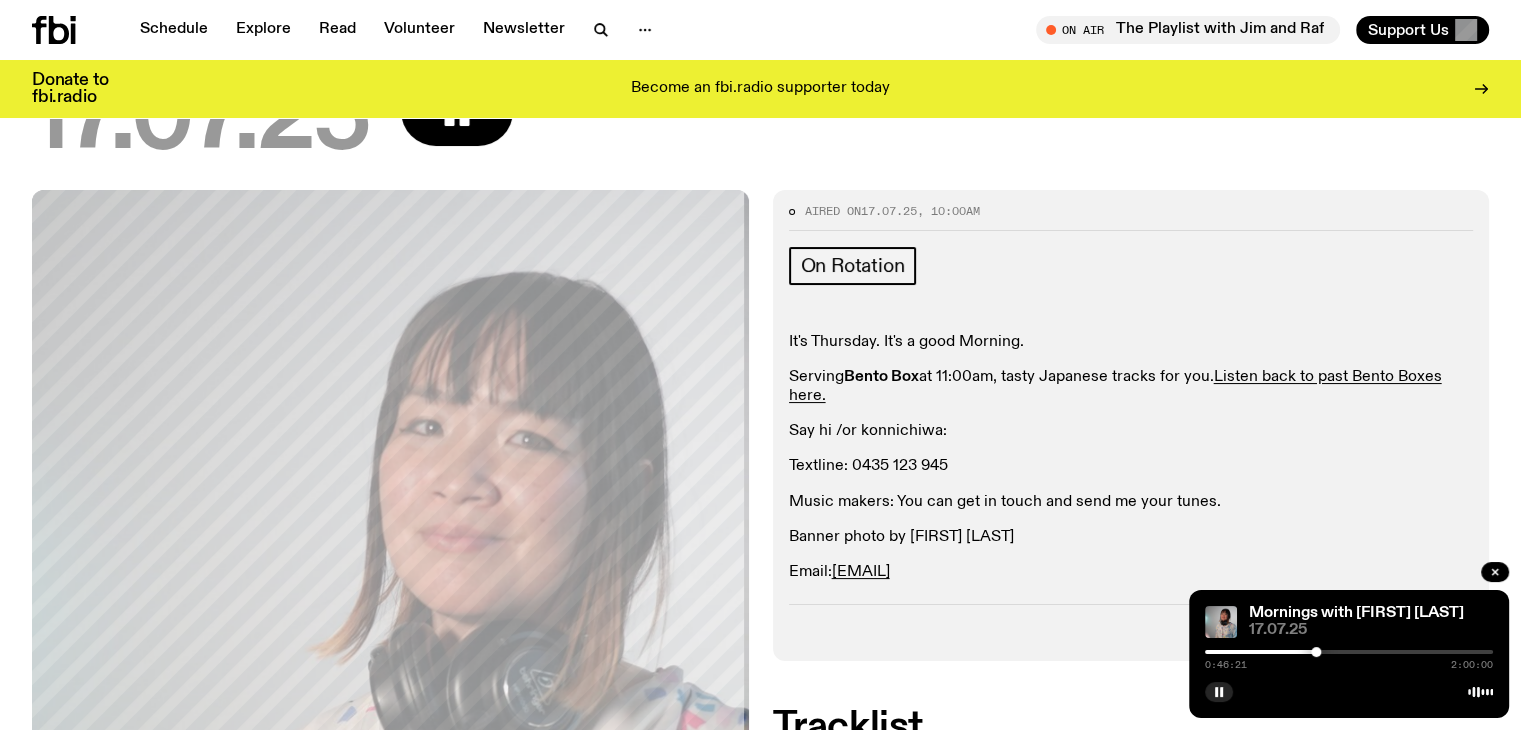 copy on "kana@fbiradio.com" 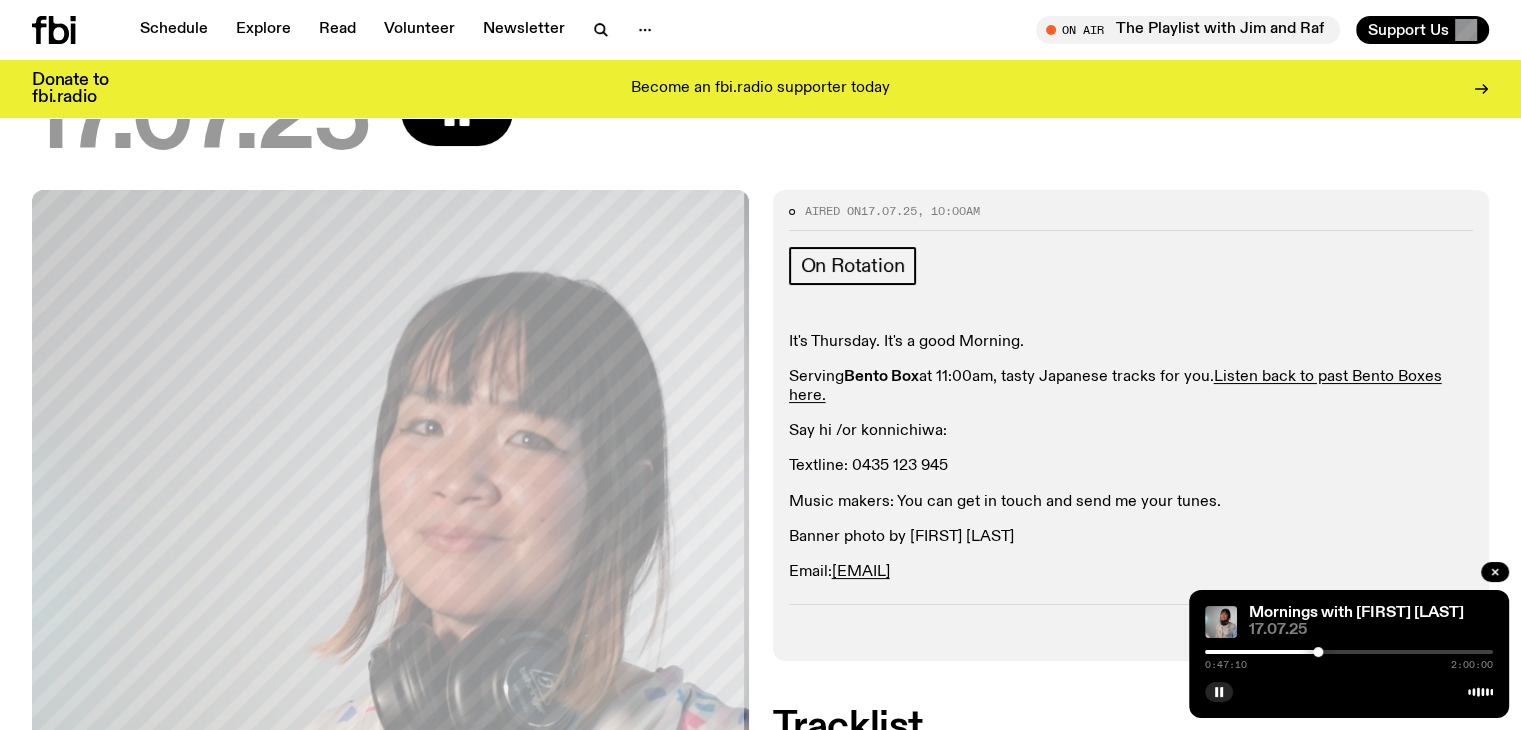 click on "It's Thursday. It's a good Morning. Serving  Bento Box  at 11:00am, tasty Japanese tracks for you.  Listen back to past Bento Boxes here. Say hi /or konnichiwa:  Textline: 0435 123 945 Music makers: You can get in touch and send me your tunes.  Banner photo by Mia Hull  Email:  kana@fbiradio.com" at bounding box center (1131, 458) 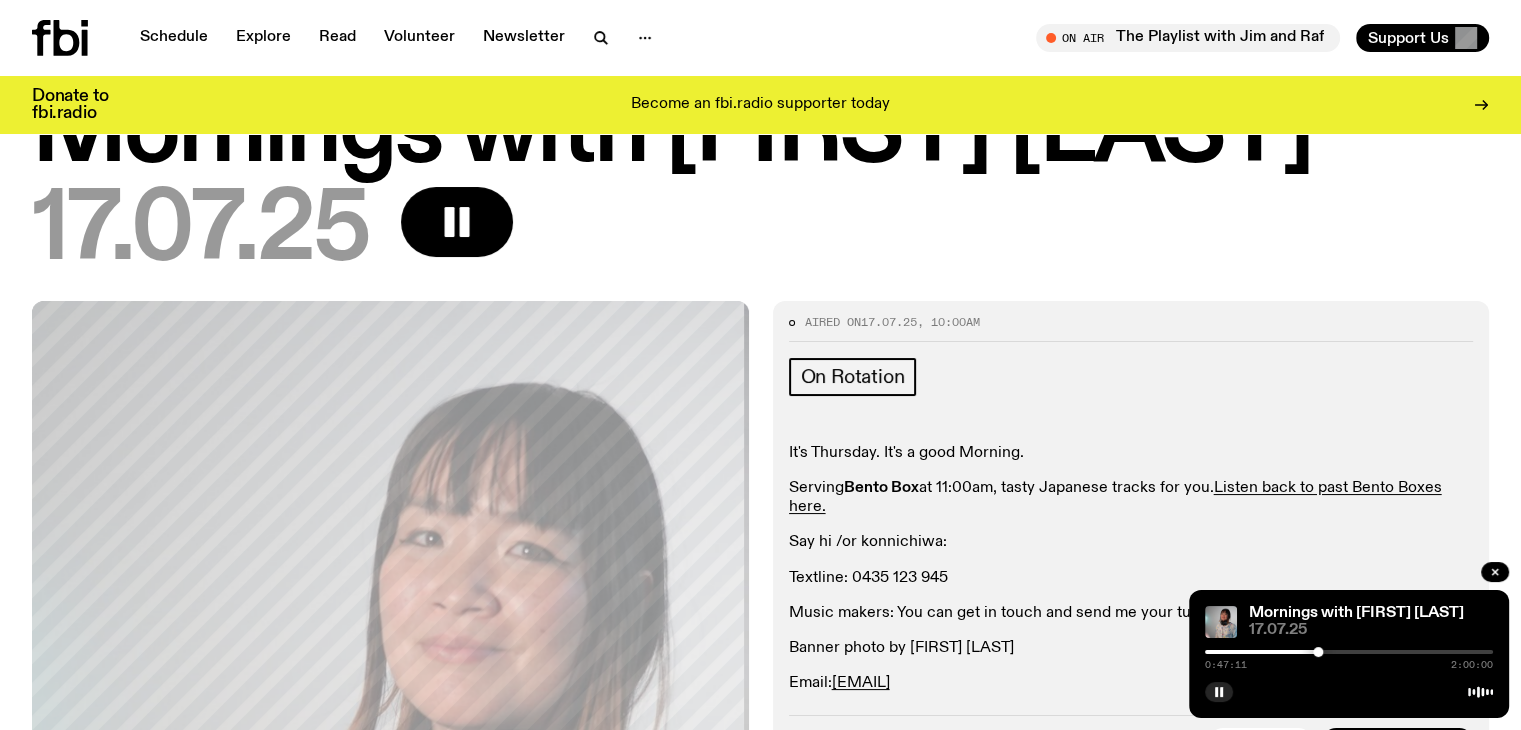 scroll, scrollTop: 0, scrollLeft: 0, axis: both 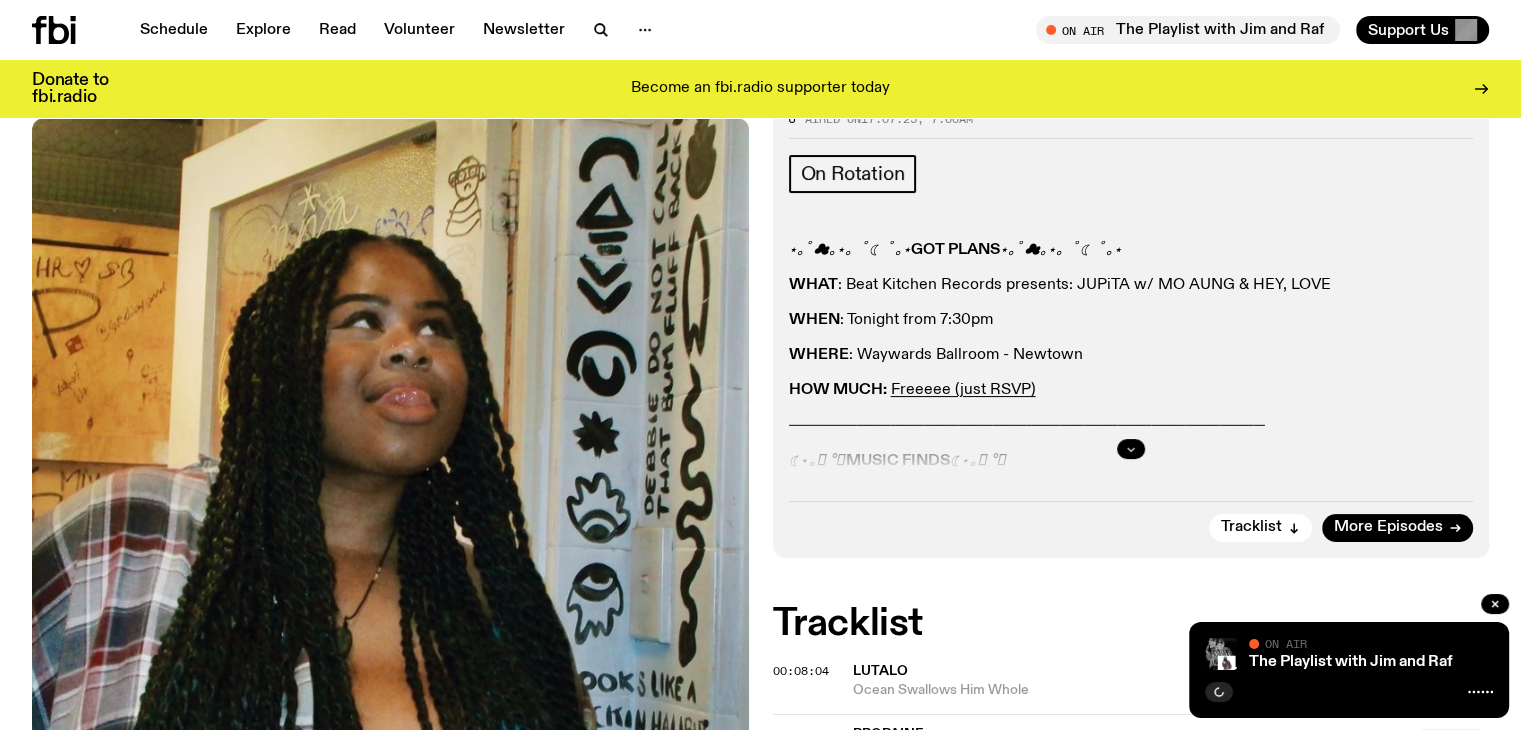 click 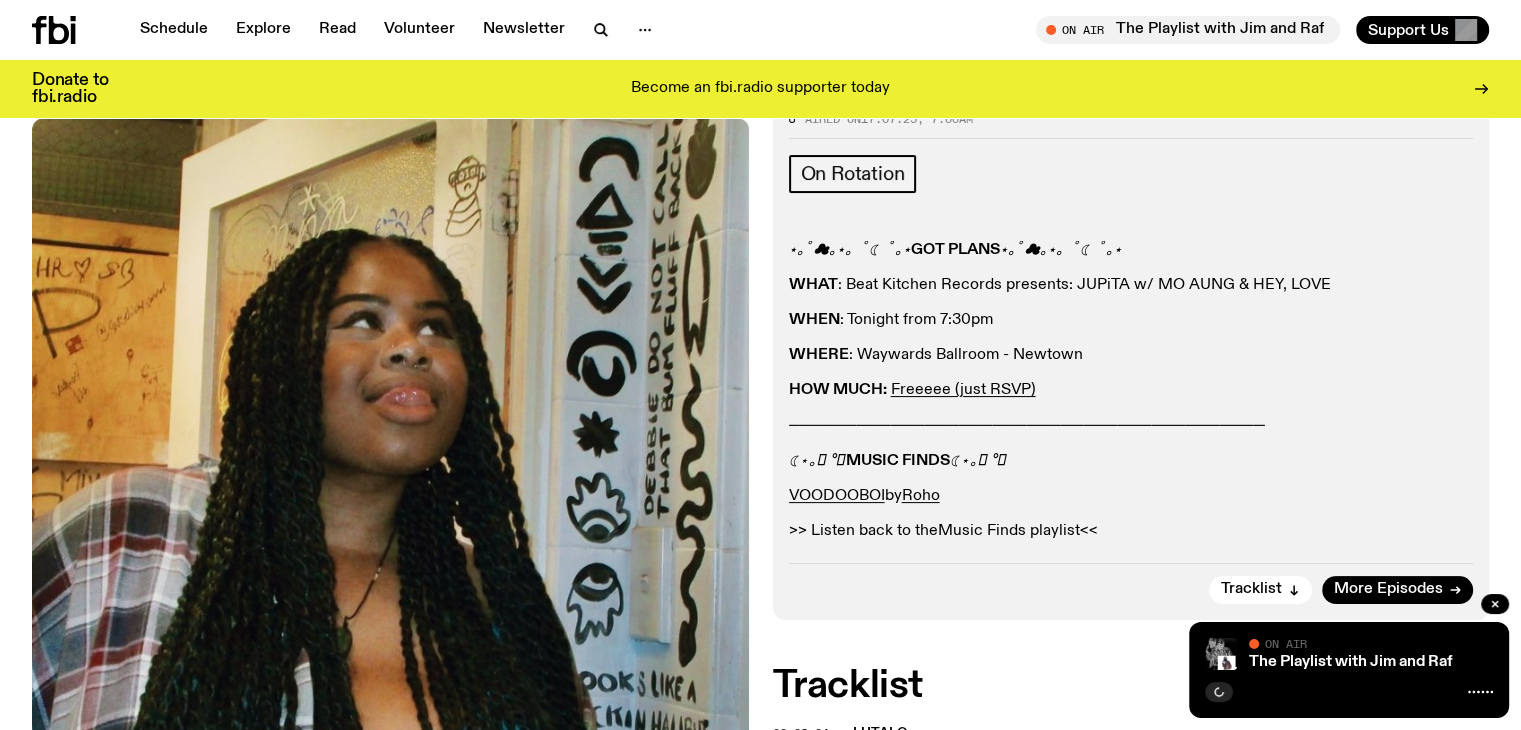 click on "Music Finds playlist" at bounding box center (1009, 531) 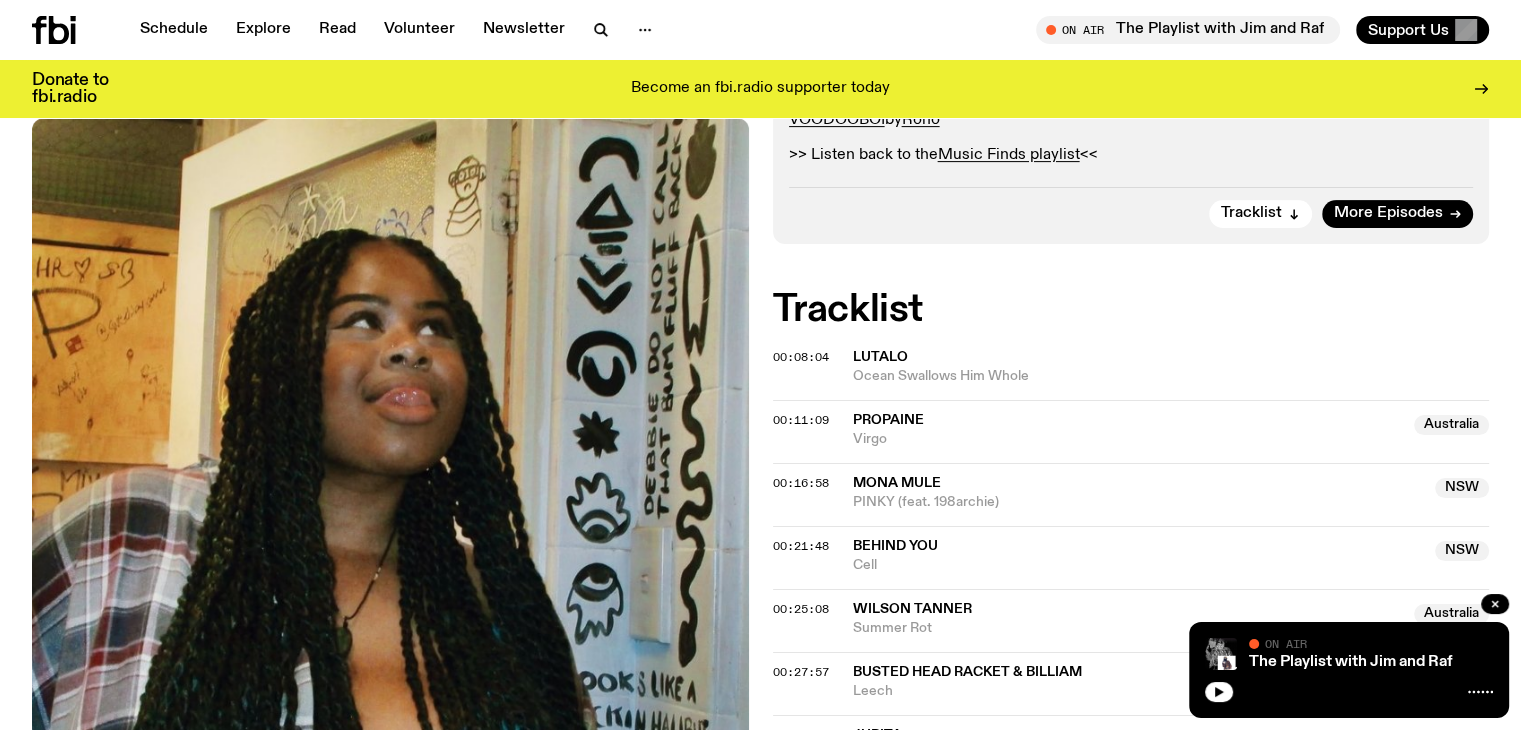 scroll, scrollTop: 888, scrollLeft: 0, axis: vertical 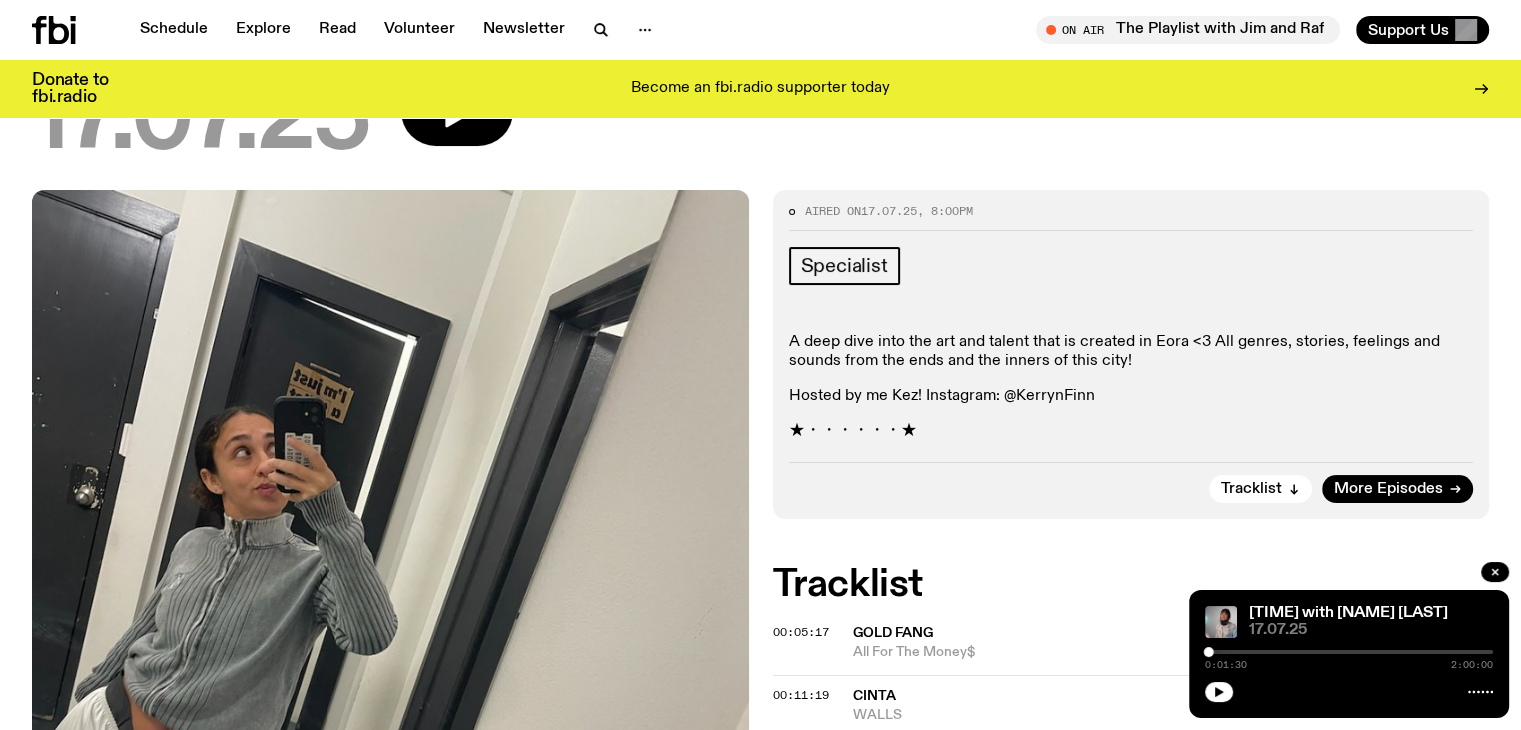 click on "★・・・・・・★" at bounding box center (1131, 431) 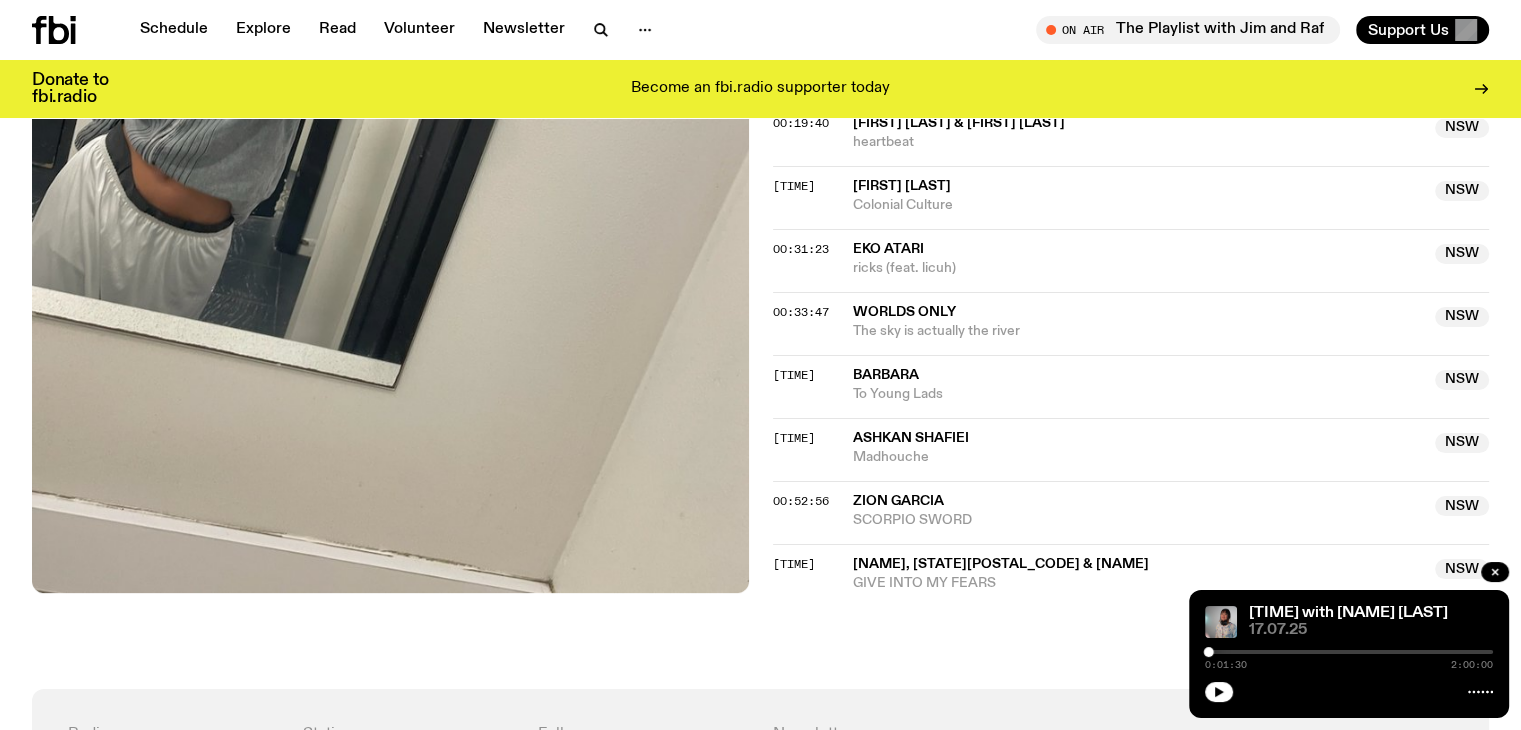 scroll, scrollTop: 996, scrollLeft: 0, axis: vertical 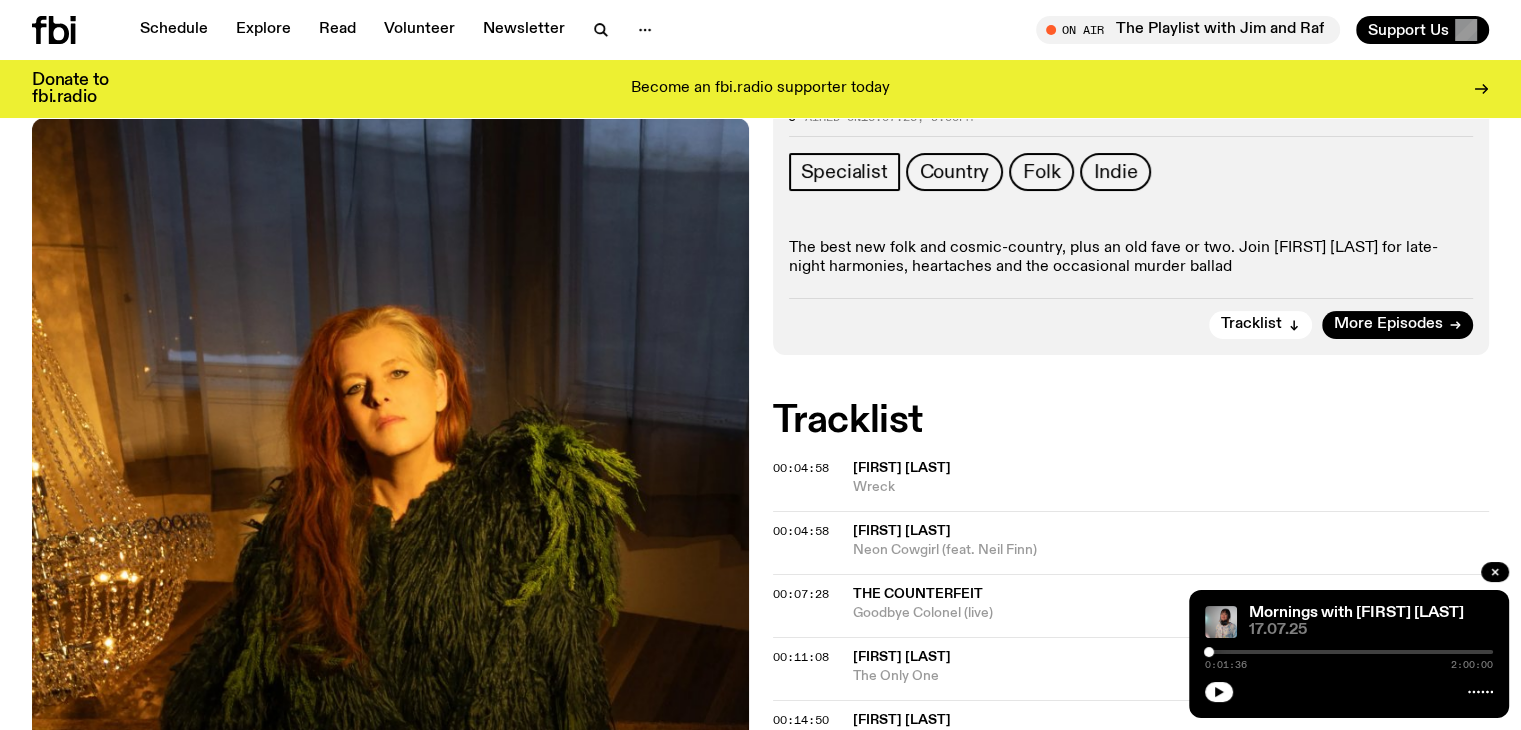 click on "Specialist Country Folk Indie The best new folk and cosmic-country, plus an old fave or two. Join [FIRST] [LAST] for late-night harmonies, heartaches and the occasional murder ballad" at bounding box center [1131, 215] 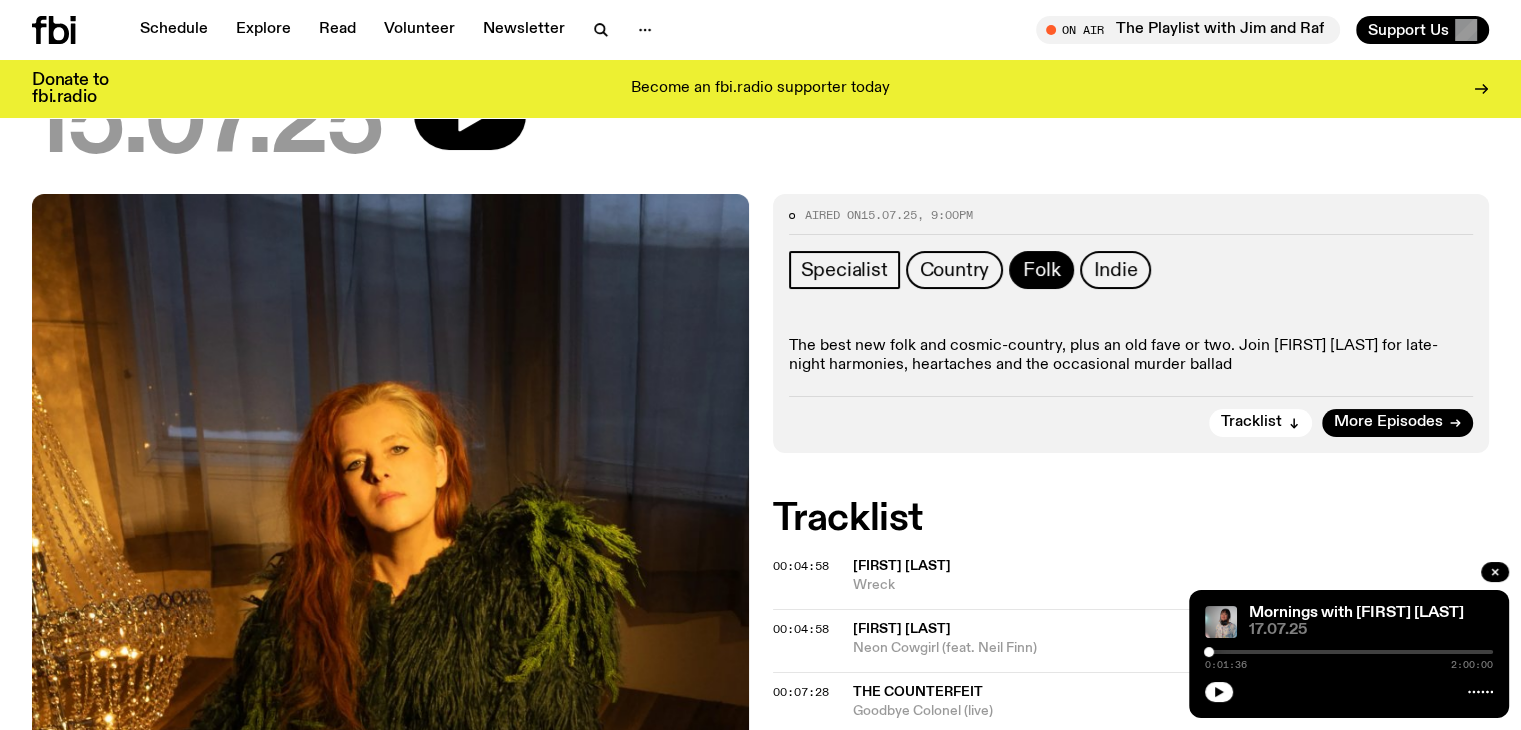scroll, scrollTop: 0, scrollLeft: 0, axis: both 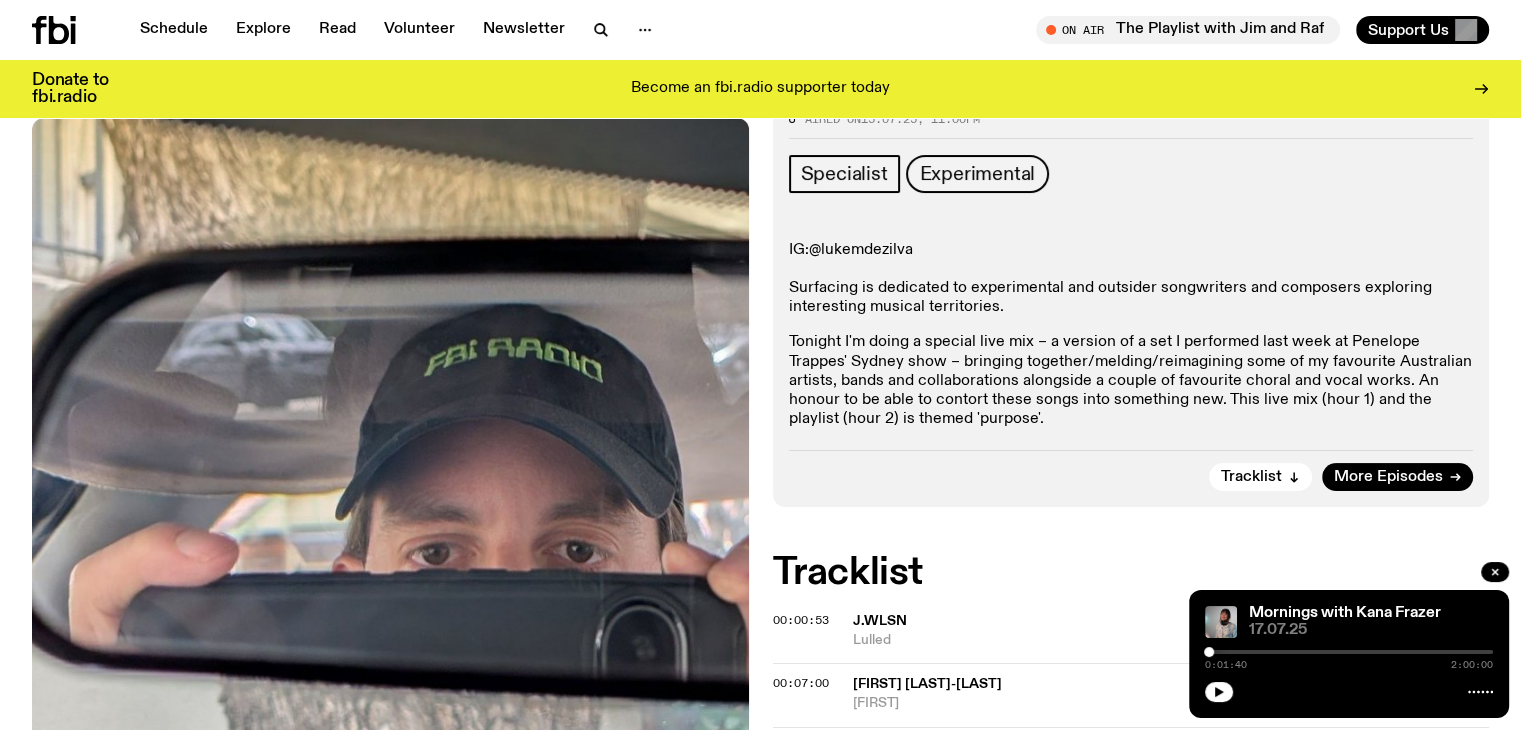 click on "@lukemdezilva" at bounding box center (861, 250) 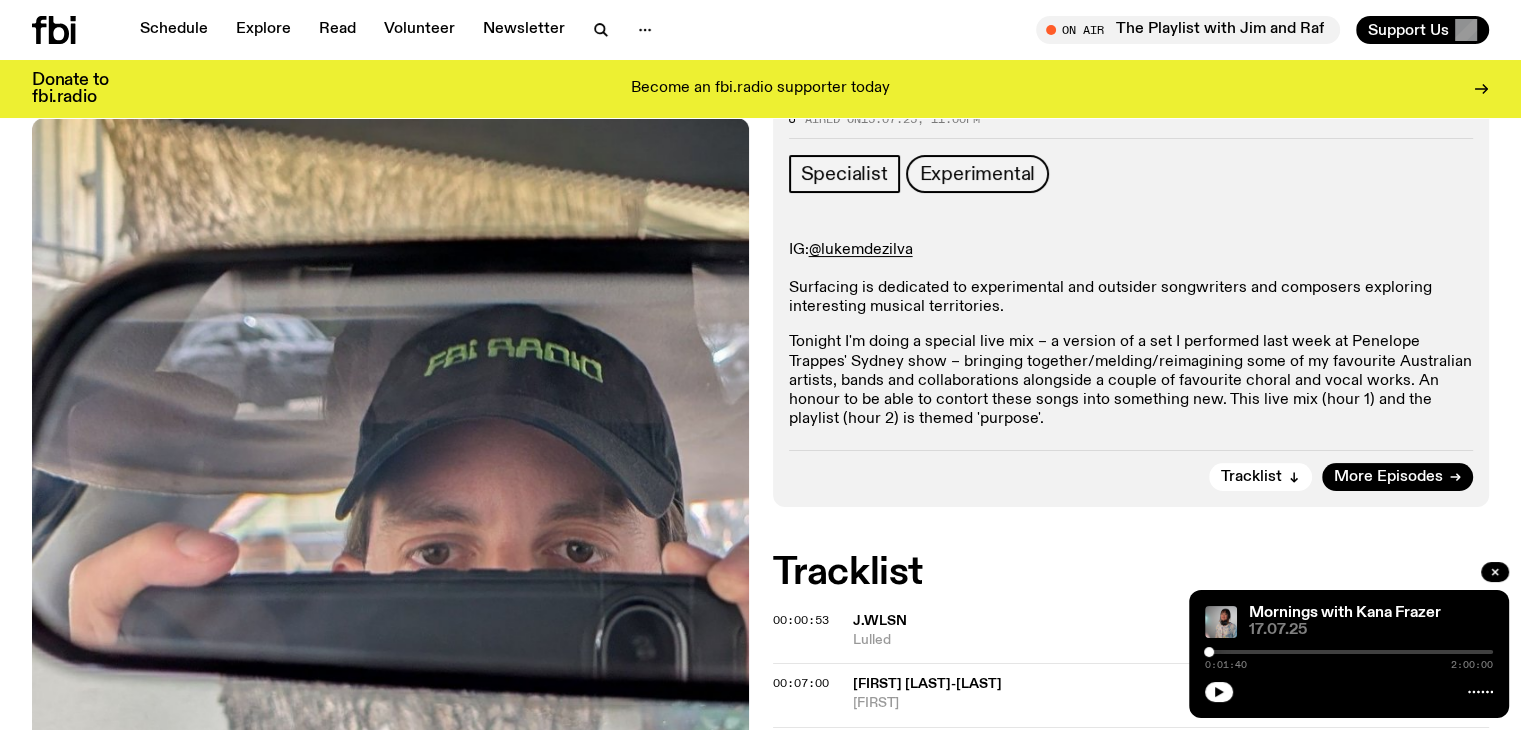 click on "Tonight I'm doing a special live mix – a version of a set I performed last week at Penelope Trappes' Sydney show – bringing together/melding/reimagining some of my favourite Australian artists, bands and collaborations alongside a couple of favourite choral and vocal works. An honour to be able to contort these songs into something new. This live mix (hour 1) and the playlist (hour 2) is themed 'purpose'." at bounding box center (1131, 381) 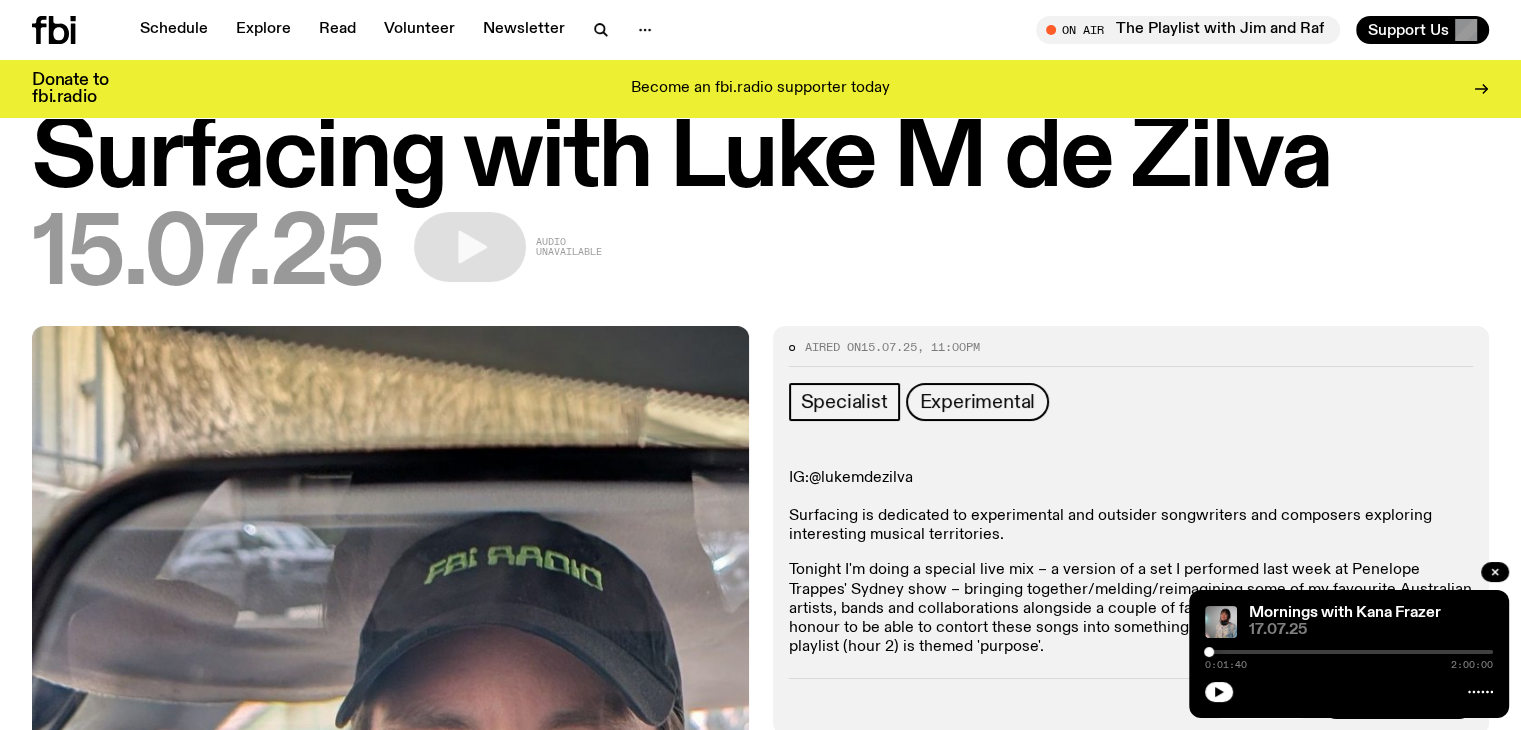 scroll, scrollTop: 0, scrollLeft: 0, axis: both 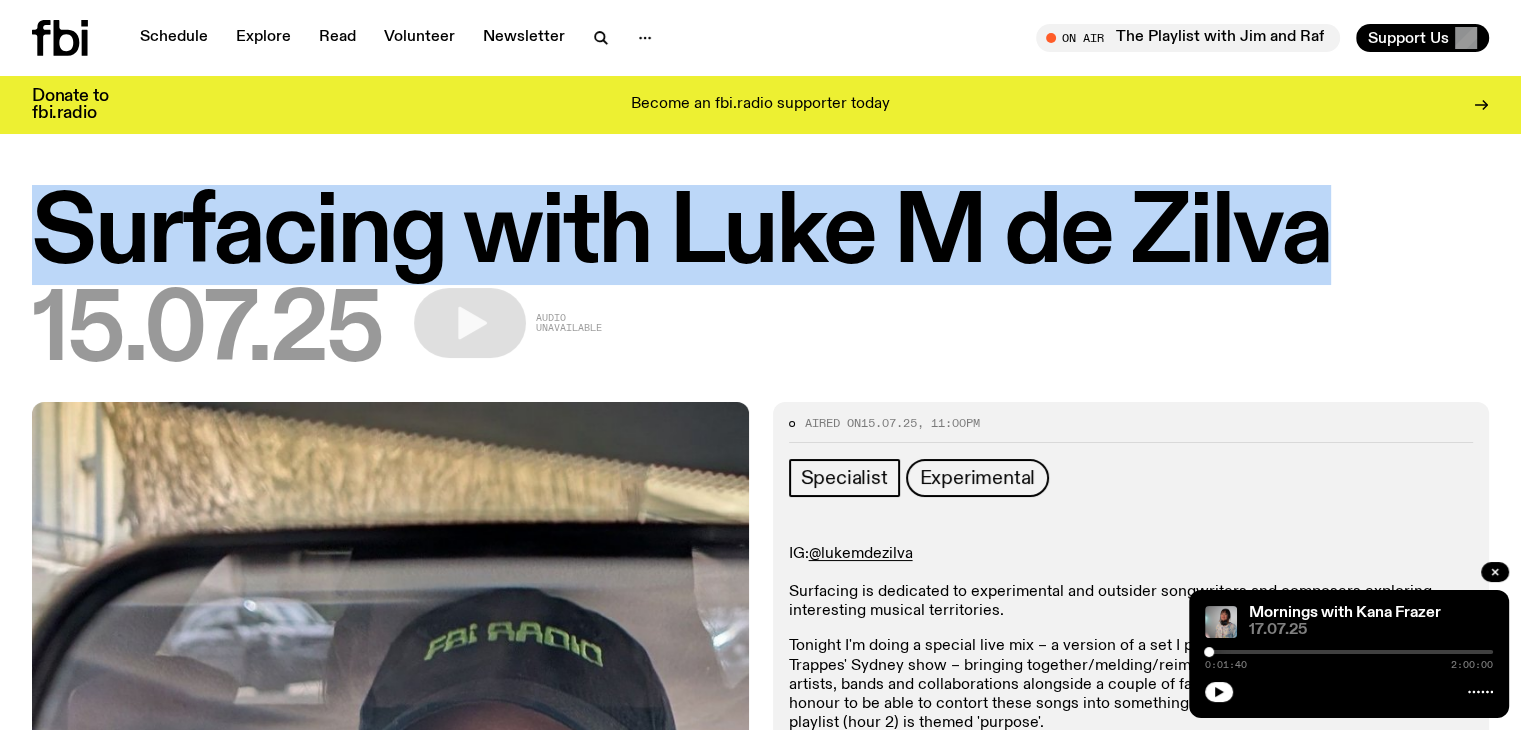 drag, startPoint x: 47, startPoint y: 233, endPoint x: 1336, endPoint y: 229, distance: 1289.0062 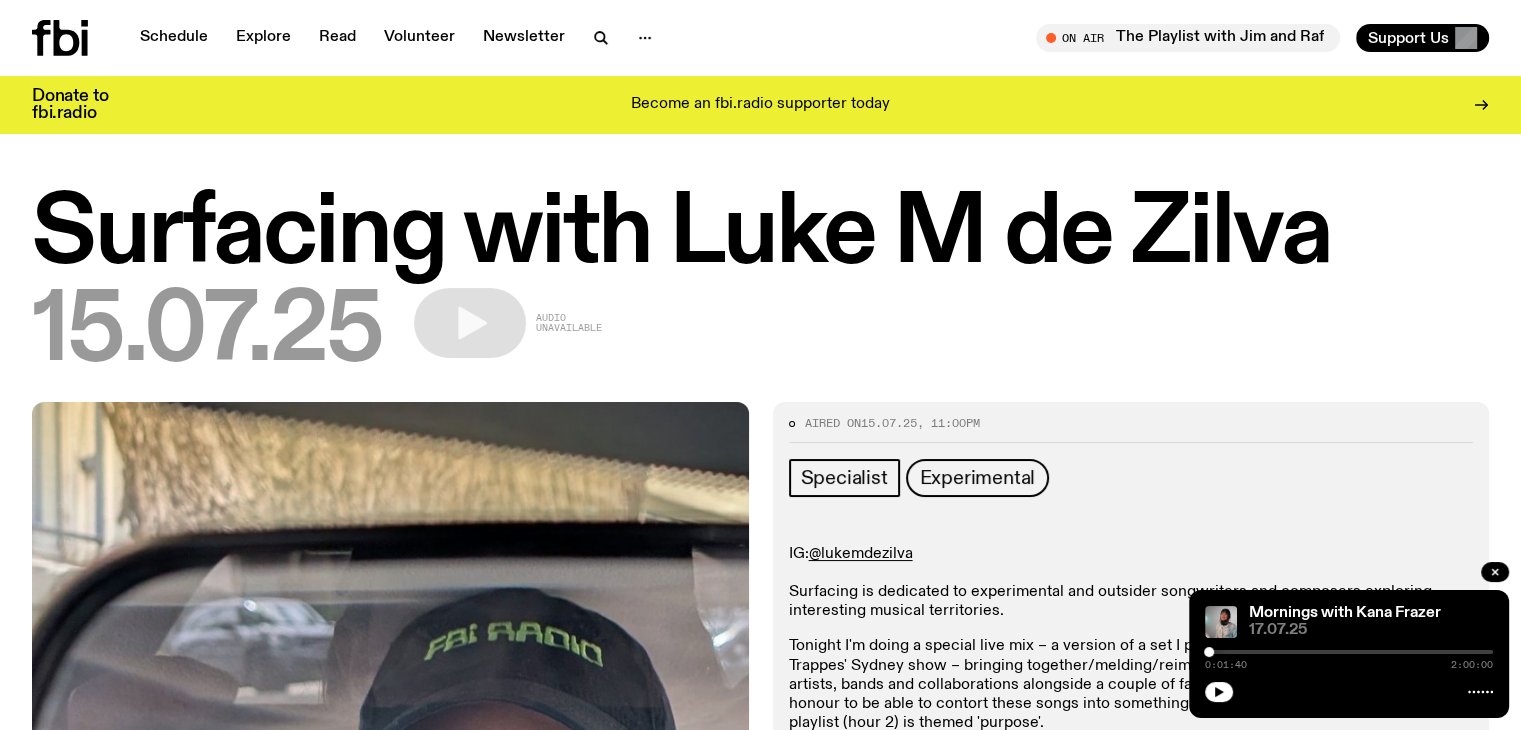 click on "15.07.25  Audio  unavailable" at bounding box center [760, 333] 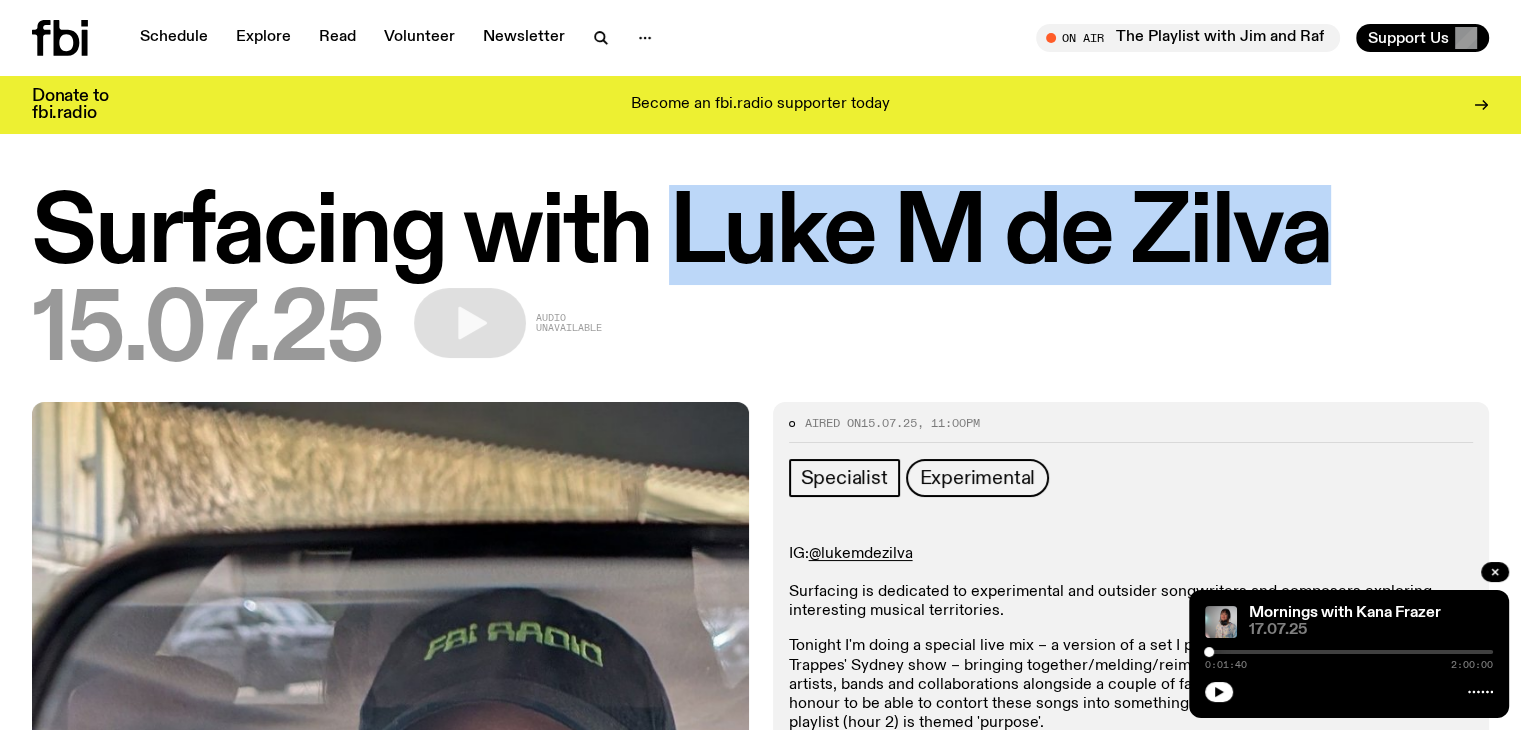 drag, startPoint x: 683, startPoint y: 240, endPoint x: 1305, endPoint y: 226, distance: 622.15753 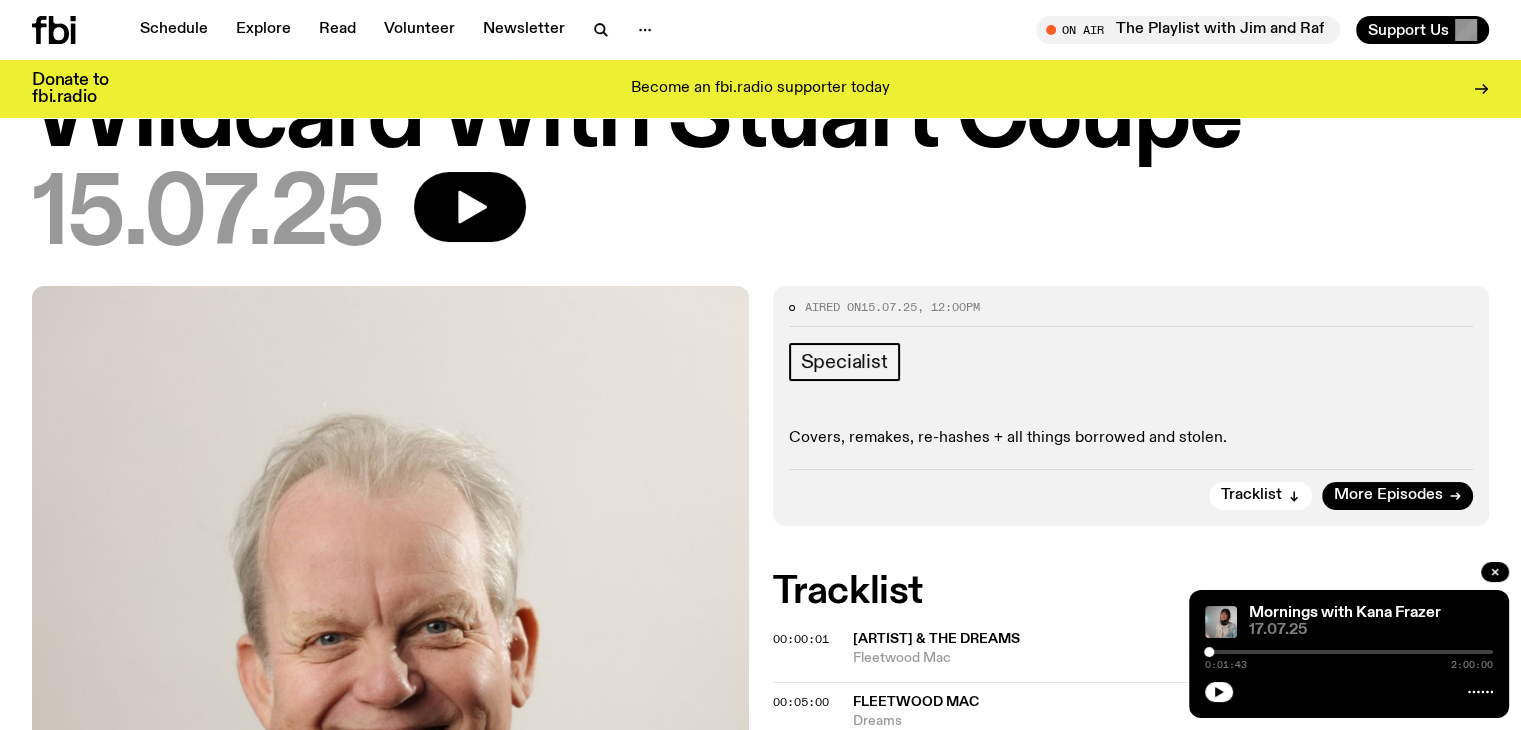 scroll, scrollTop: 0, scrollLeft: 0, axis: both 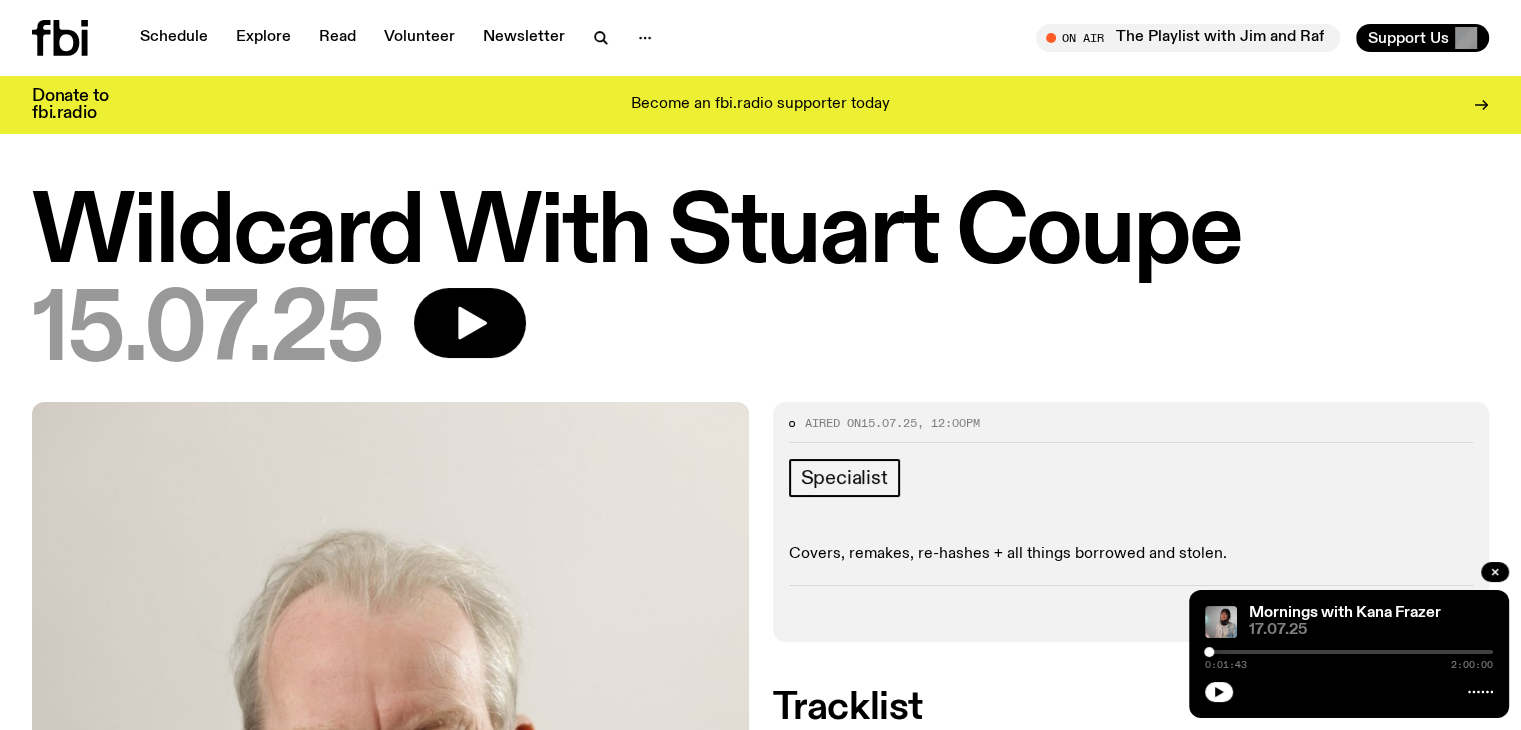 click on "Aired on  15.07.25 , 12:00pm Specialist Covers, remakes, re-hashes + all things borrowed and stolen. Tracklist More Episodes" at bounding box center (1131, 522) 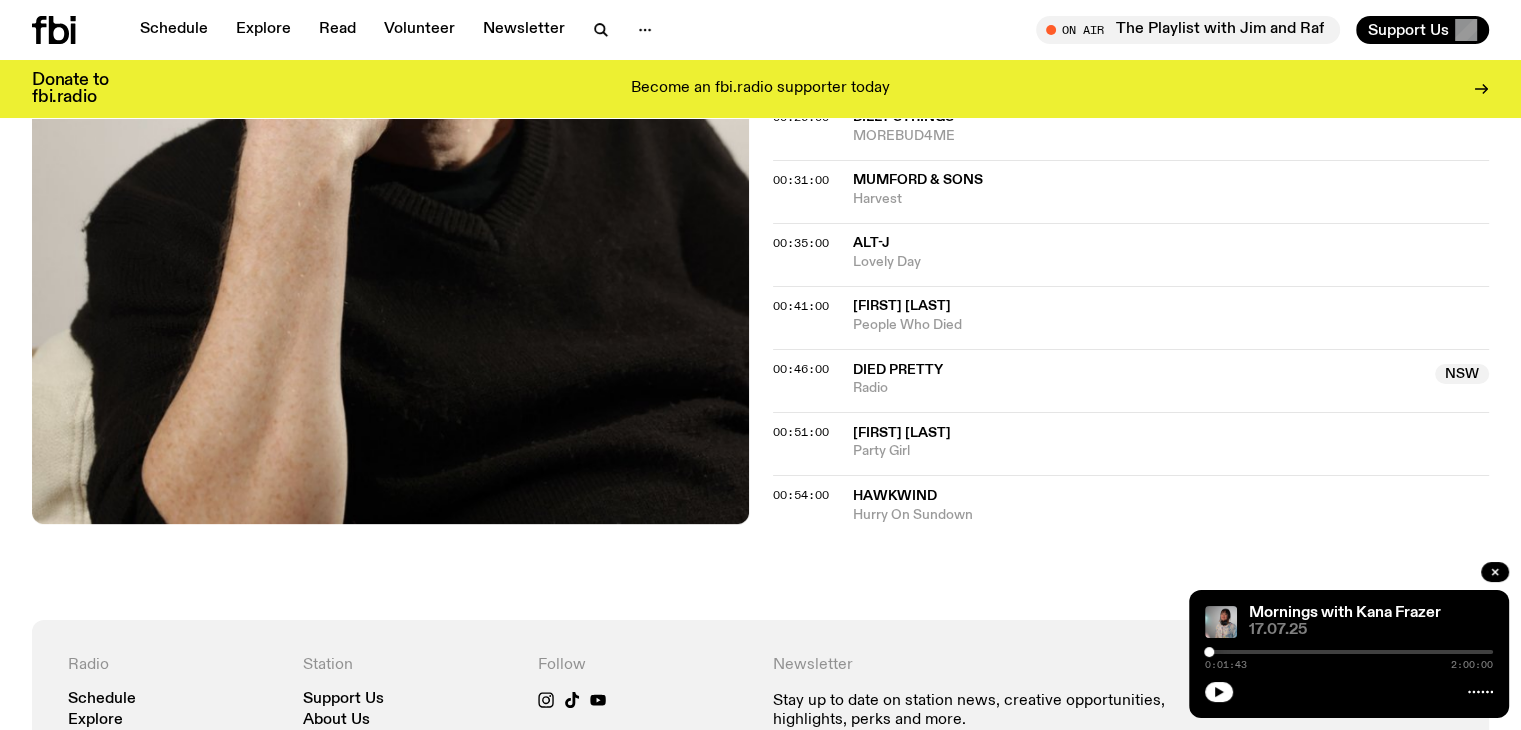 scroll, scrollTop: 300, scrollLeft: 0, axis: vertical 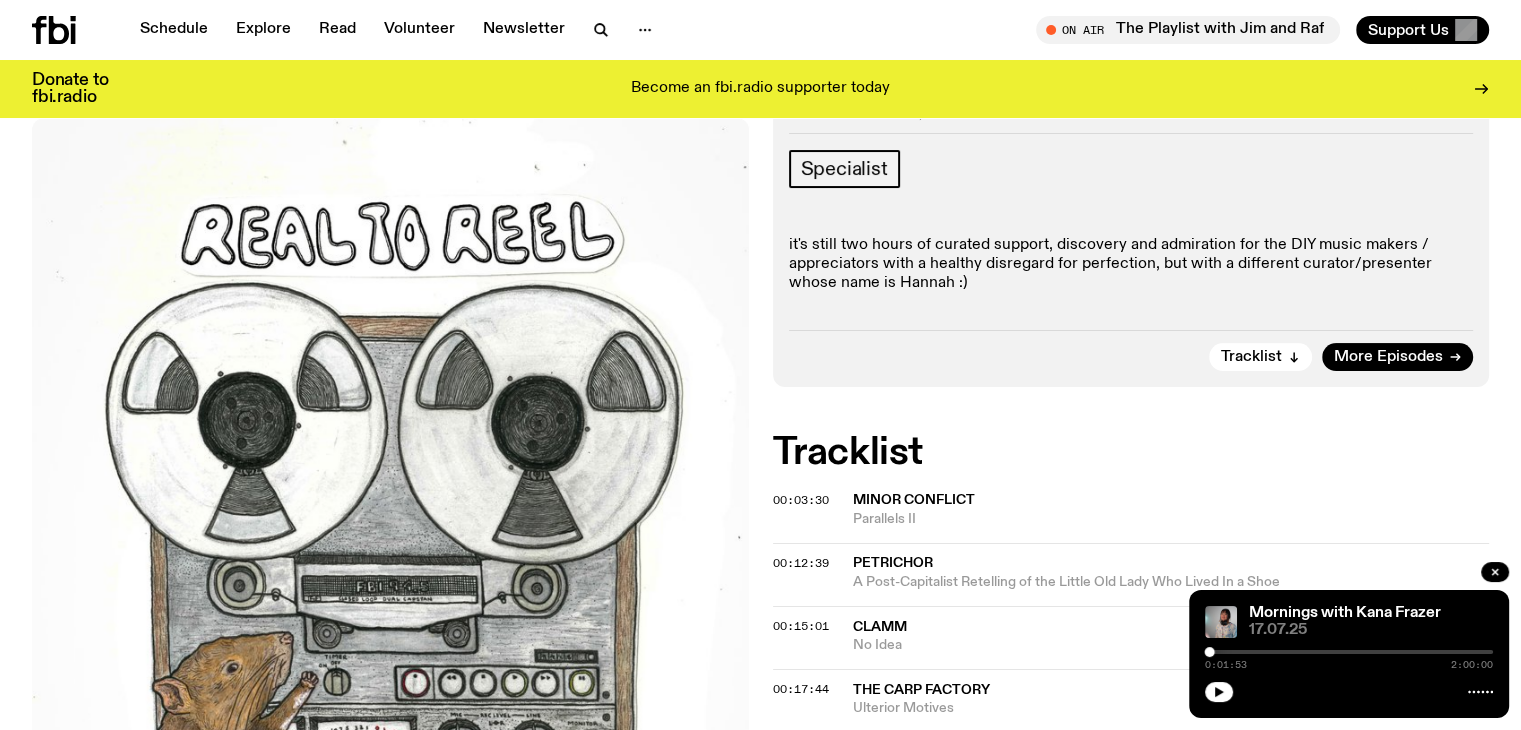 click on "Aired on  [DATE] , [TIME] Specialist it's still two hours of curated support, discovery and admiration for the DIY music makers / appreciators with a healthy disregard for perfection, but with a different curator/presenter whose name is [NAME] :) Tracklist More Episodes" at bounding box center (1131, 240) 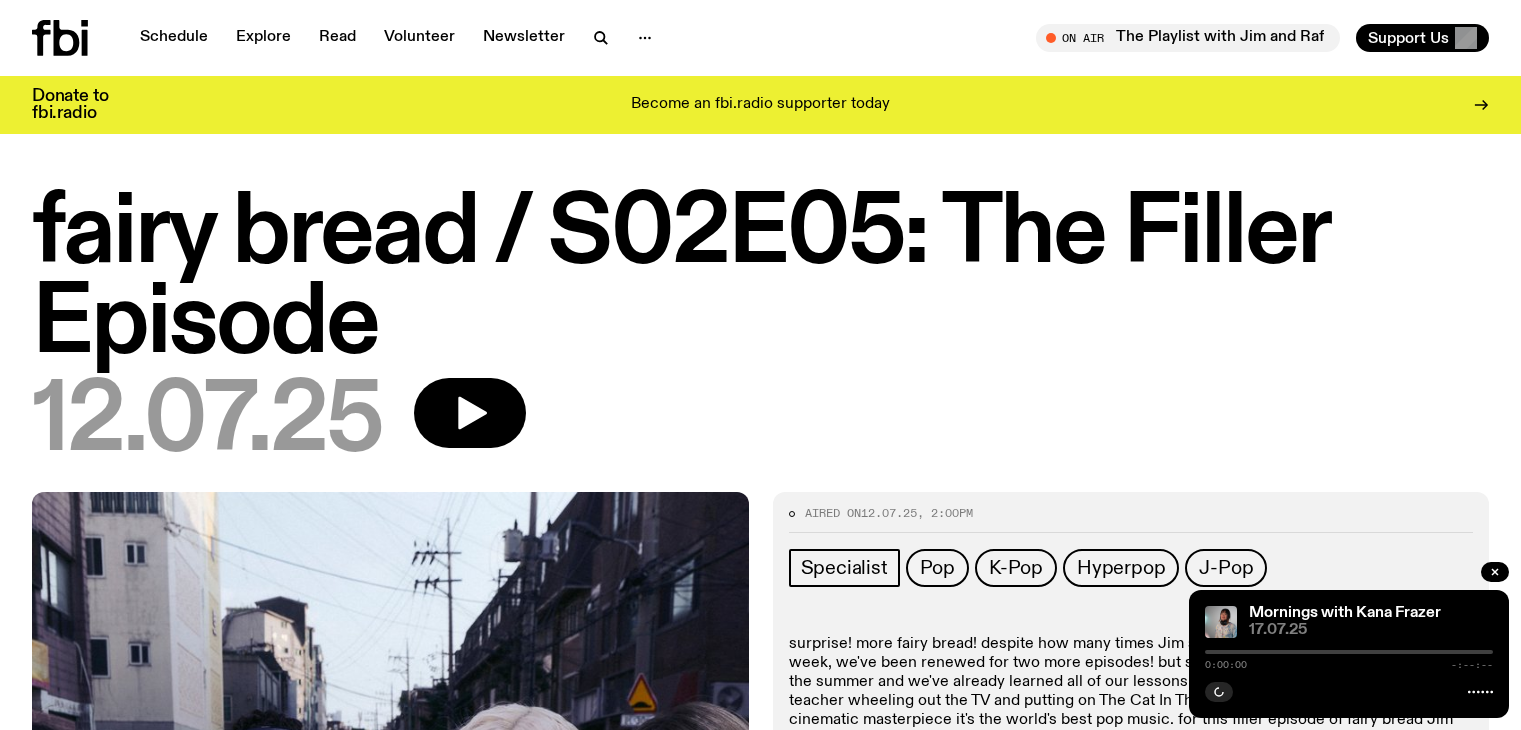 scroll, scrollTop: 0, scrollLeft: 0, axis: both 